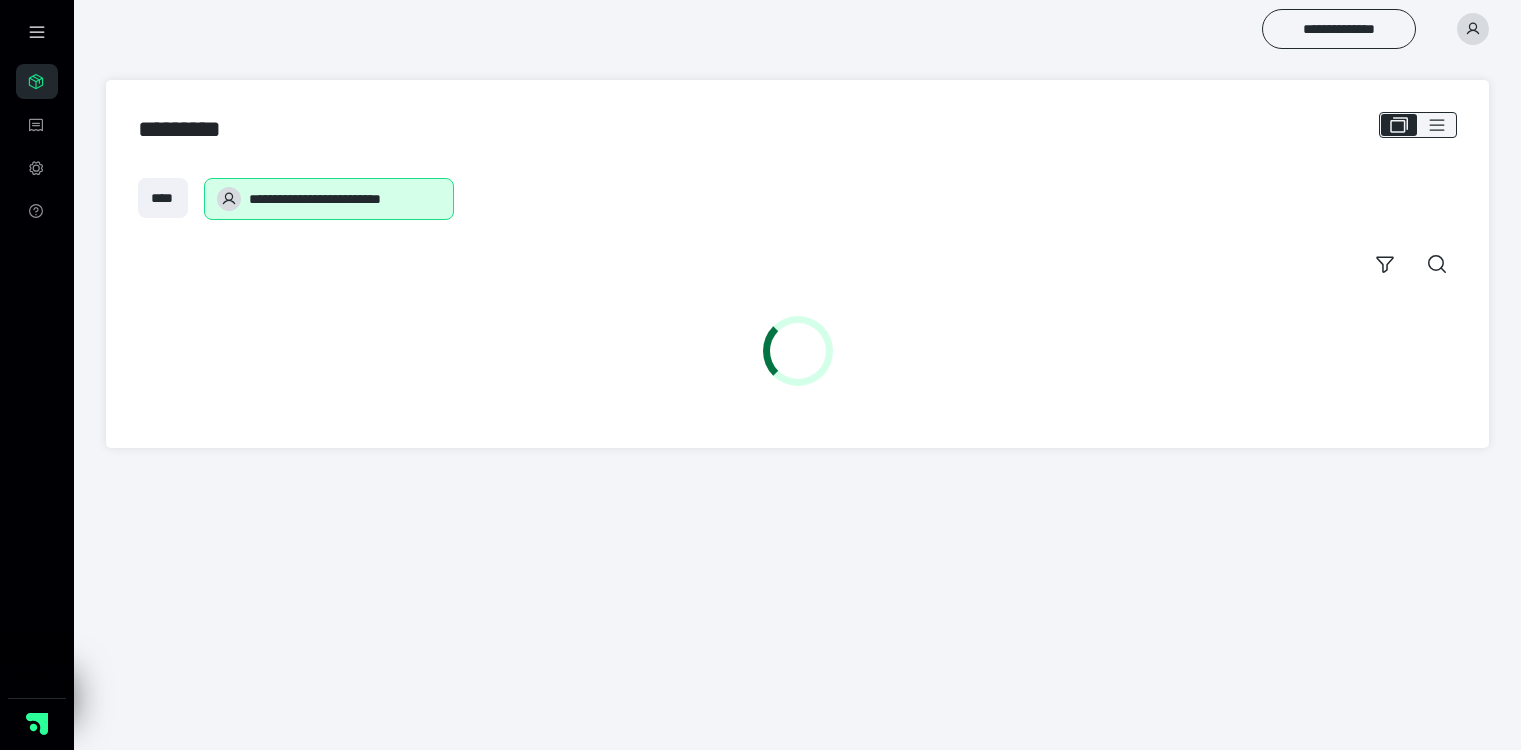 scroll, scrollTop: 0, scrollLeft: 0, axis: both 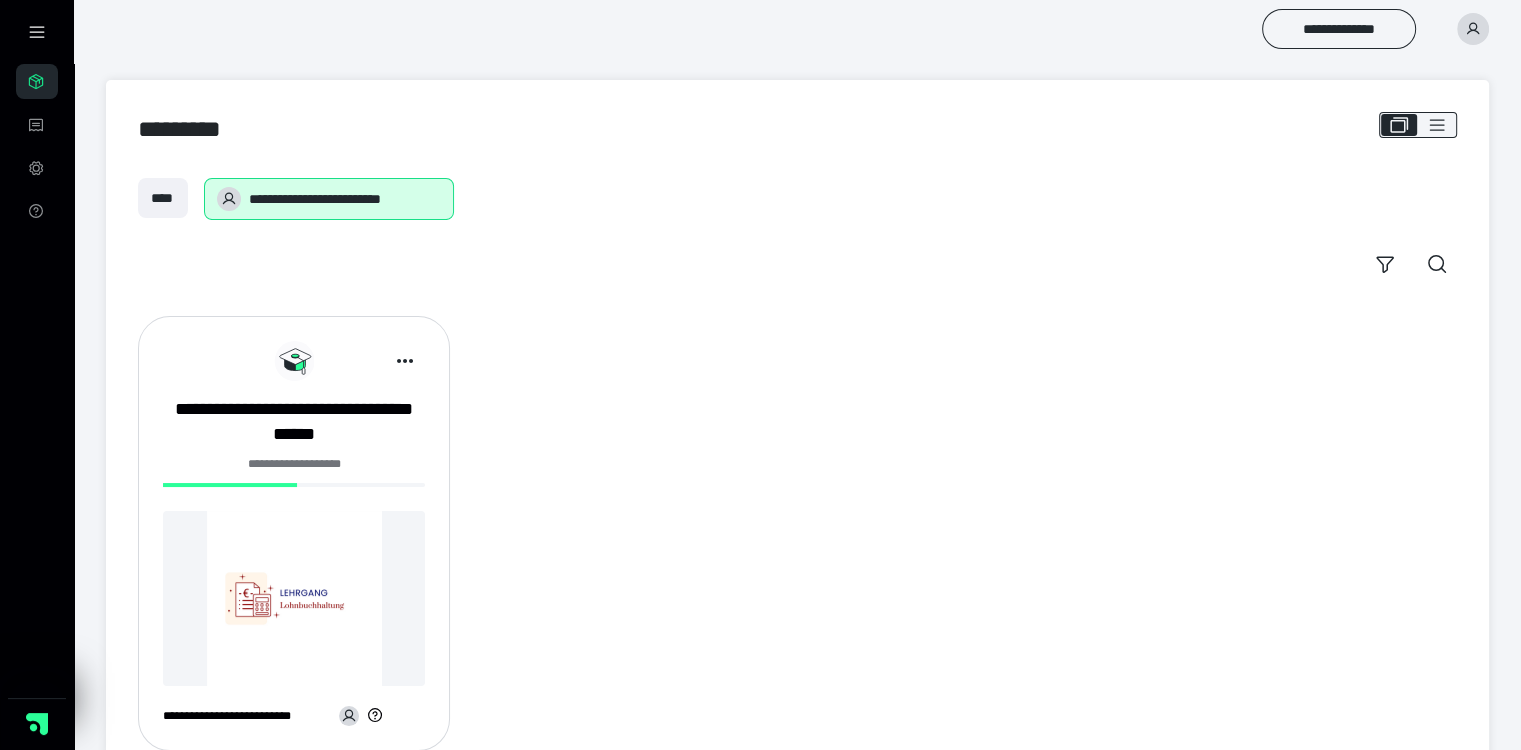 click at bounding box center (294, 598) 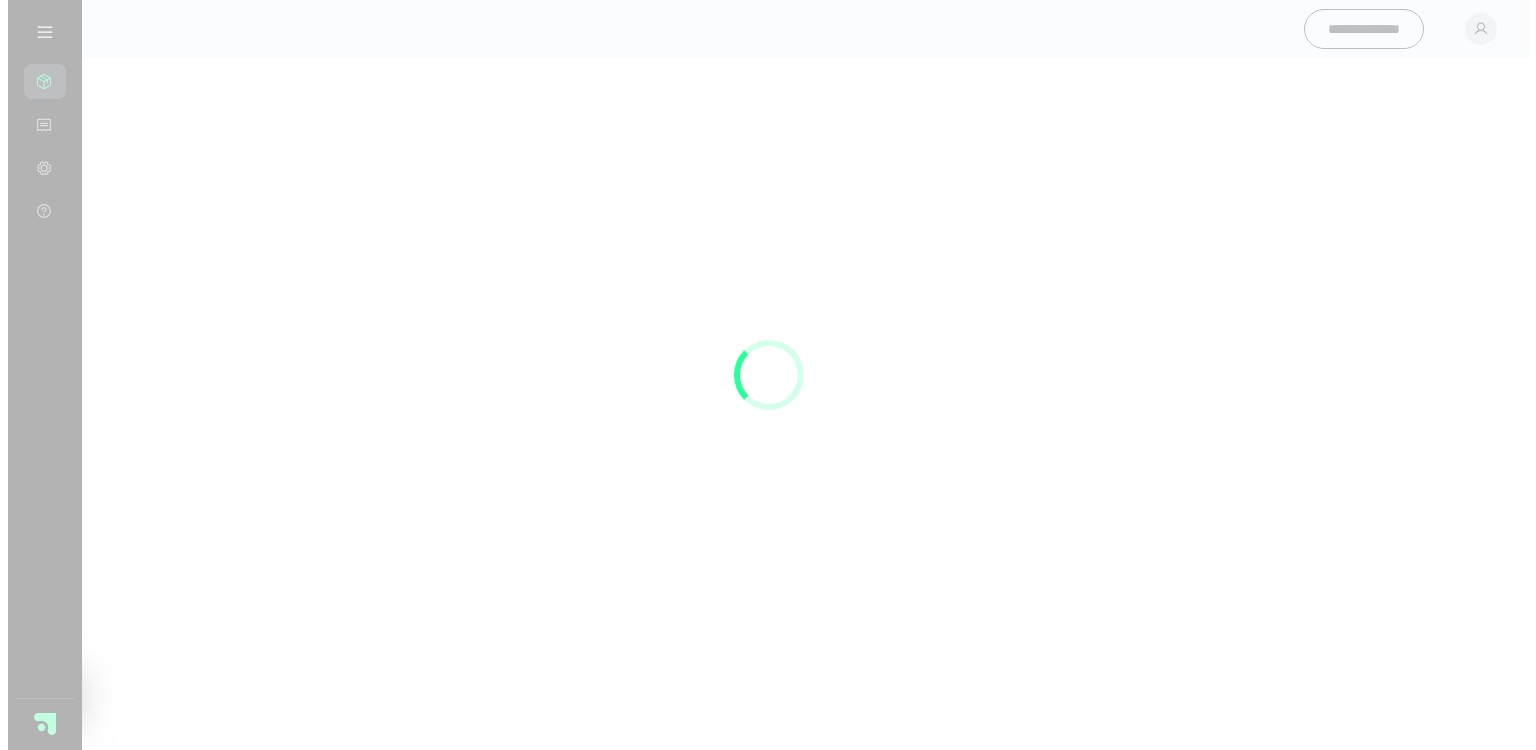 scroll, scrollTop: 0, scrollLeft: 0, axis: both 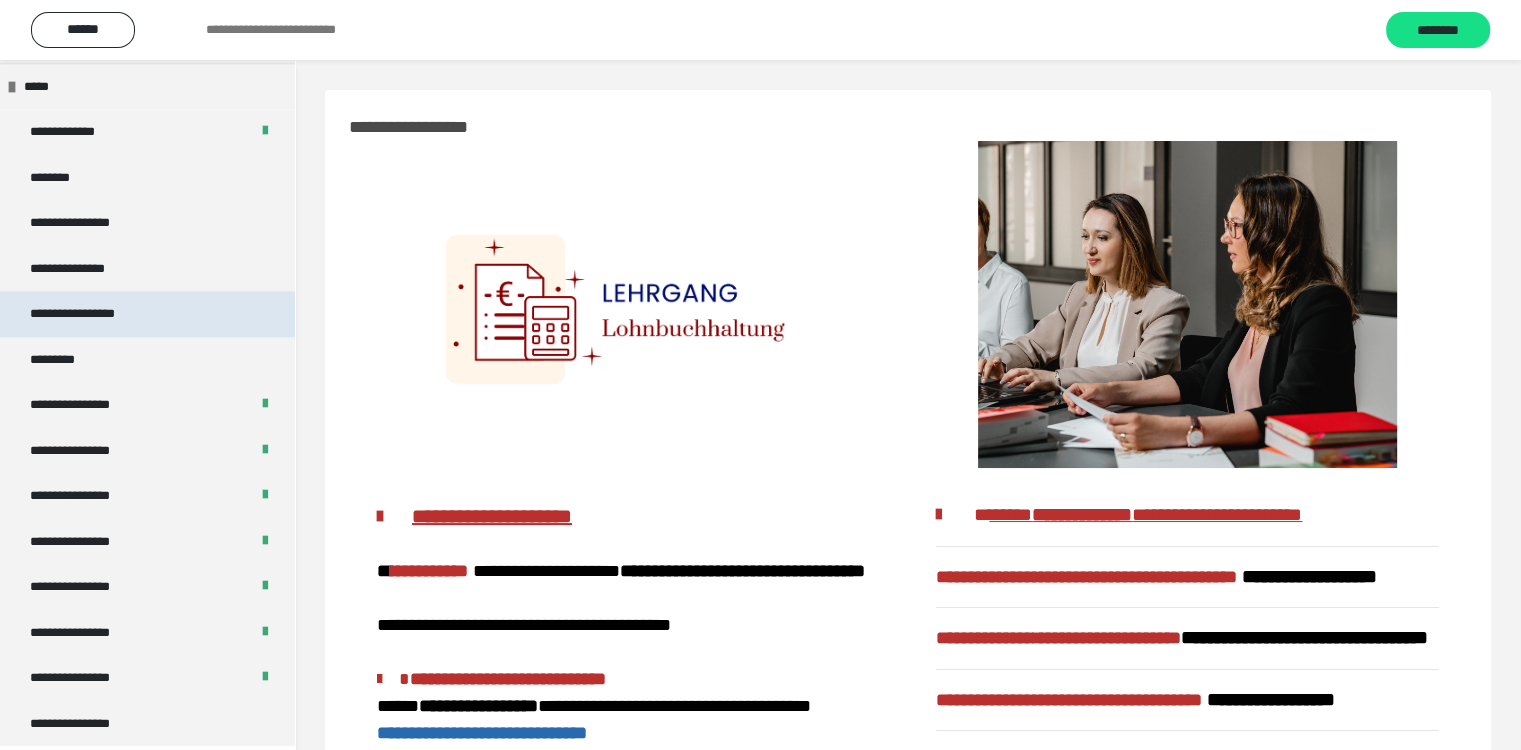 click on "**********" at bounding box center [93, 314] 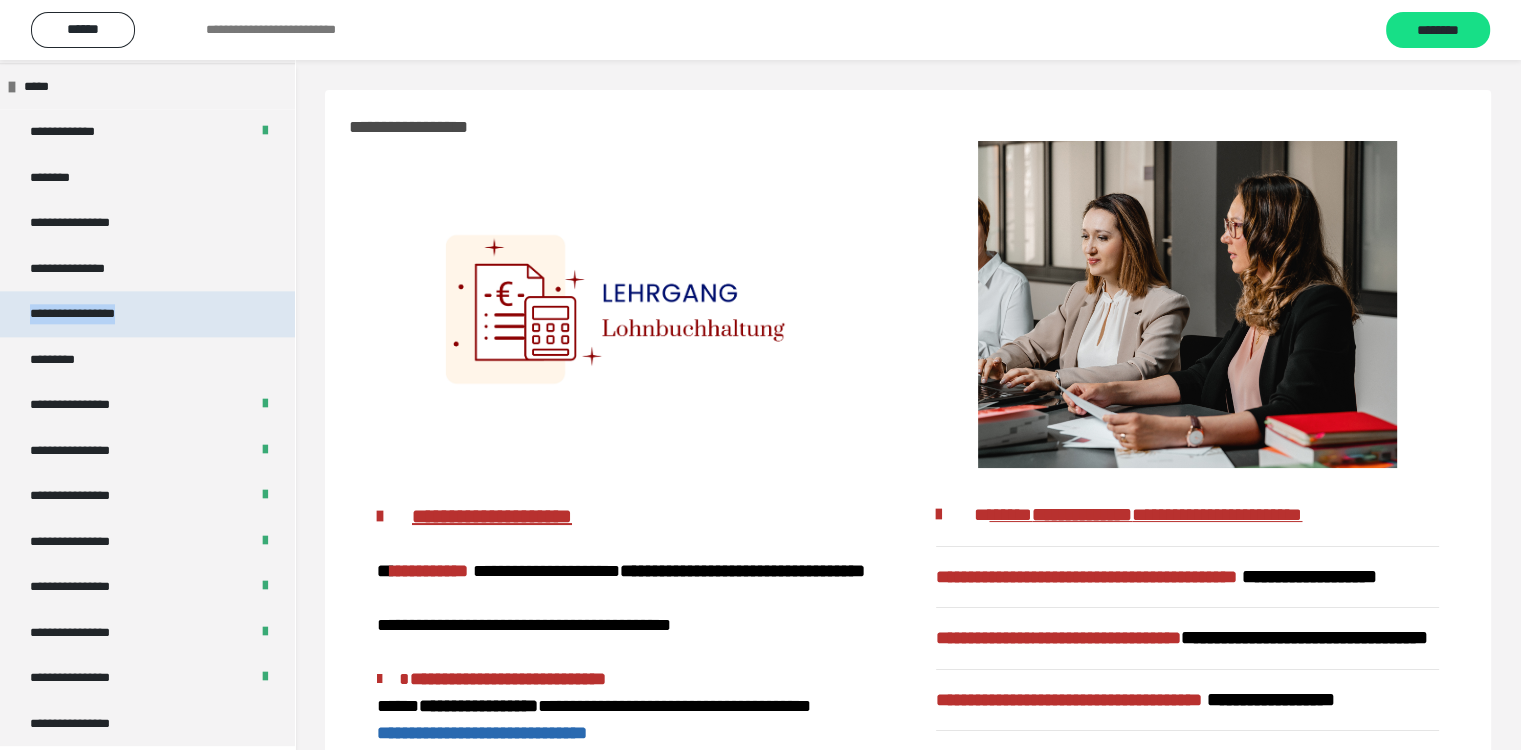 click on "**********" at bounding box center [93, 314] 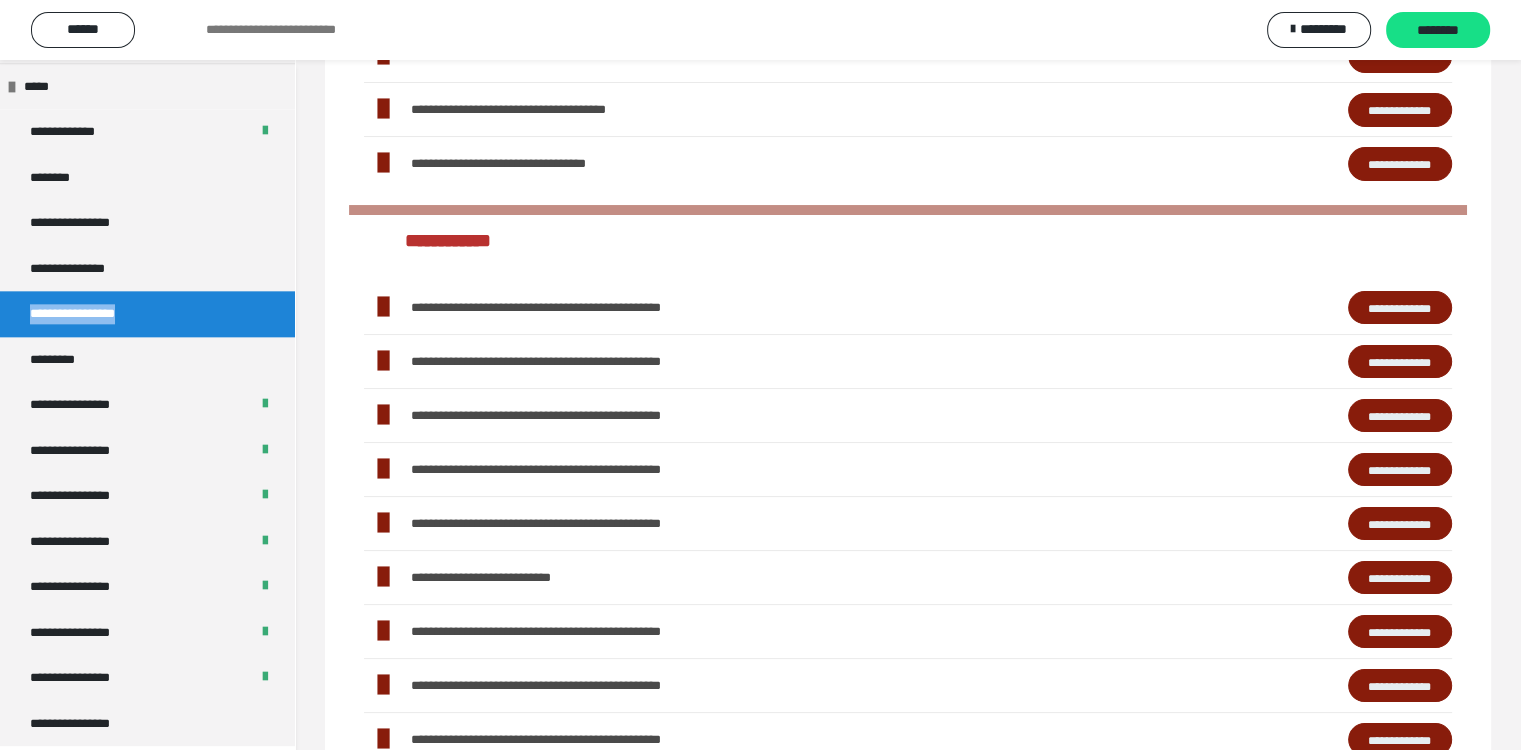 scroll, scrollTop: 400, scrollLeft: 0, axis: vertical 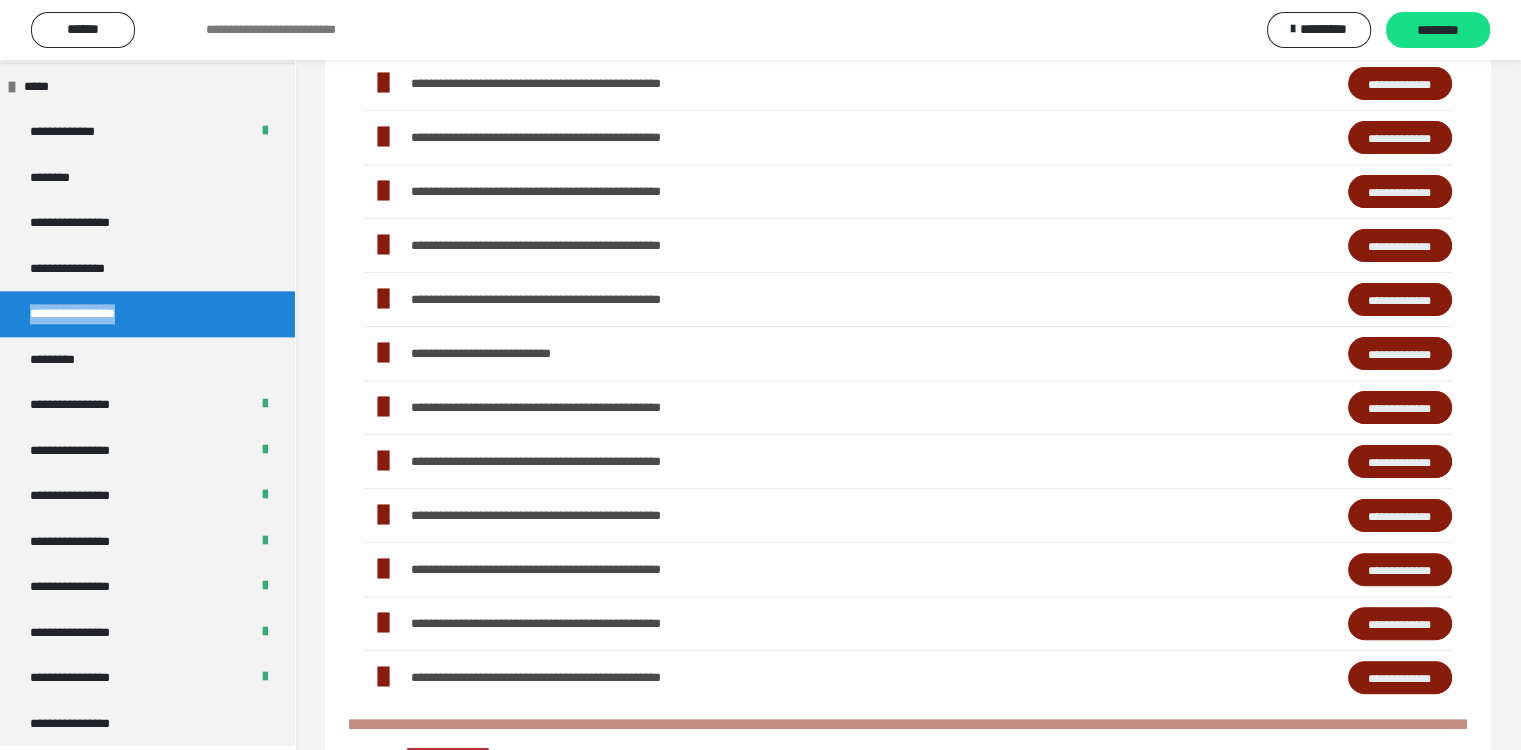 click on "**********" at bounding box center [1400, 408] 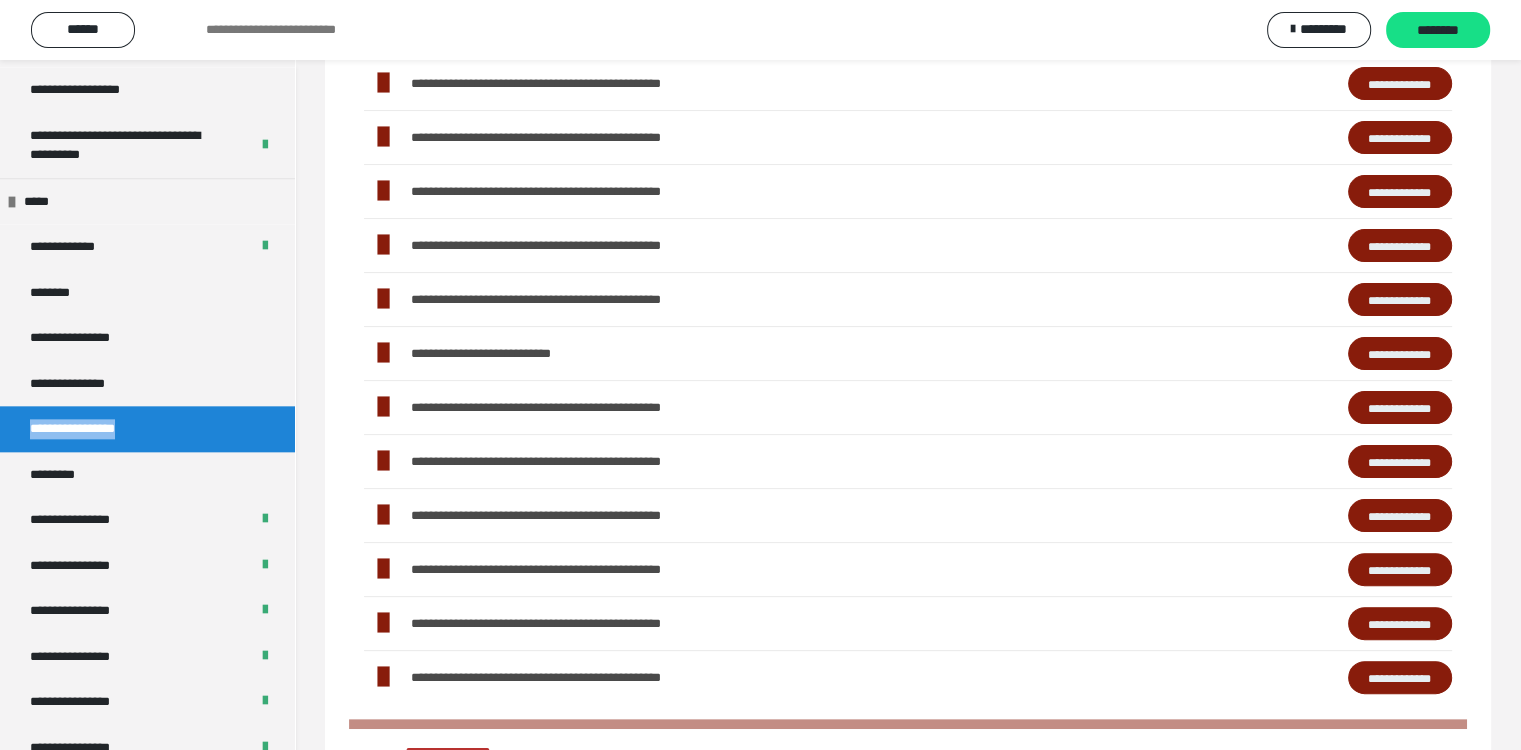 scroll, scrollTop: 2327, scrollLeft: 0, axis: vertical 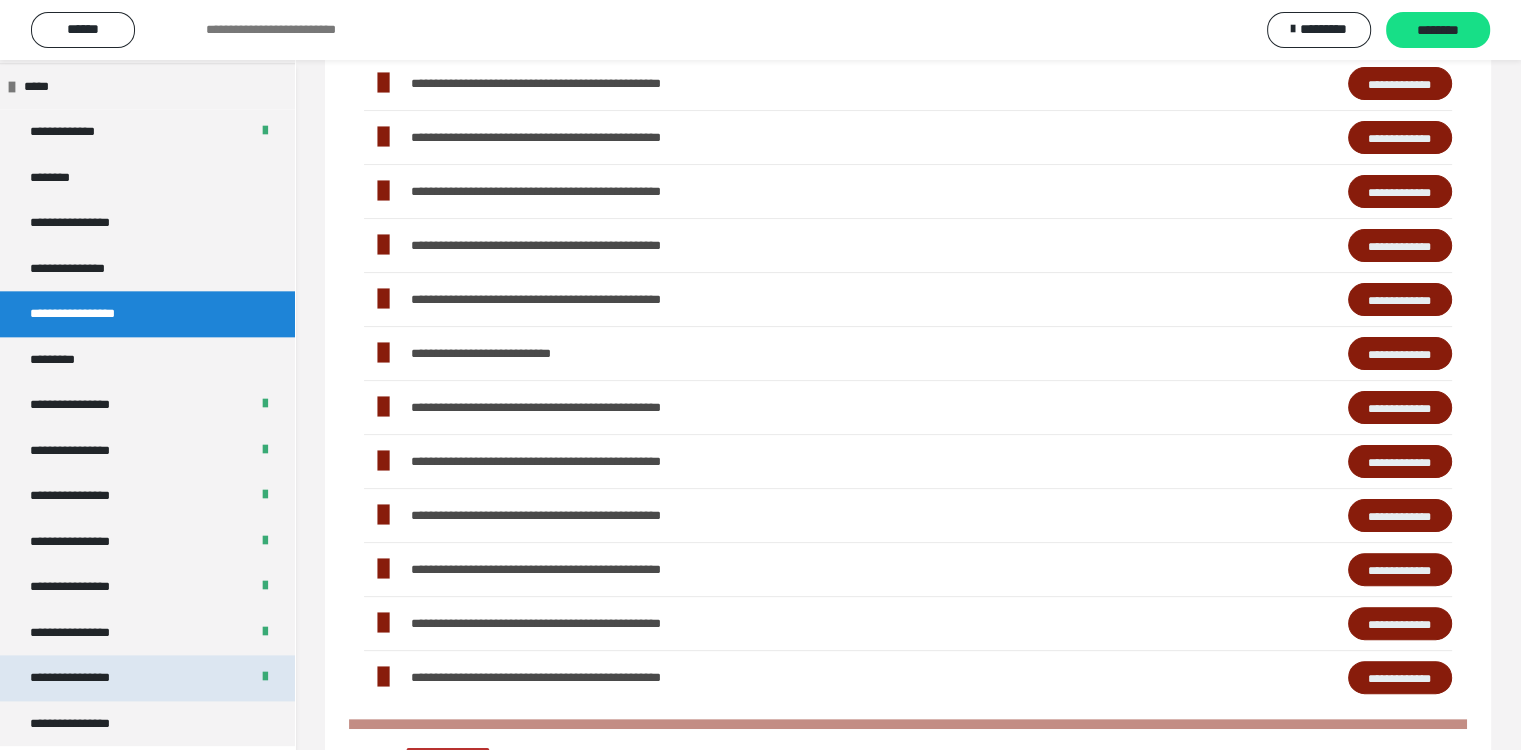 click on "**********" at bounding box center [87, 678] 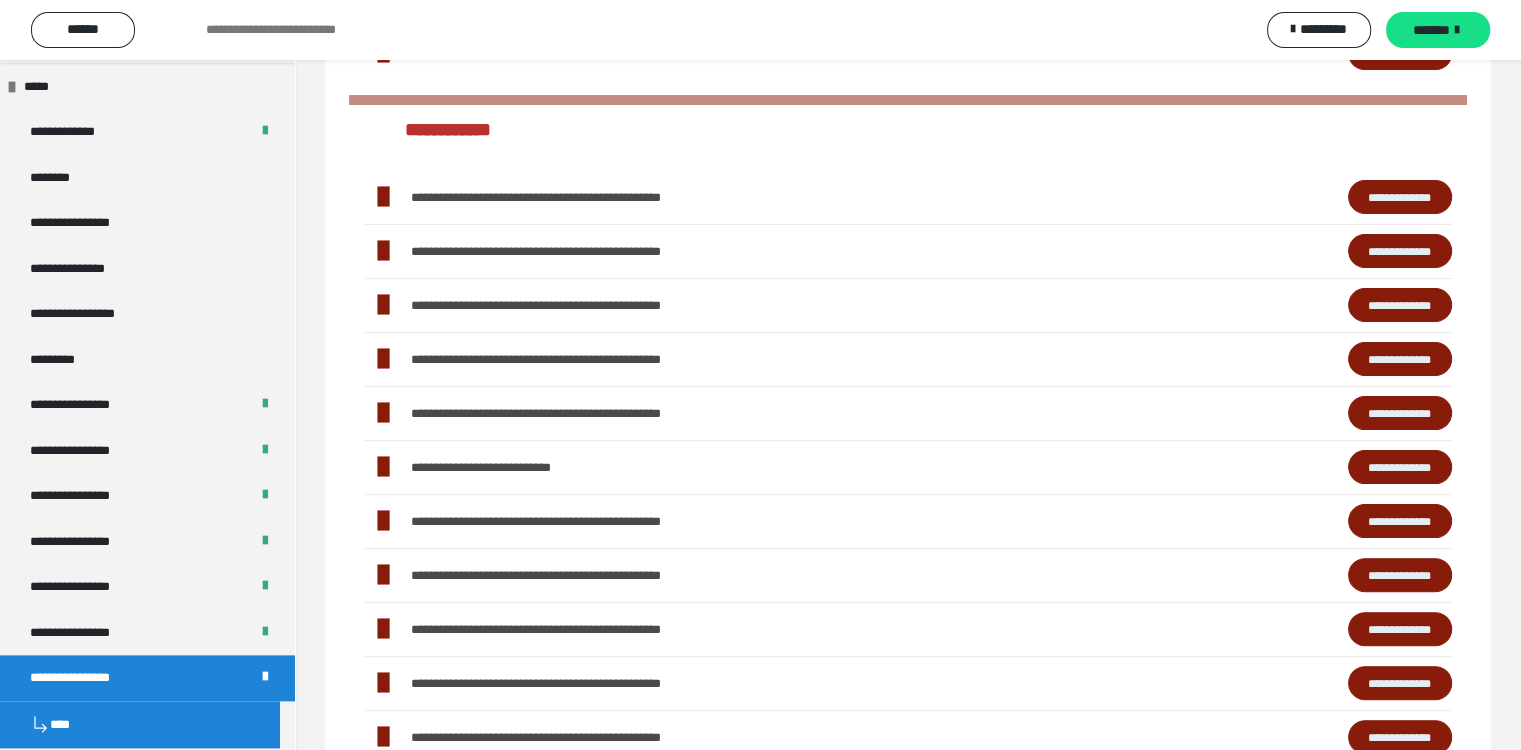 scroll, scrollTop: 60, scrollLeft: 0, axis: vertical 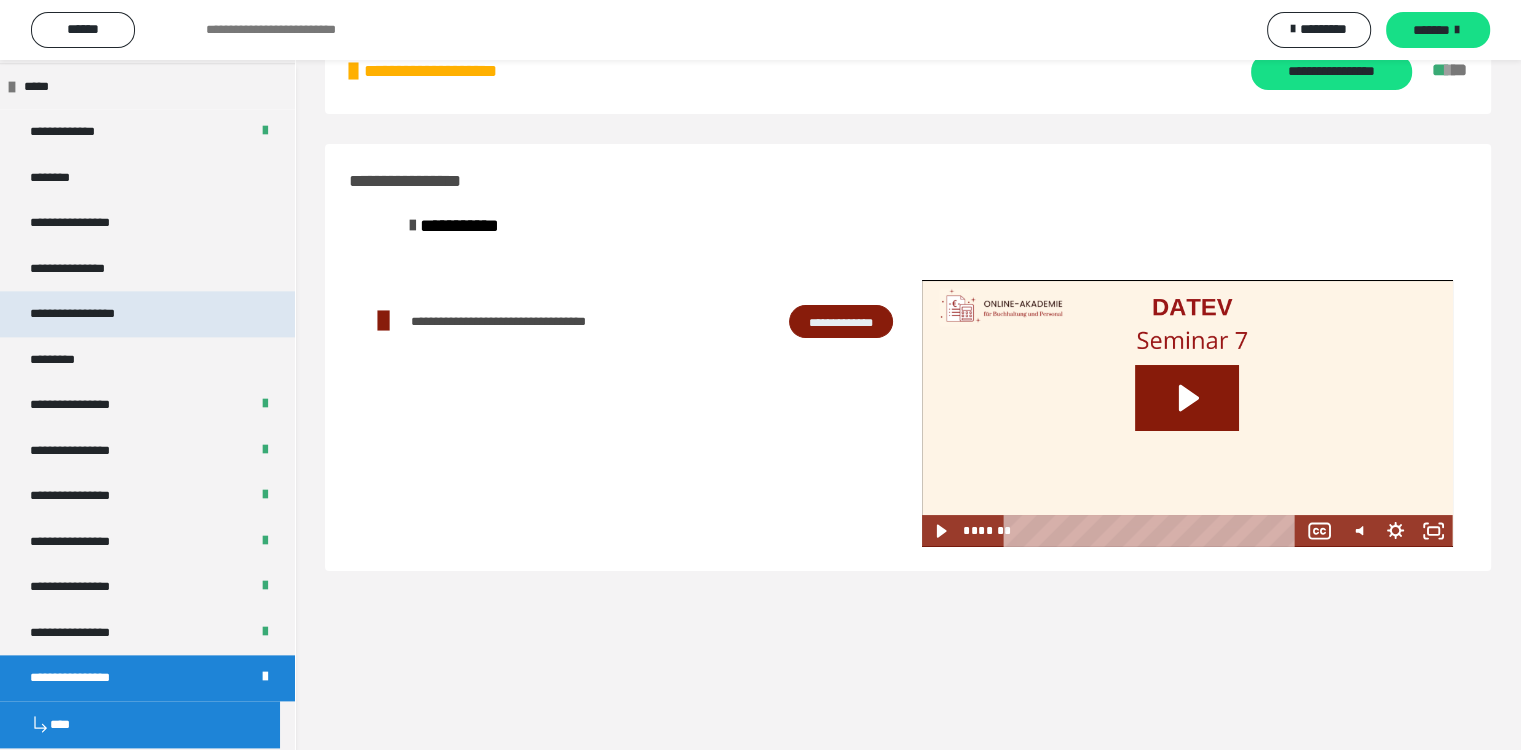 click on "**********" at bounding box center [93, 314] 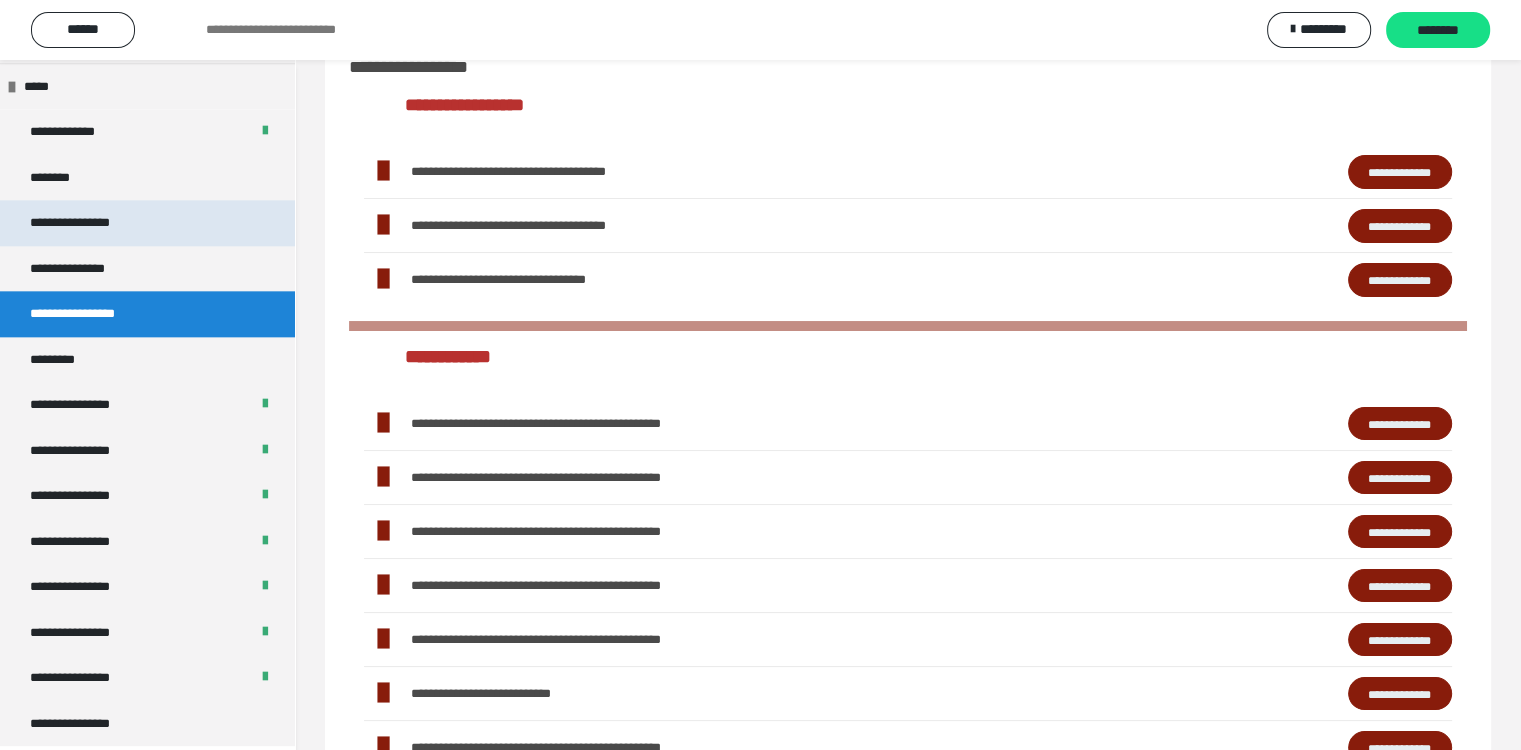 click on "**********" at bounding box center (88, 223) 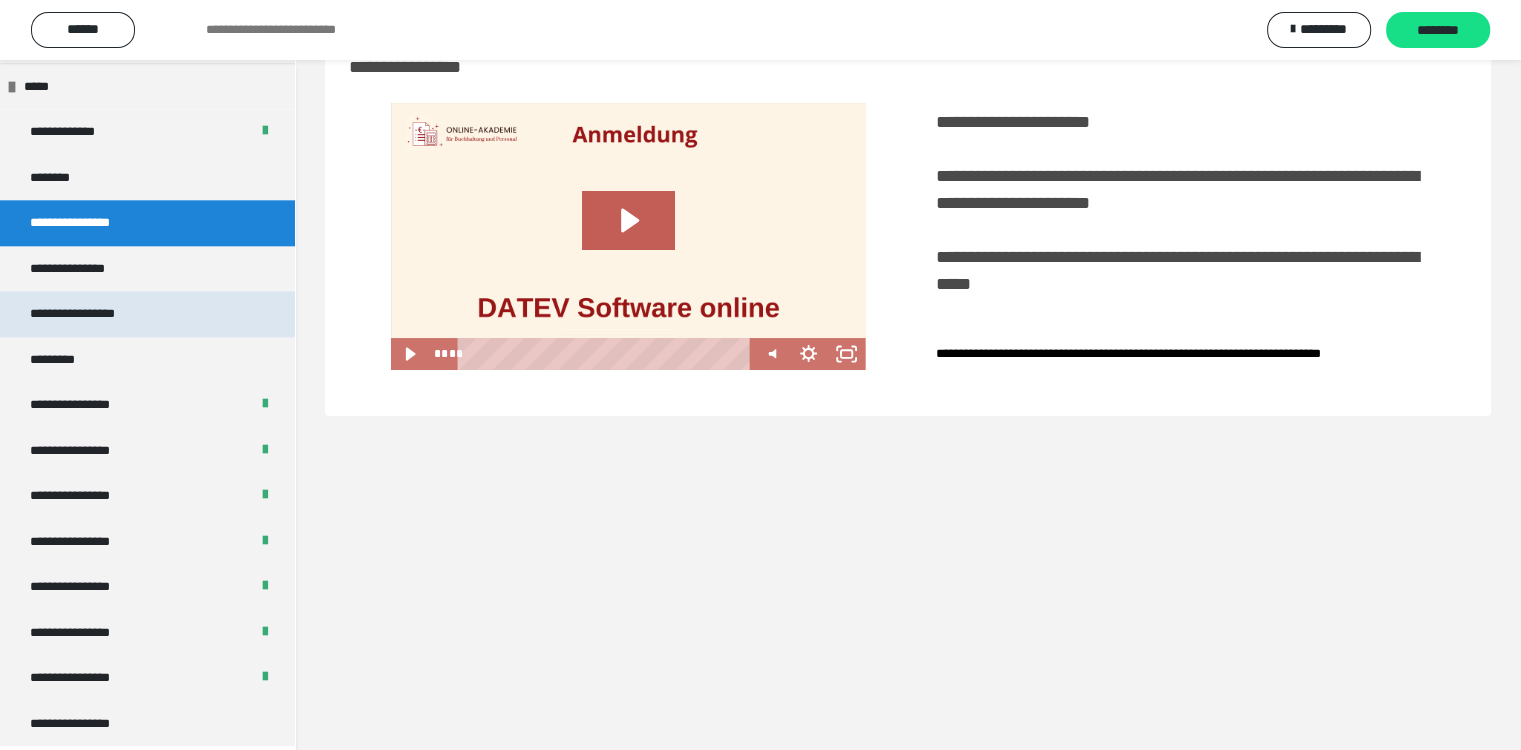 click on "**********" at bounding box center [93, 314] 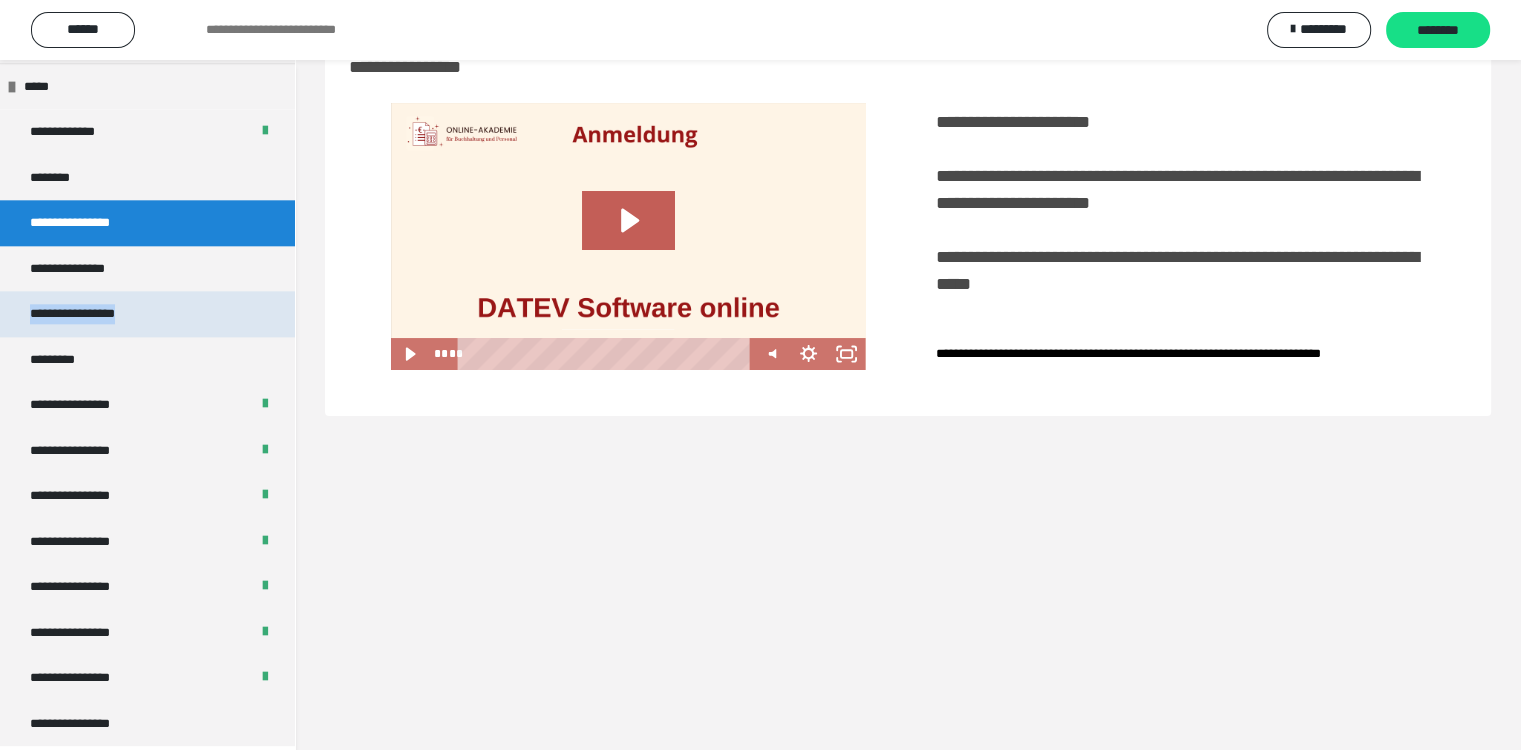click on "**********" at bounding box center (93, 314) 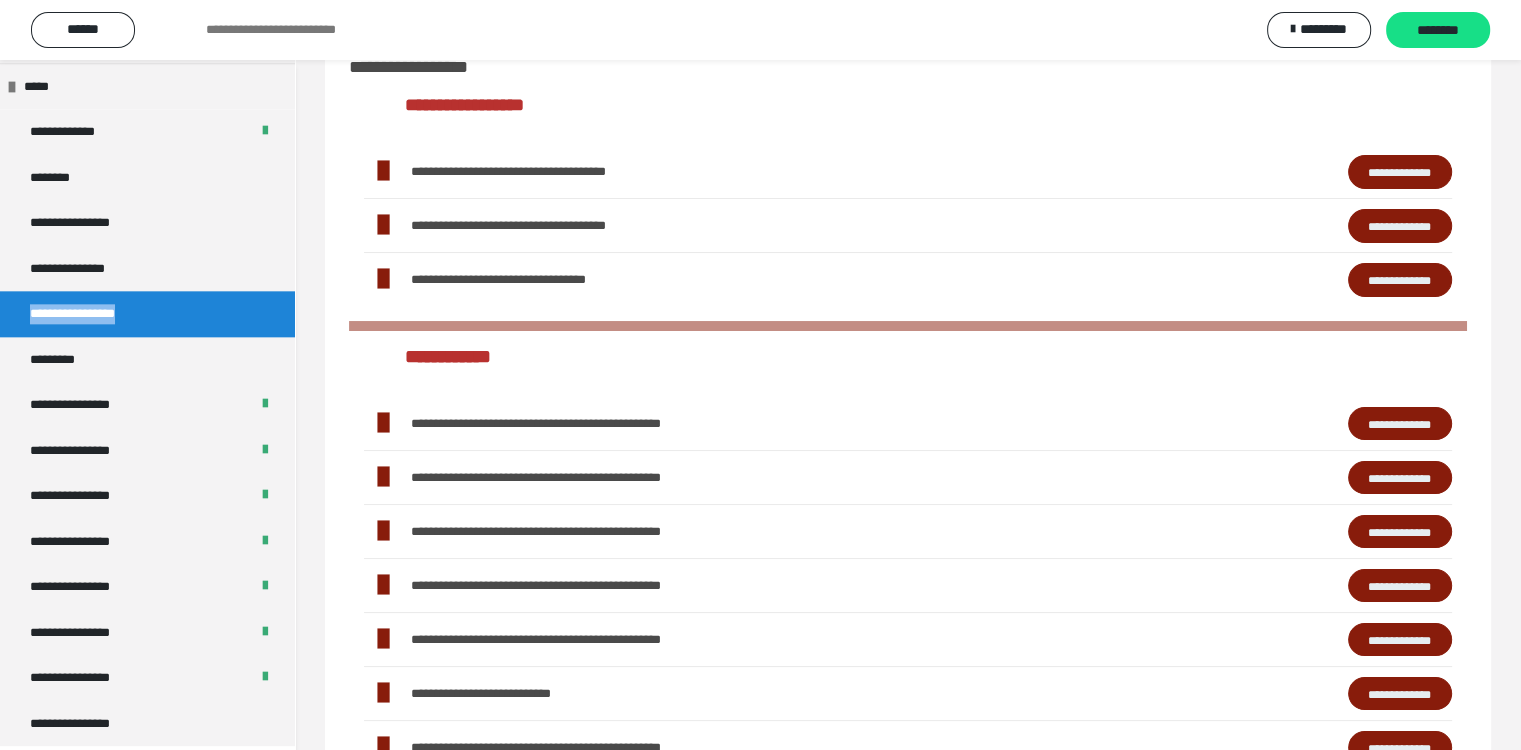 click on "**********" at bounding box center (93, 314) 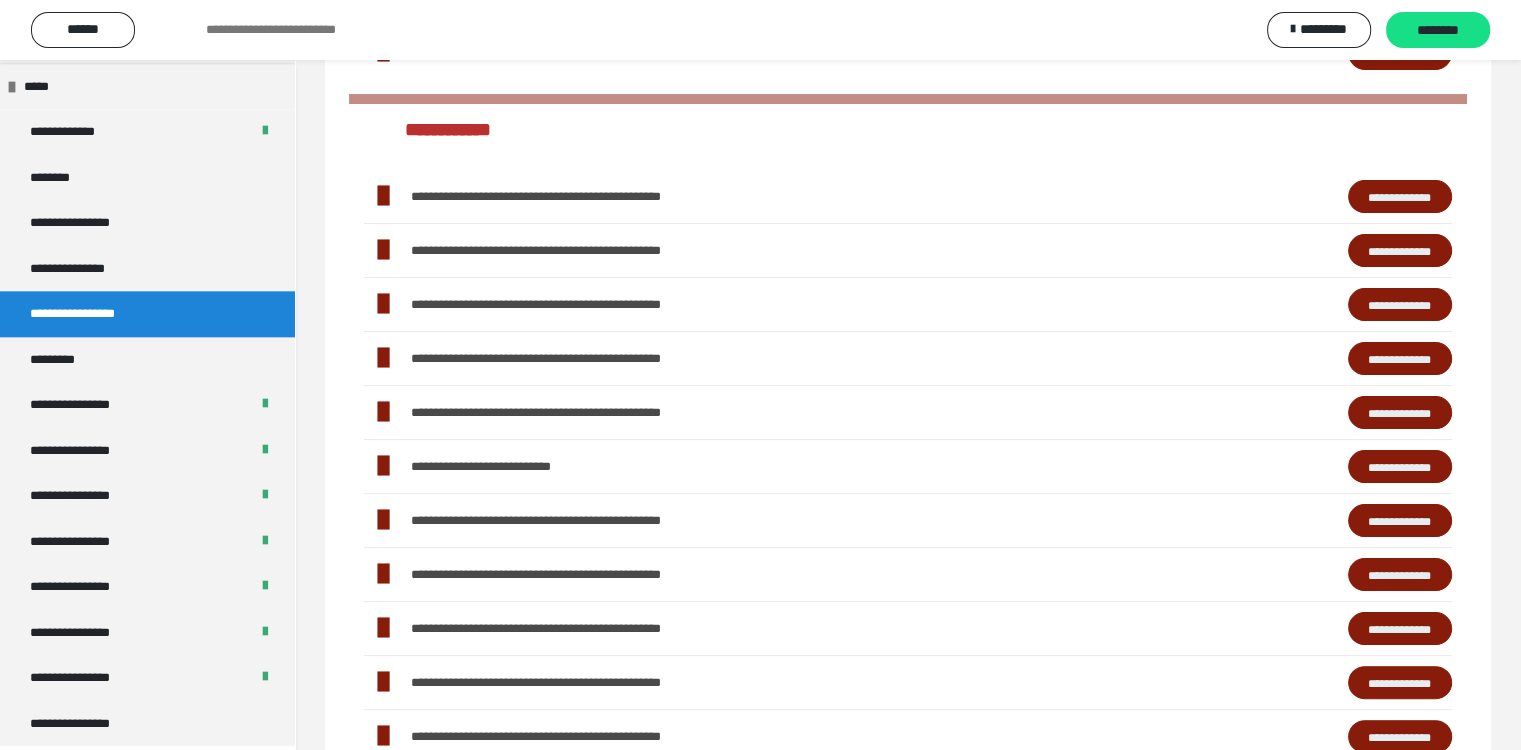 scroll, scrollTop: 300, scrollLeft: 0, axis: vertical 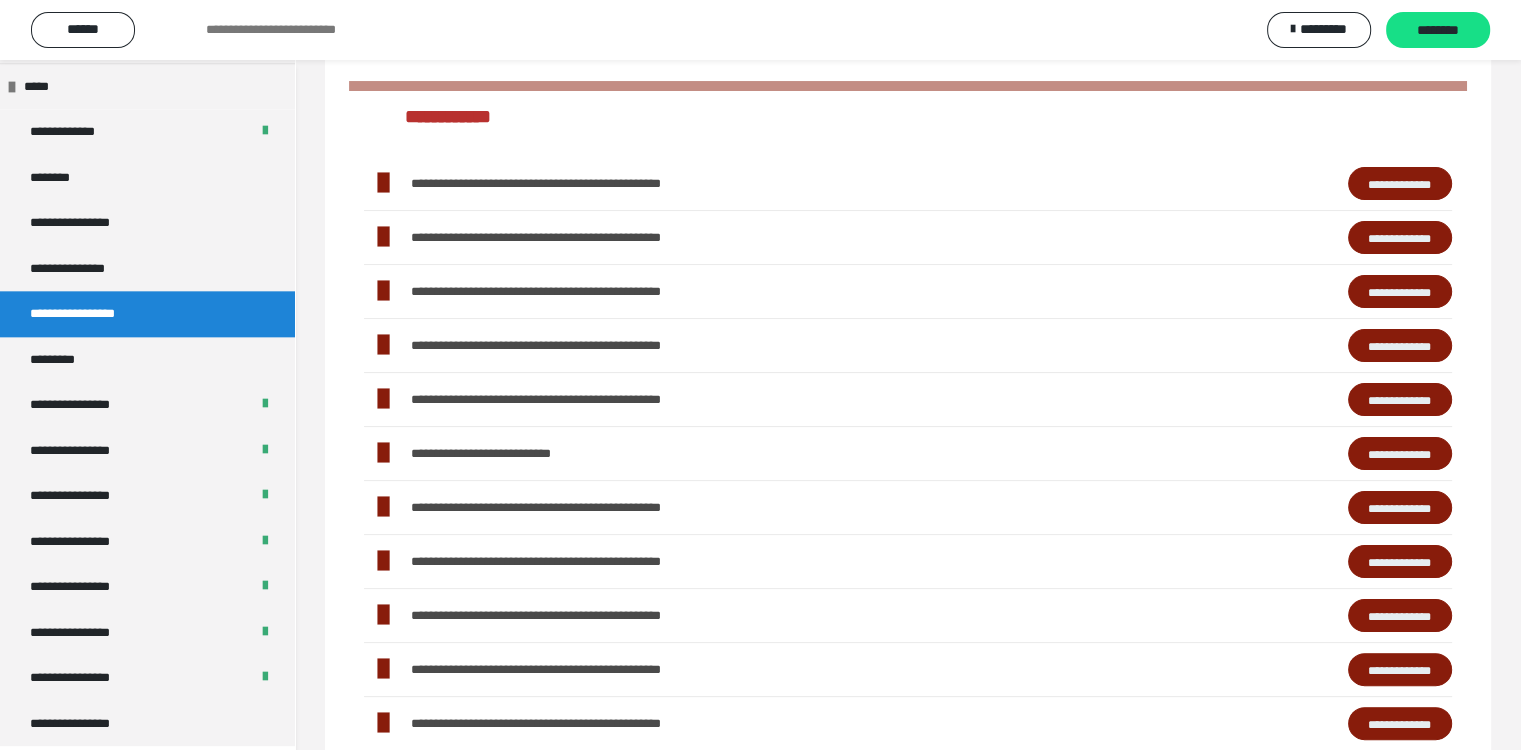 click on "**********" at bounding box center (1400, 400) 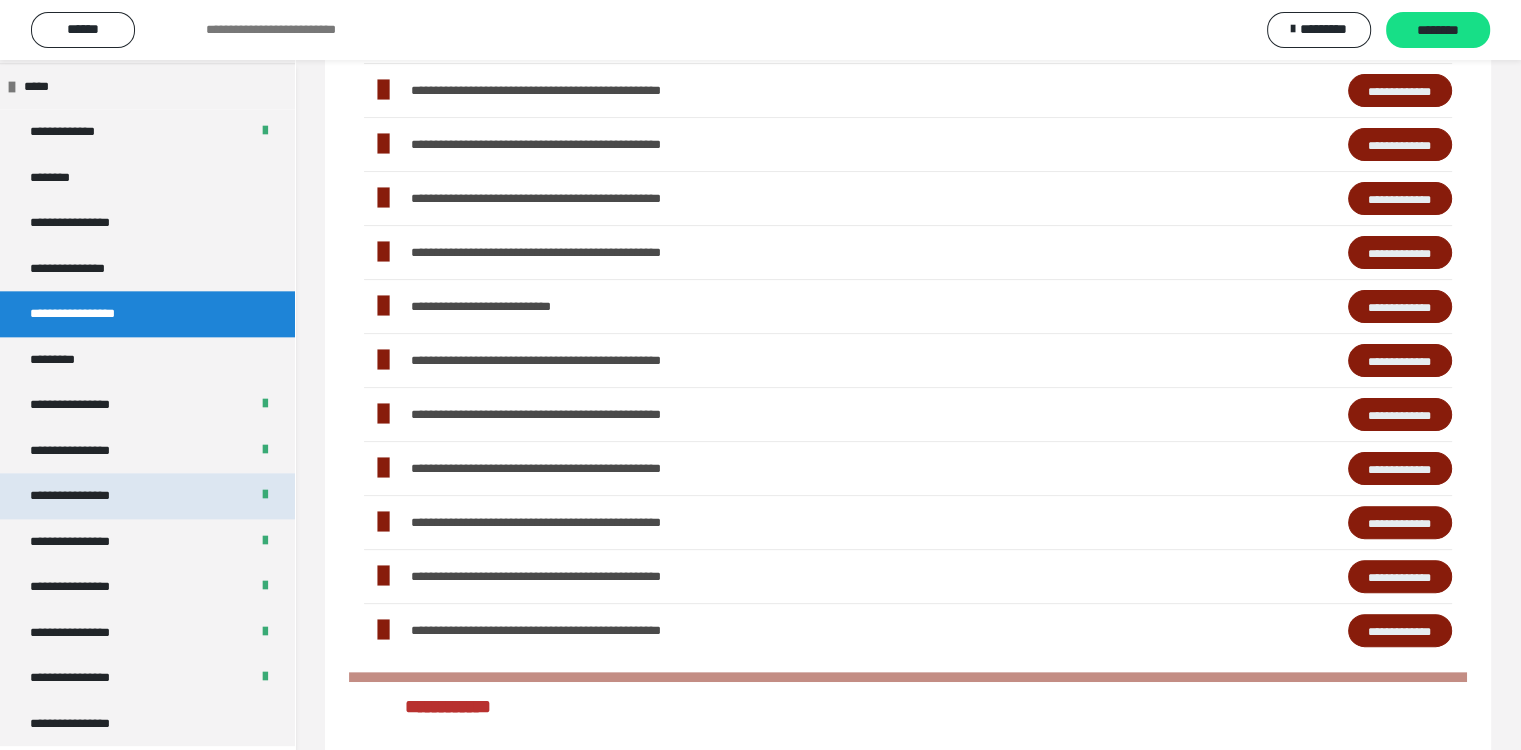 scroll, scrollTop: 700, scrollLeft: 0, axis: vertical 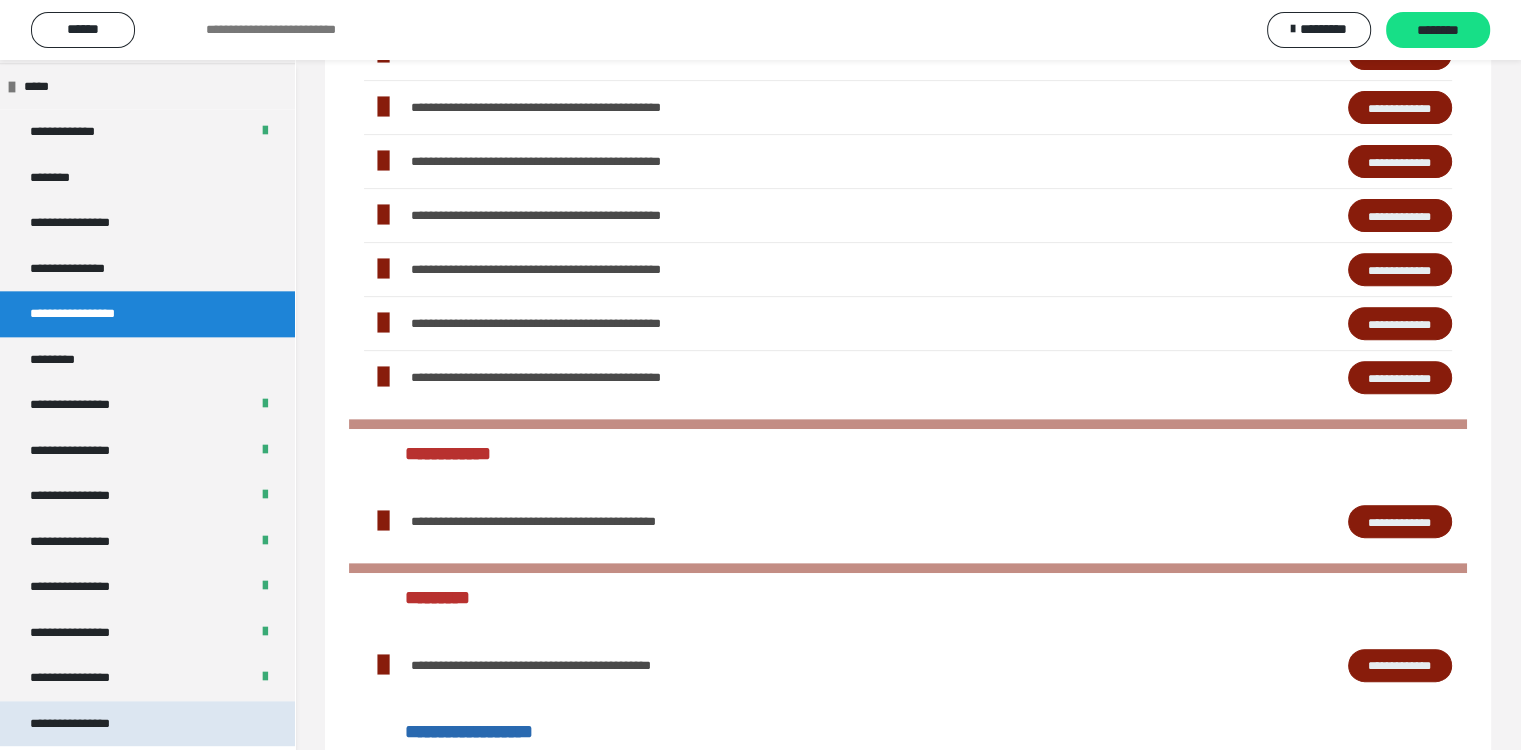 click on "**********" at bounding box center (87, 724) 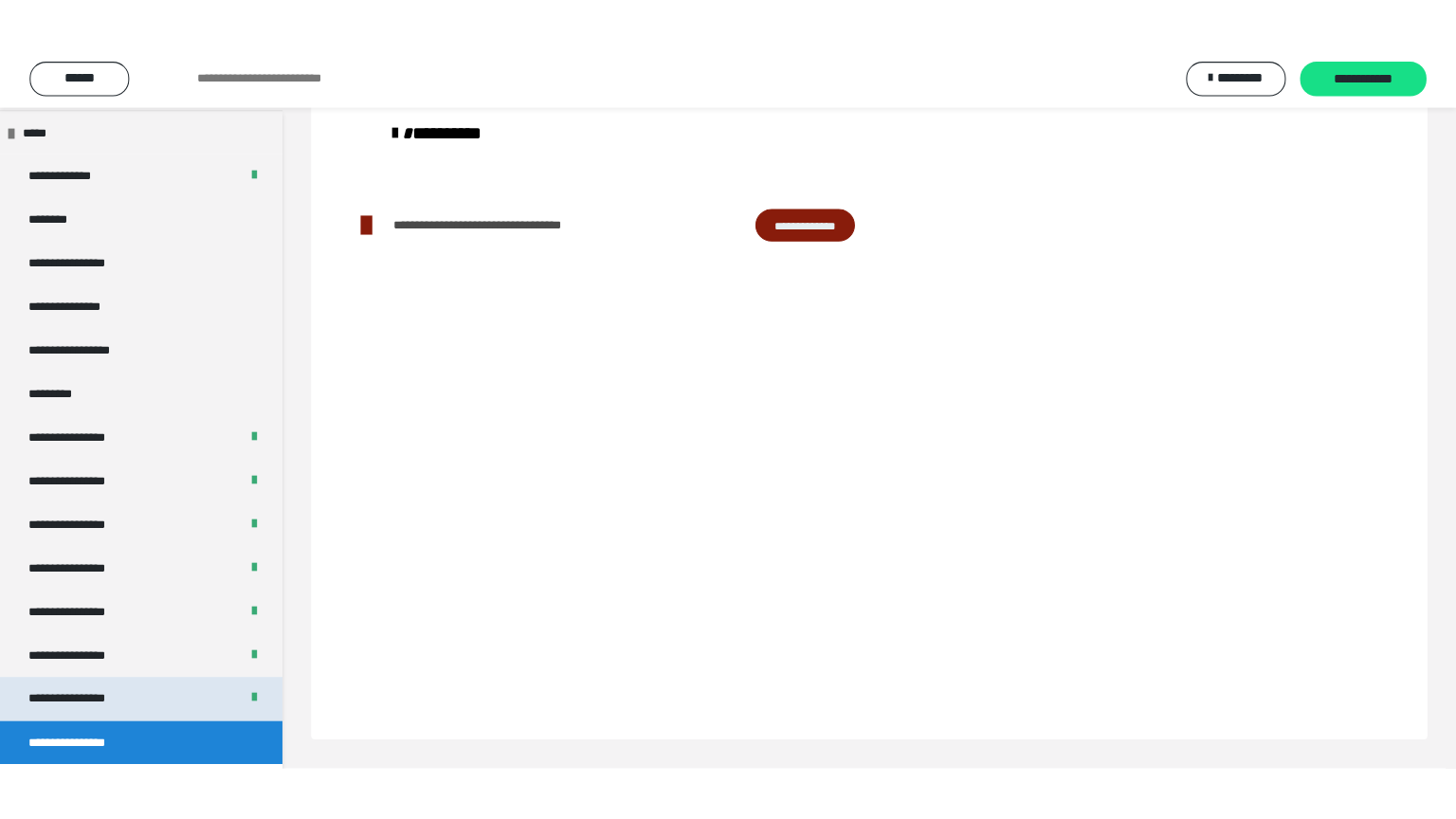 scroll, scrollTop: 57, scrollLeft: 0, axis: vertical 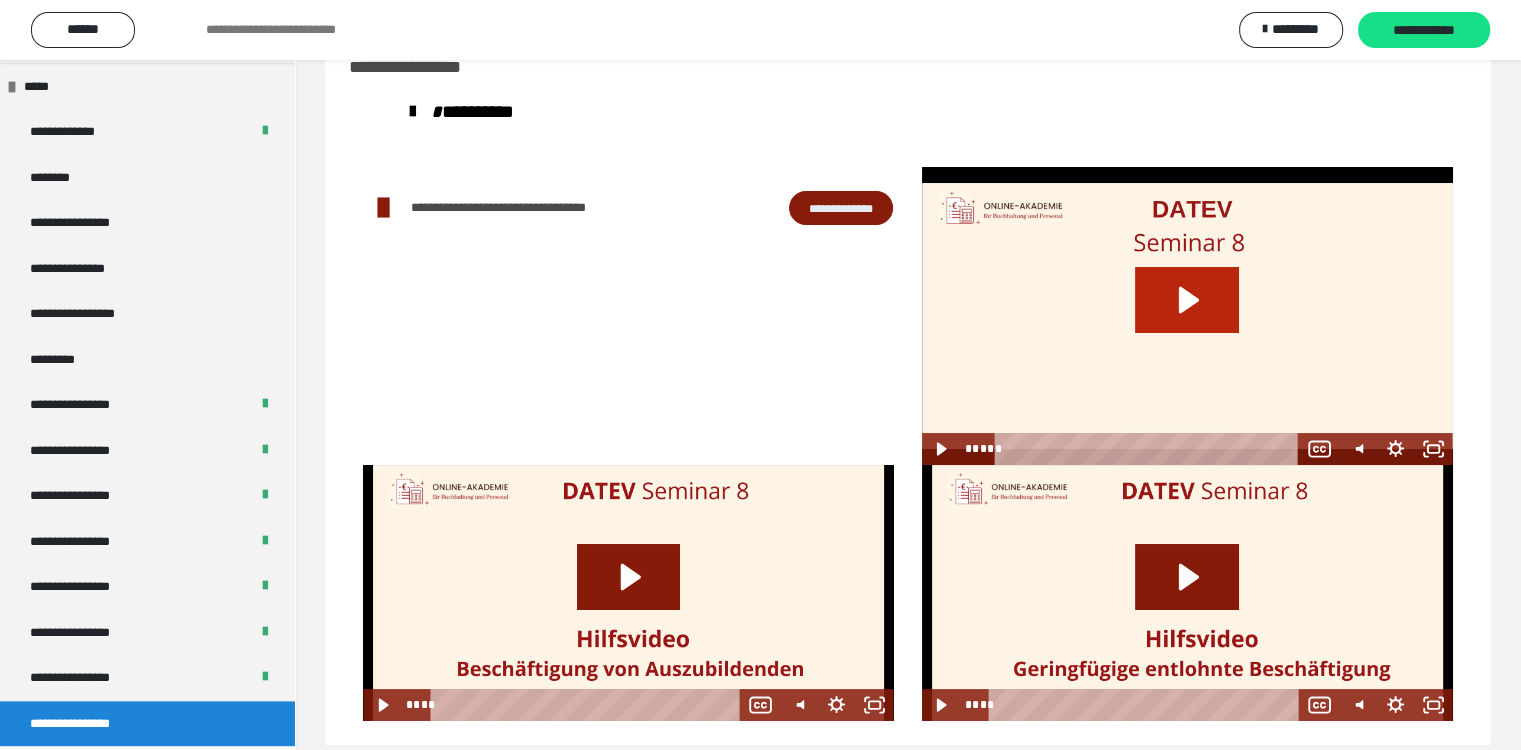click 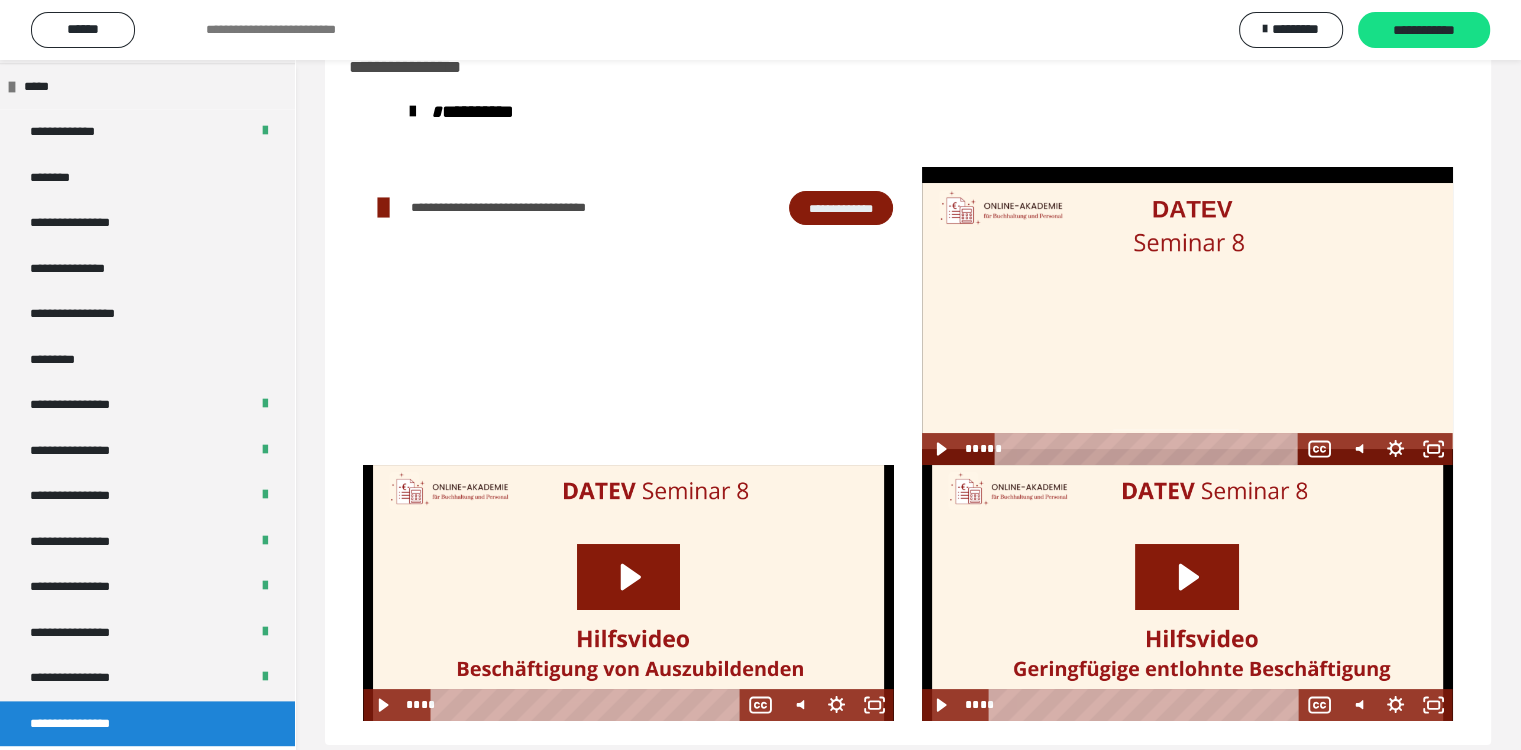 click at bounding box center (1187, 316) 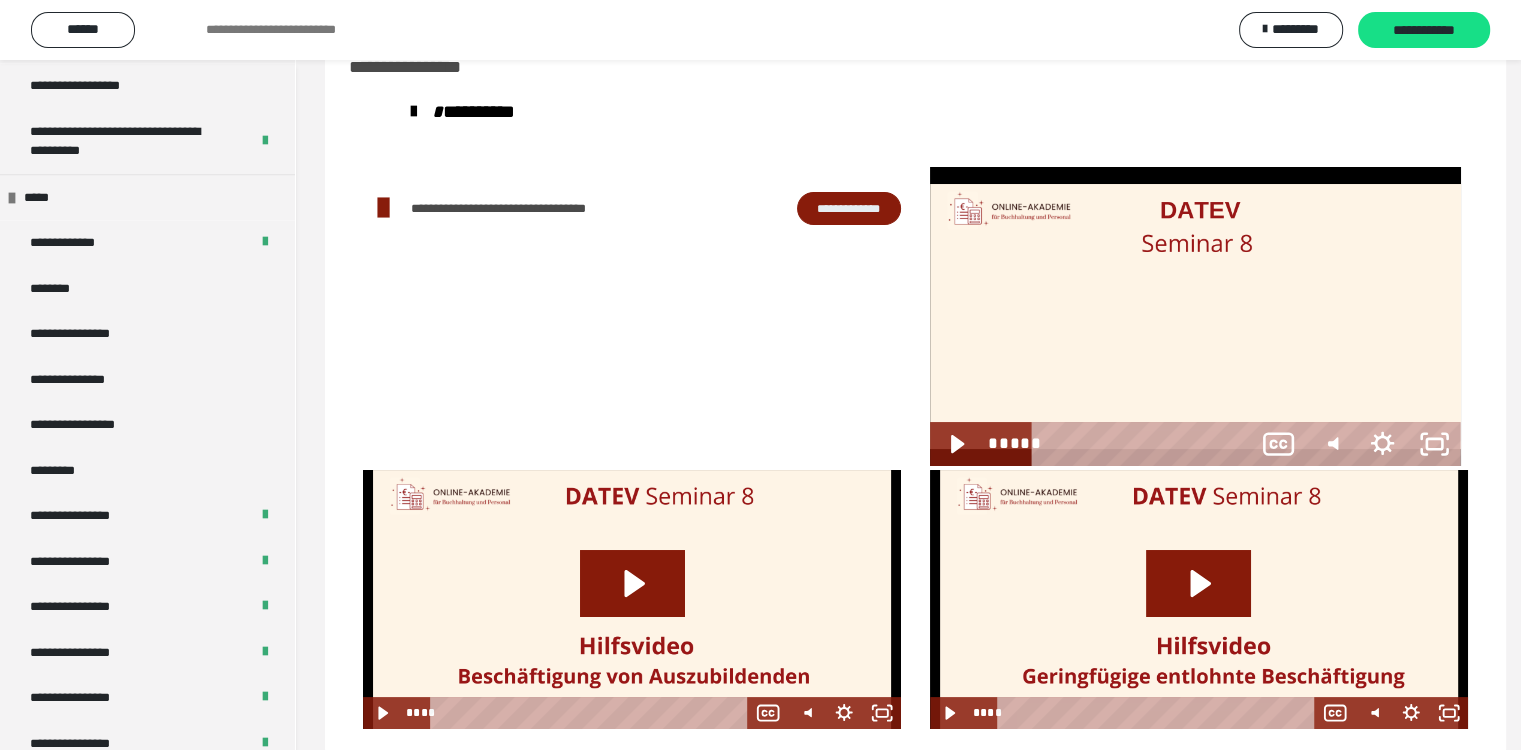 scroll, scrollTop: 2212, scrollLeft: 0, axis: vertical 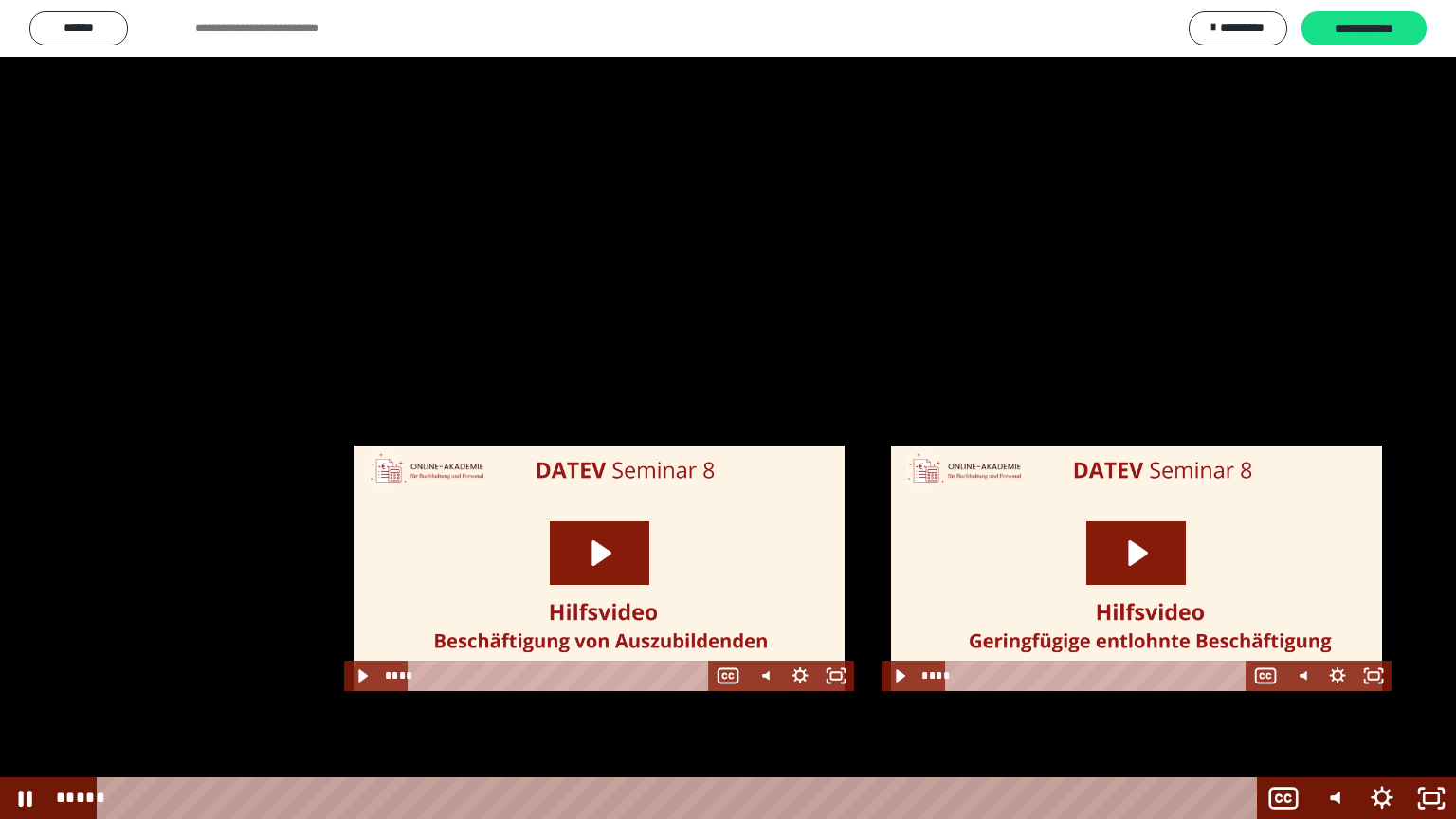 click at bounding box center (728, 410) 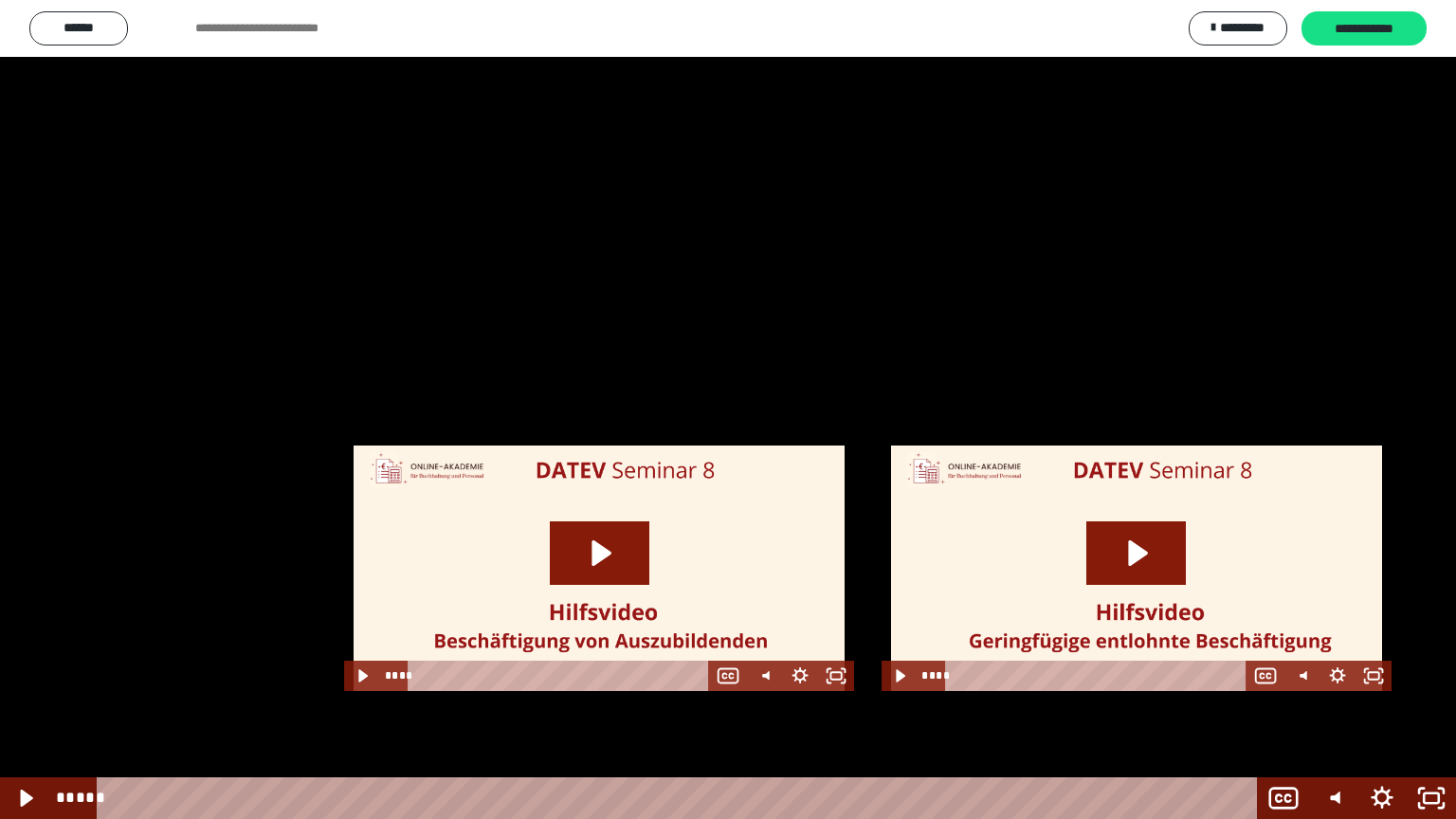 click at bounding box center [728, 410] 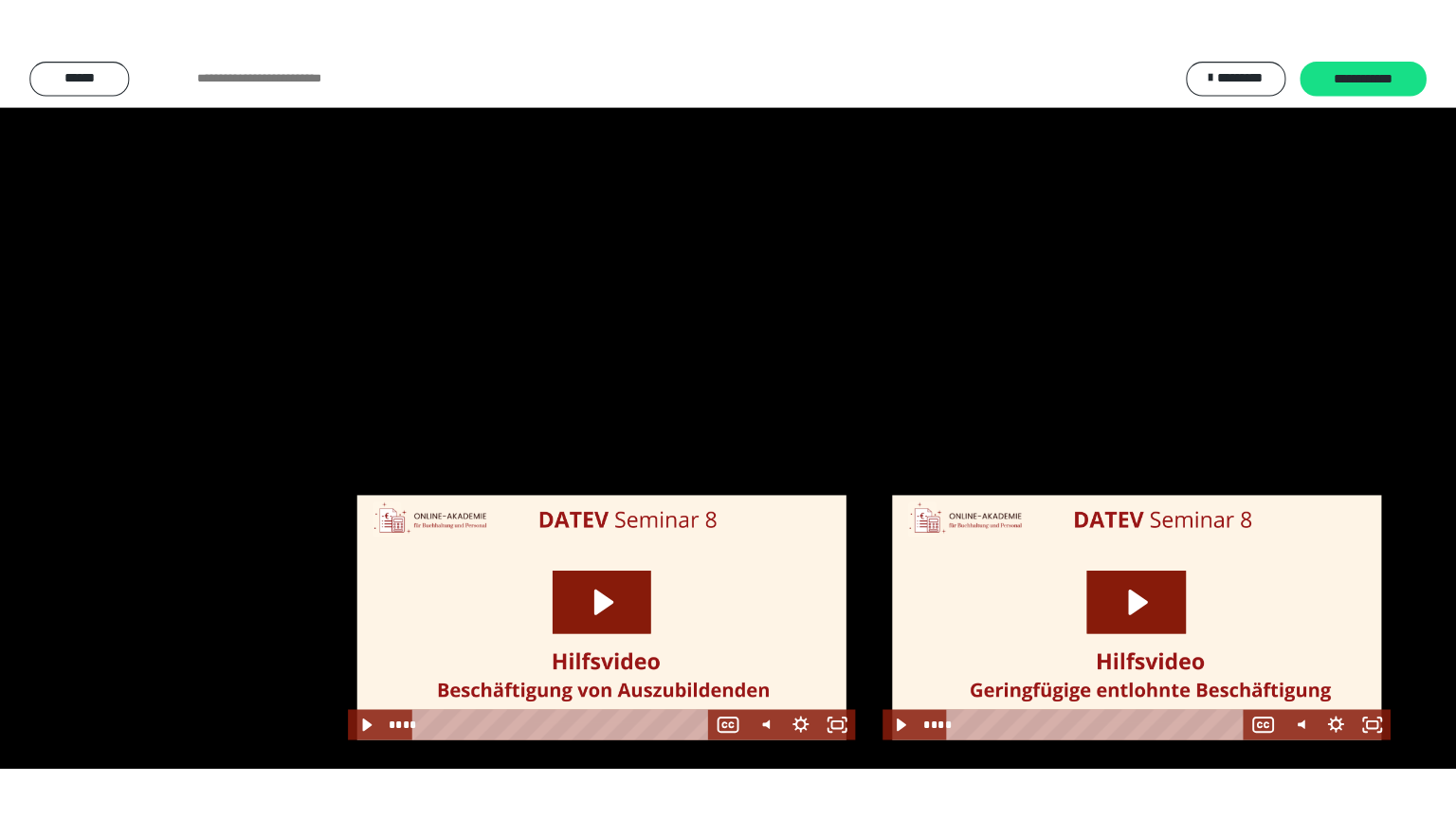 scroll, scrollTop: 2206, scrollLeft: 0, axis: vertical 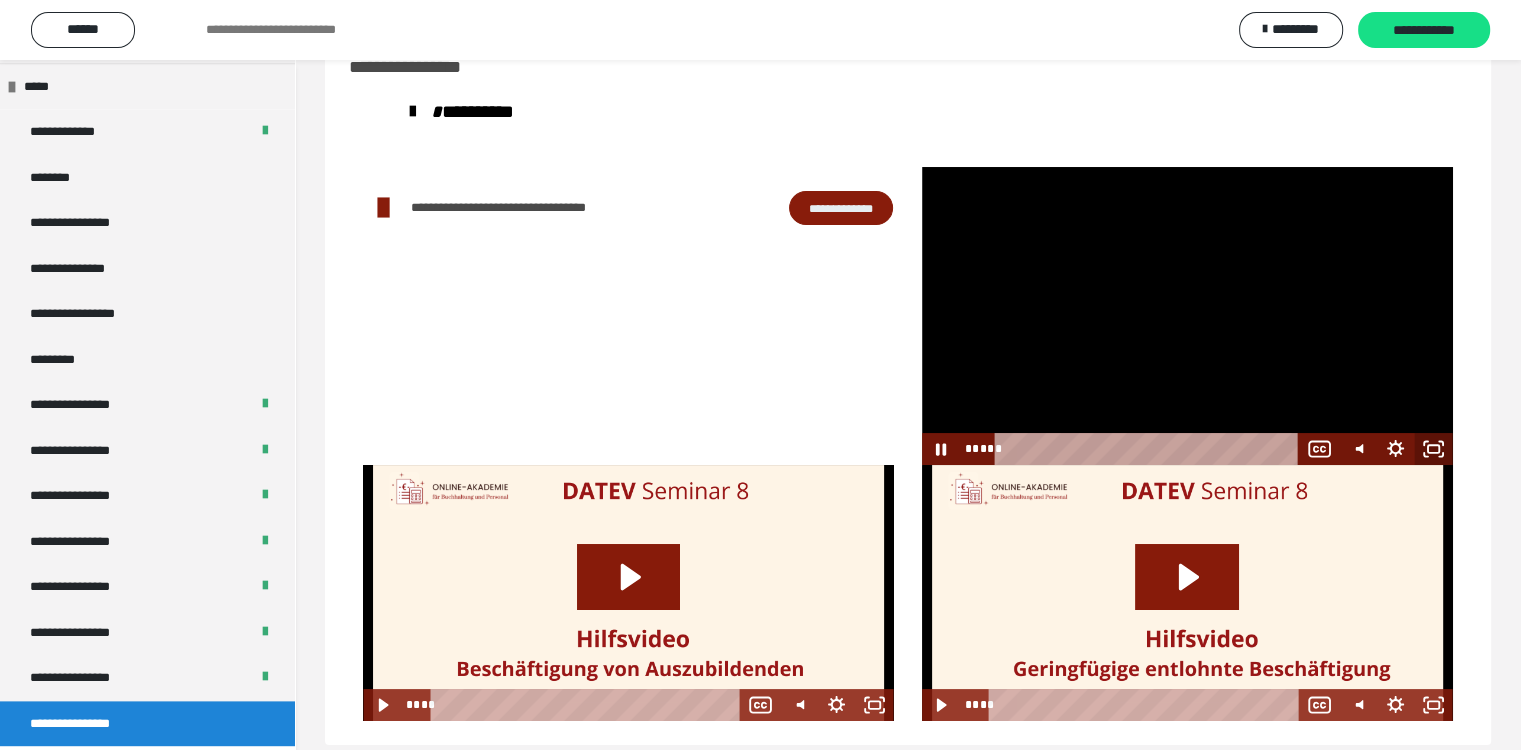 click 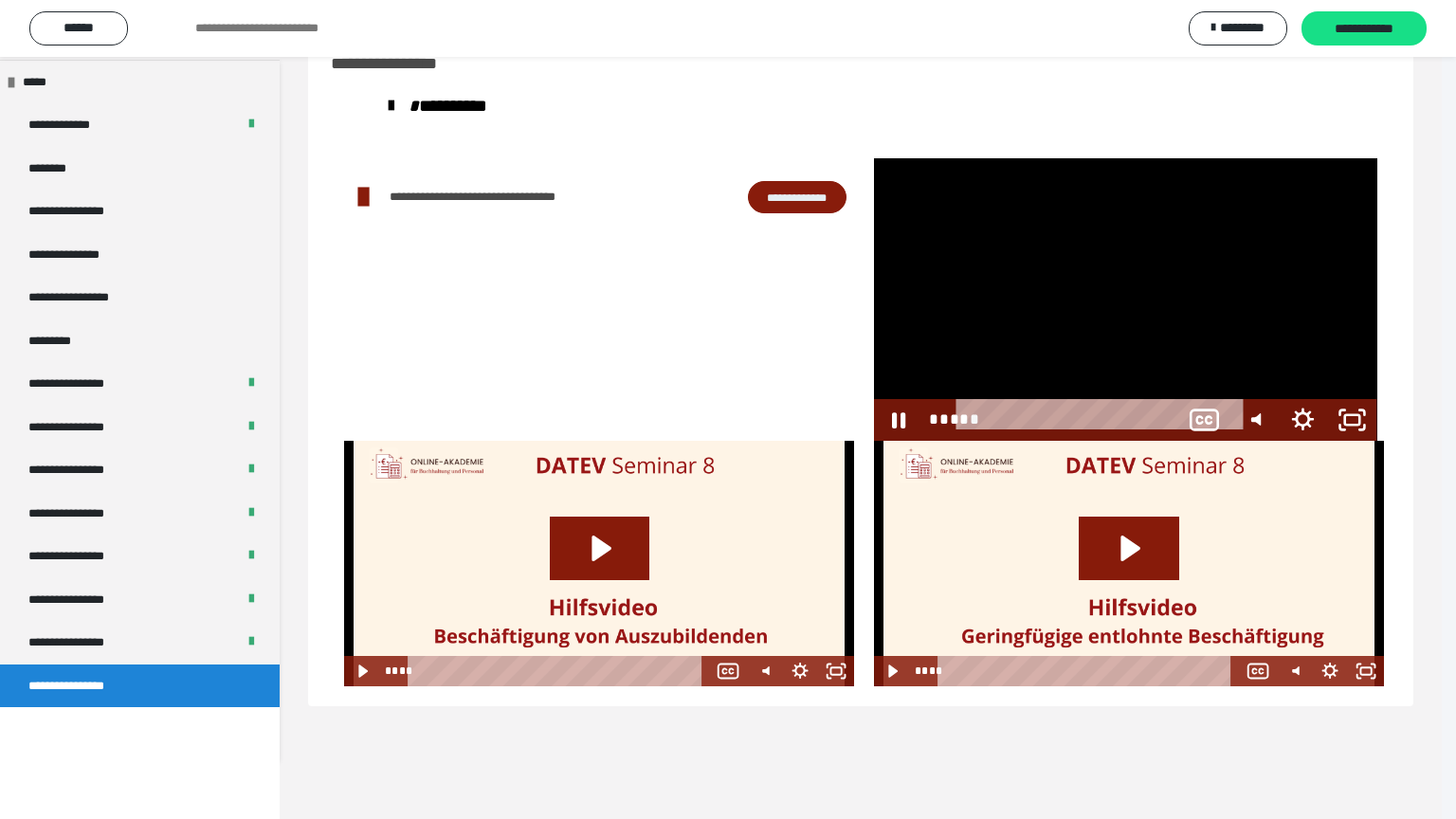 scroll, scrollTop: 2097, scrollLeft: 0, axis: vertical 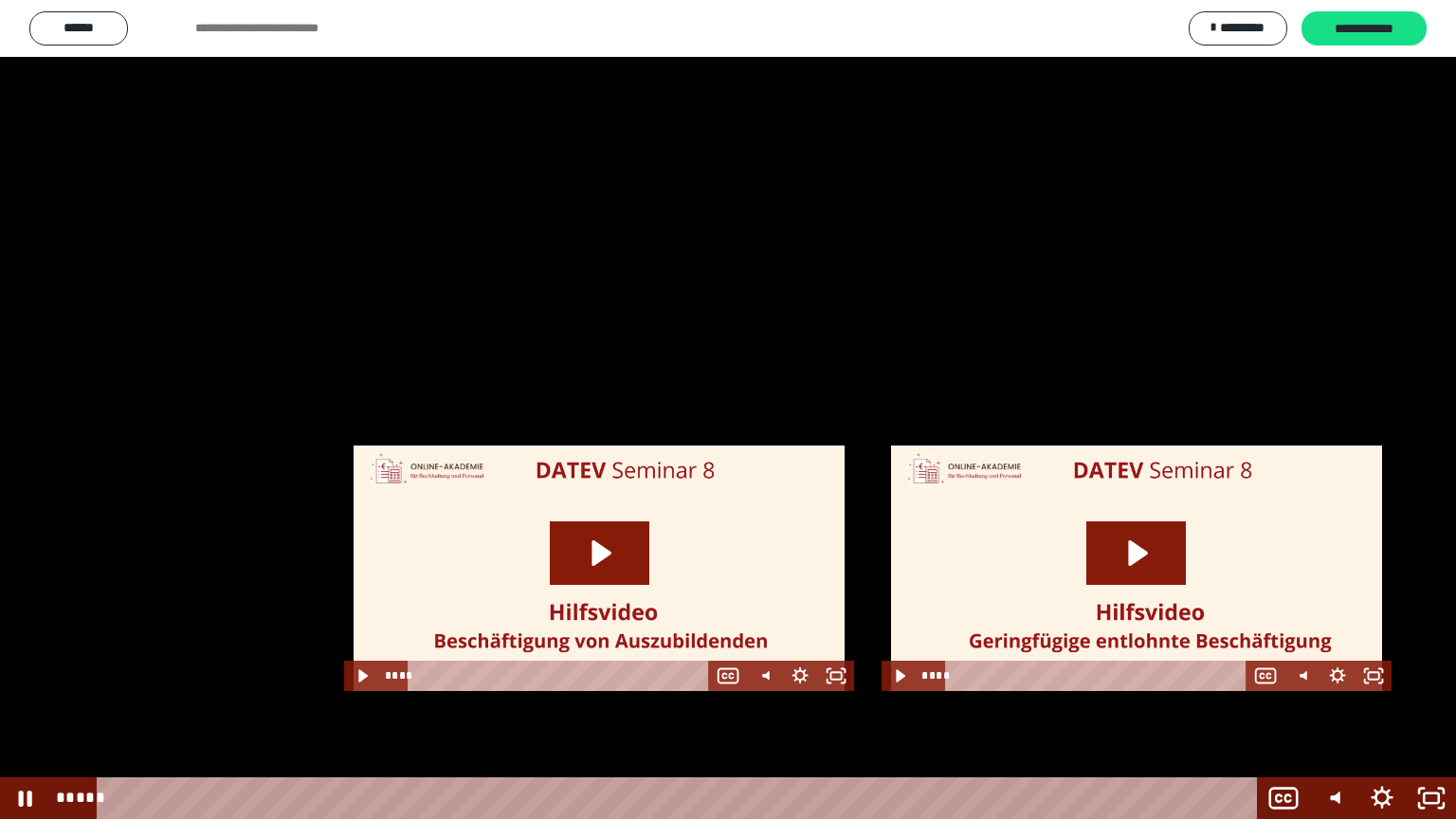 click at bounding box center (728, 410) 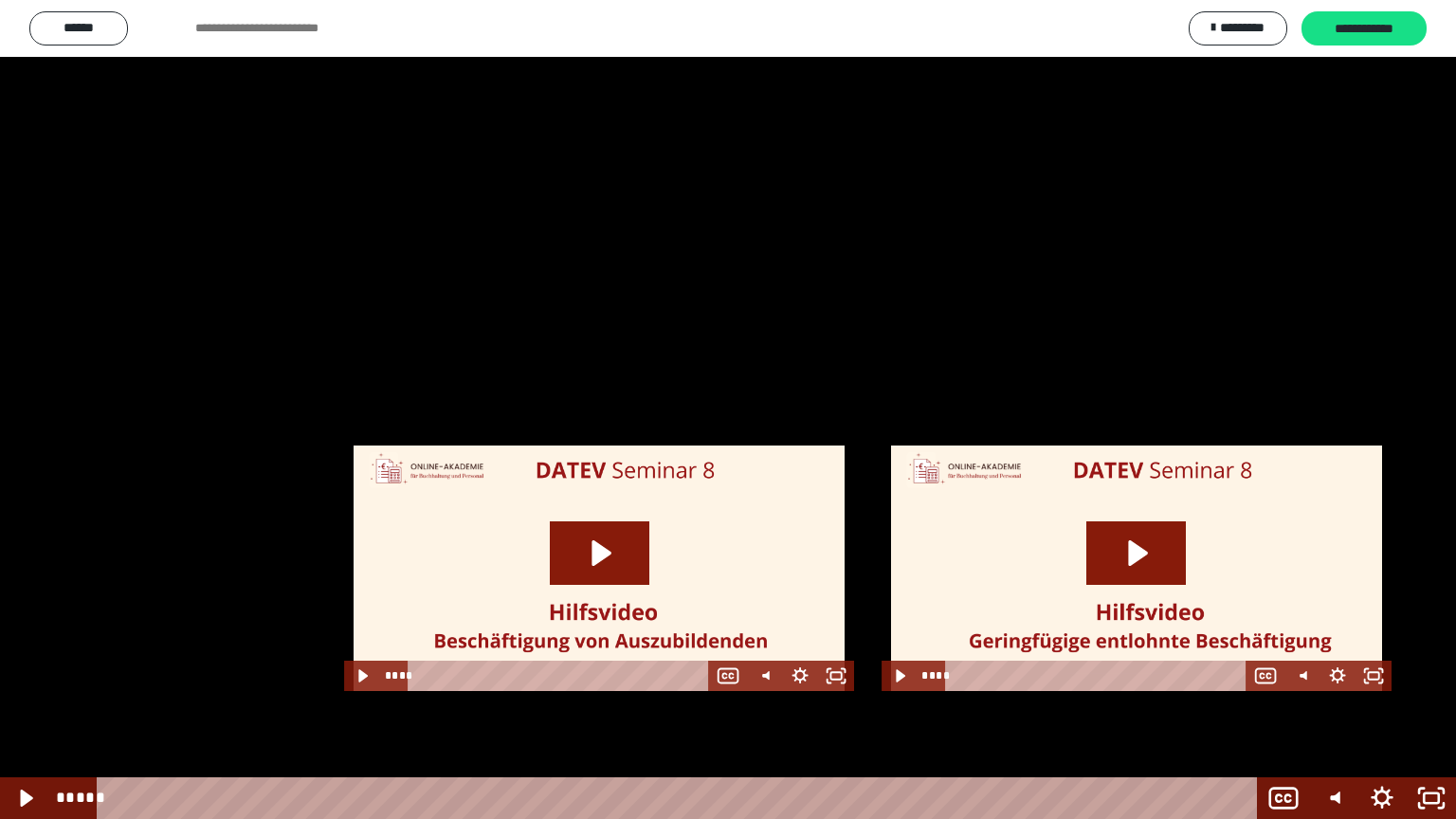 click at bounding box center (728, 410) 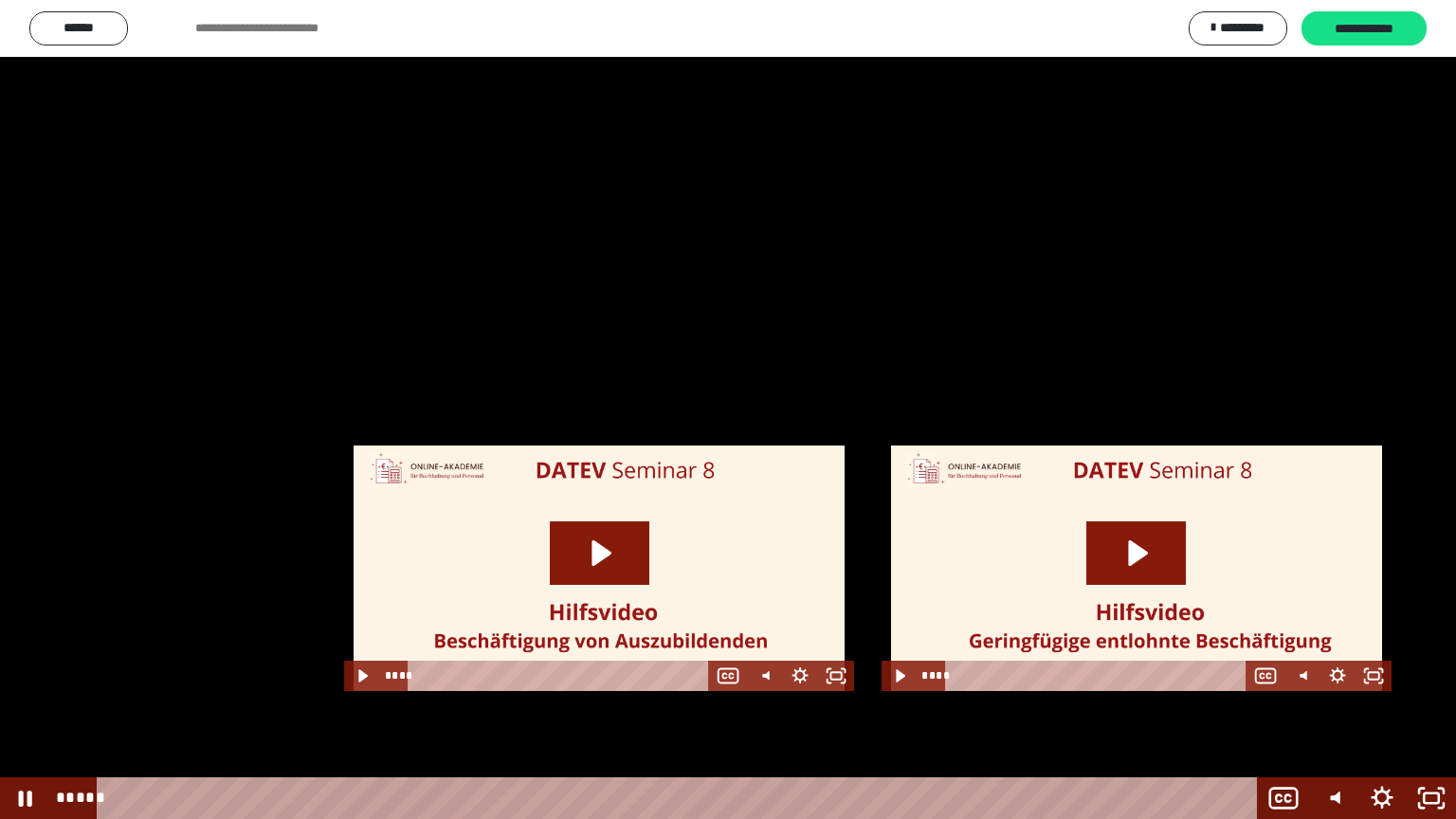 click at bounding box center (728, 410) 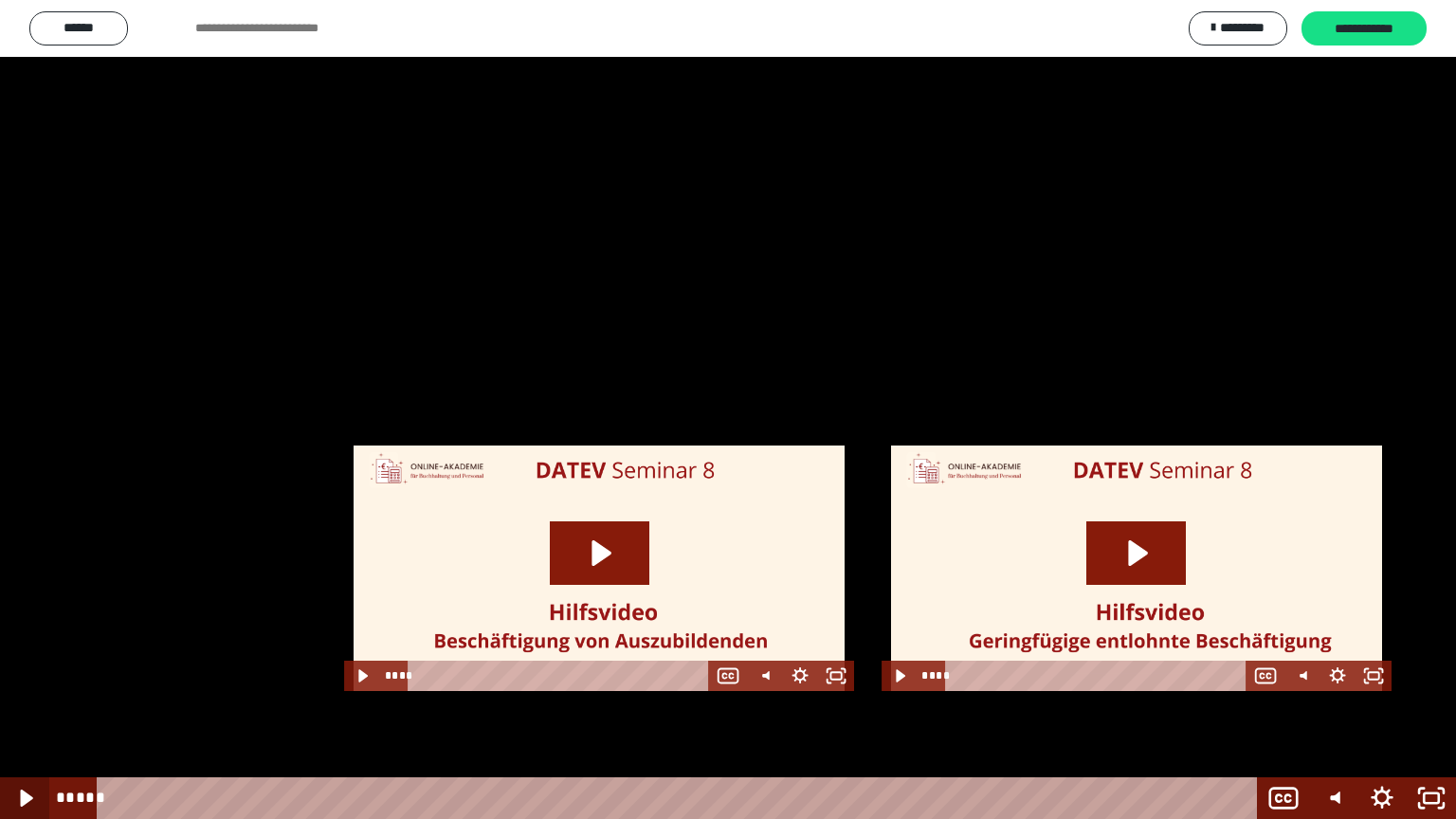 type 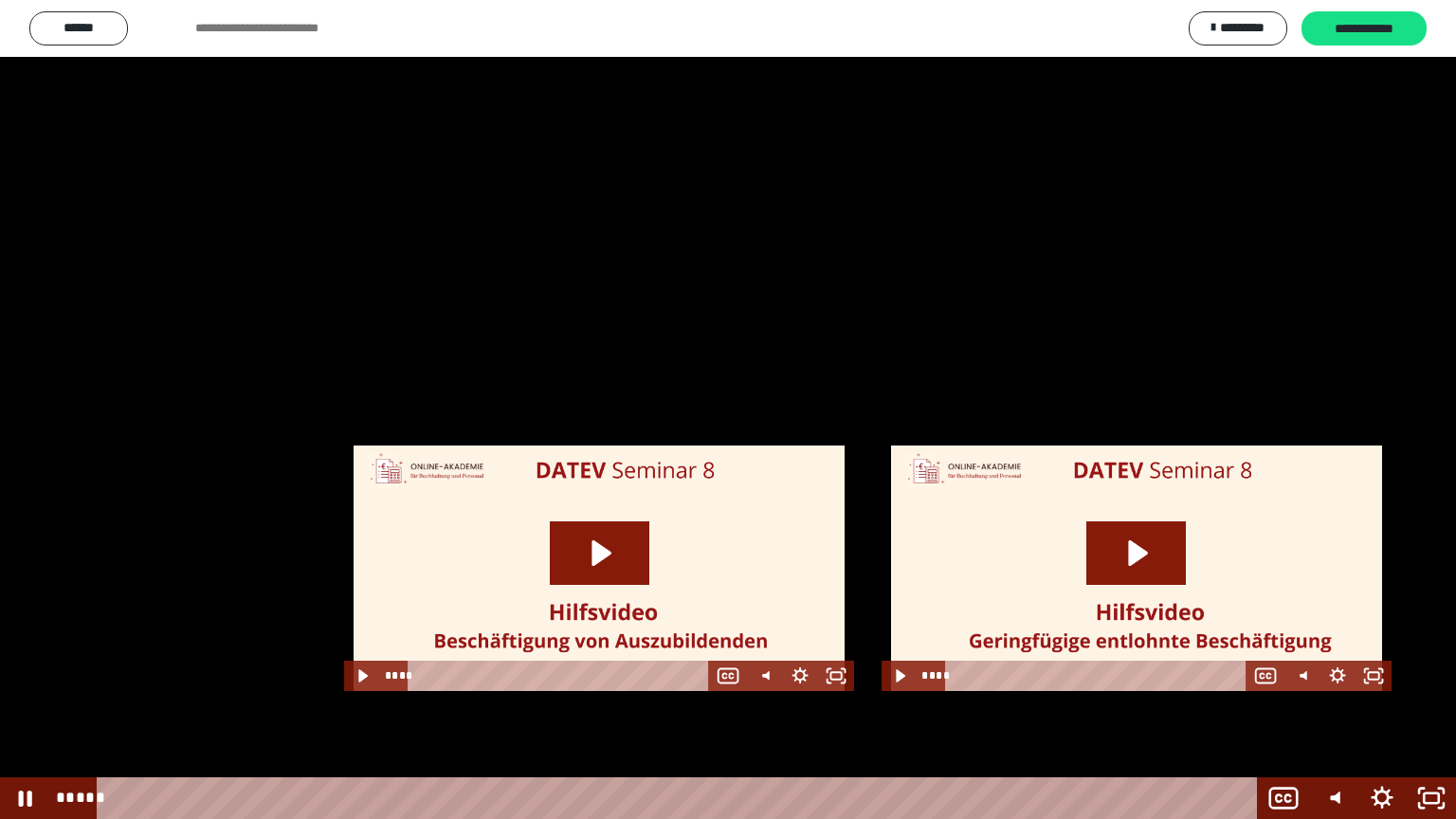click at bounding box center [728, 410] 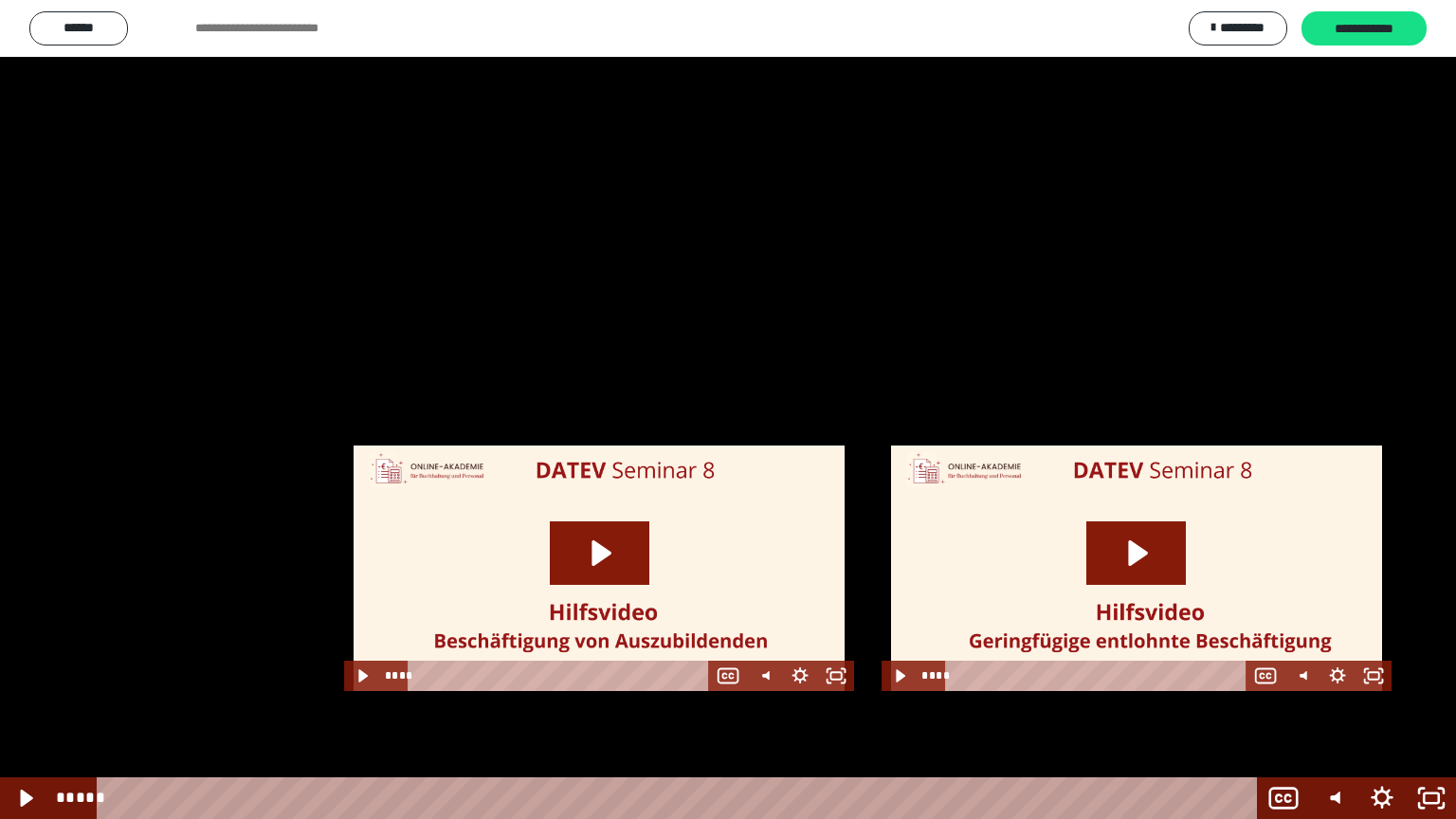 click at bounding box center [728, 410] 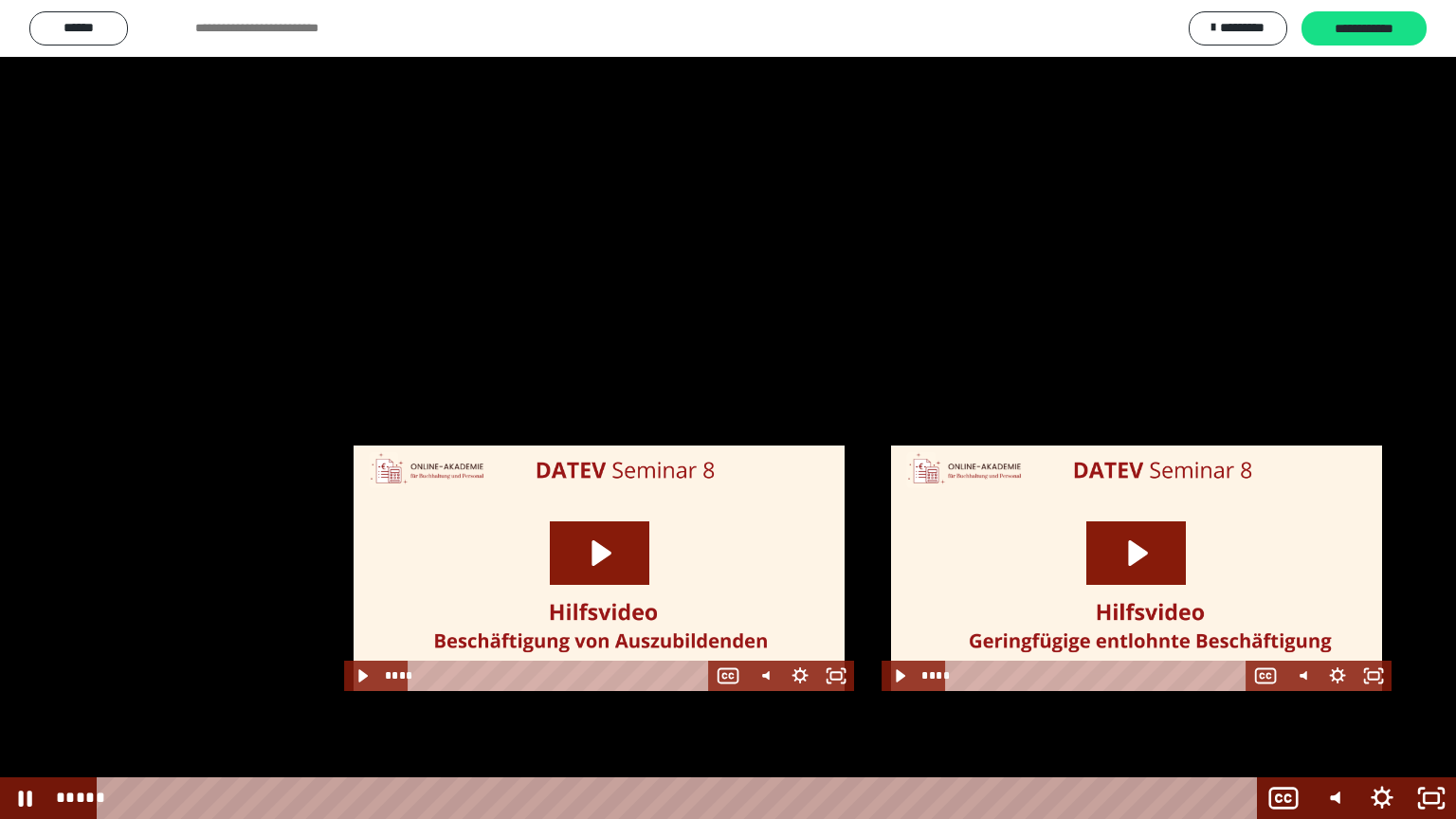 click on "***** *****" at bounding box center [654, 798] 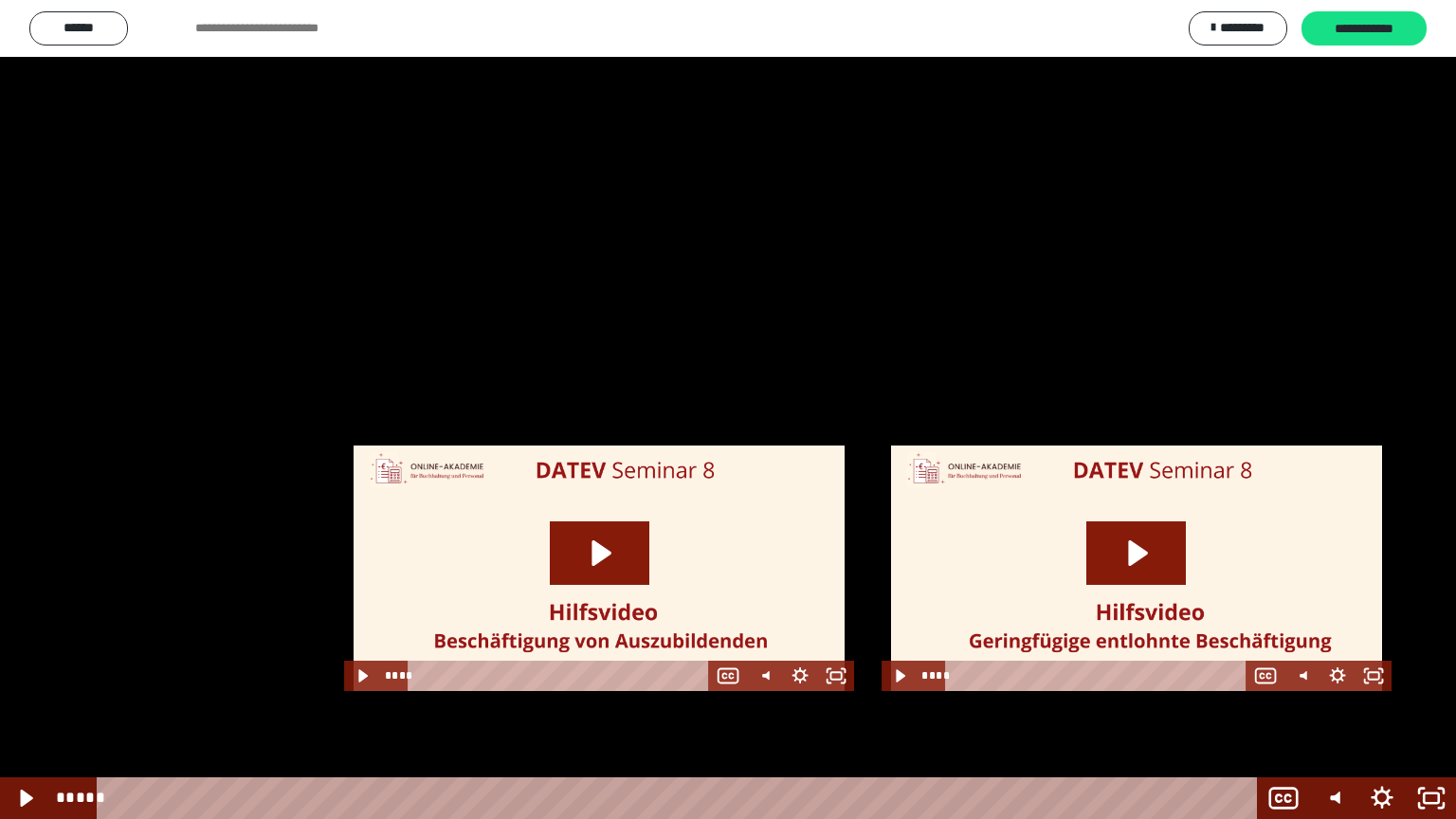 click at bounding box center (728, 410) 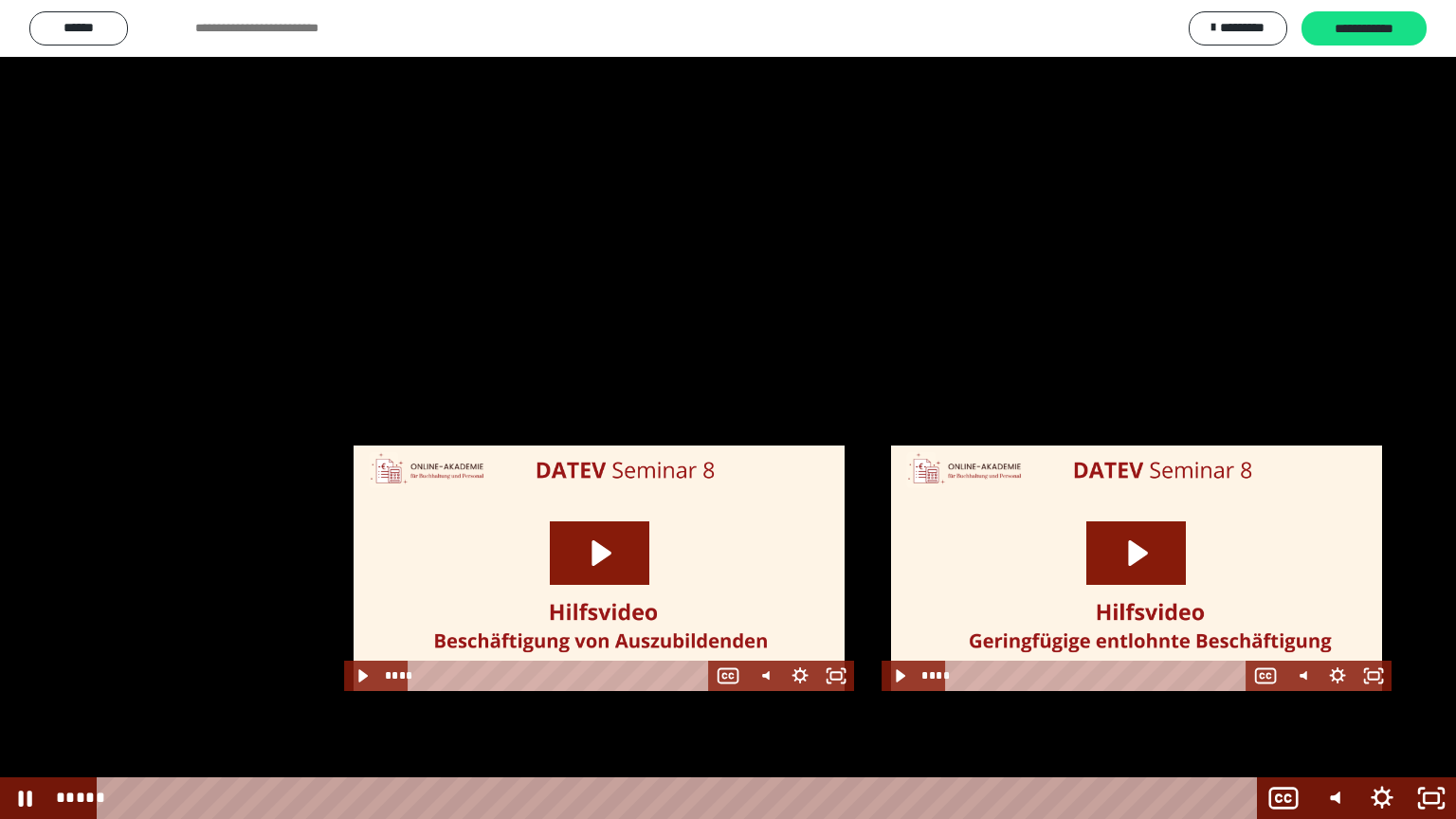 click at bounding box center (728, 410) 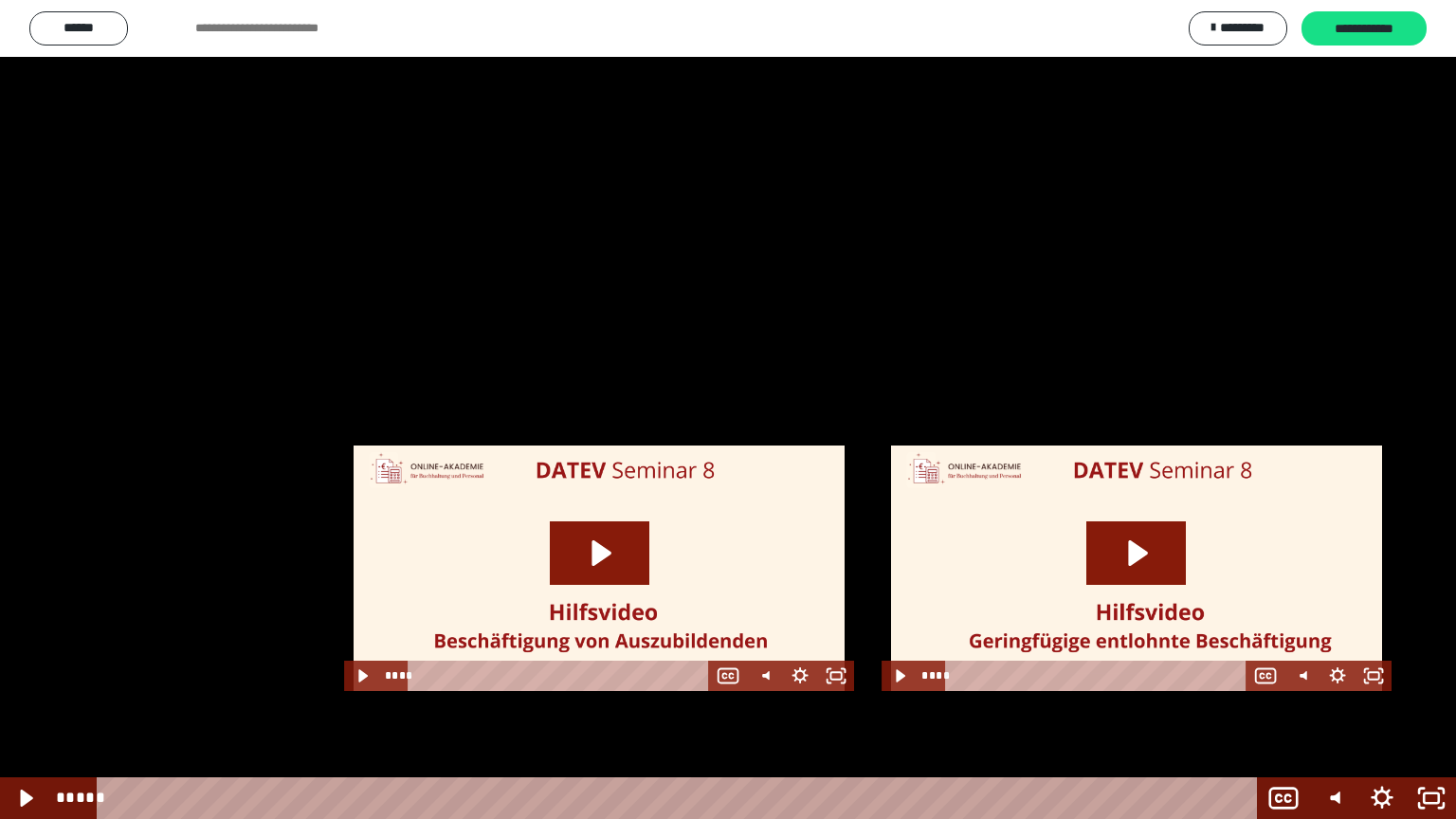 click at bounding box center [728, 410] 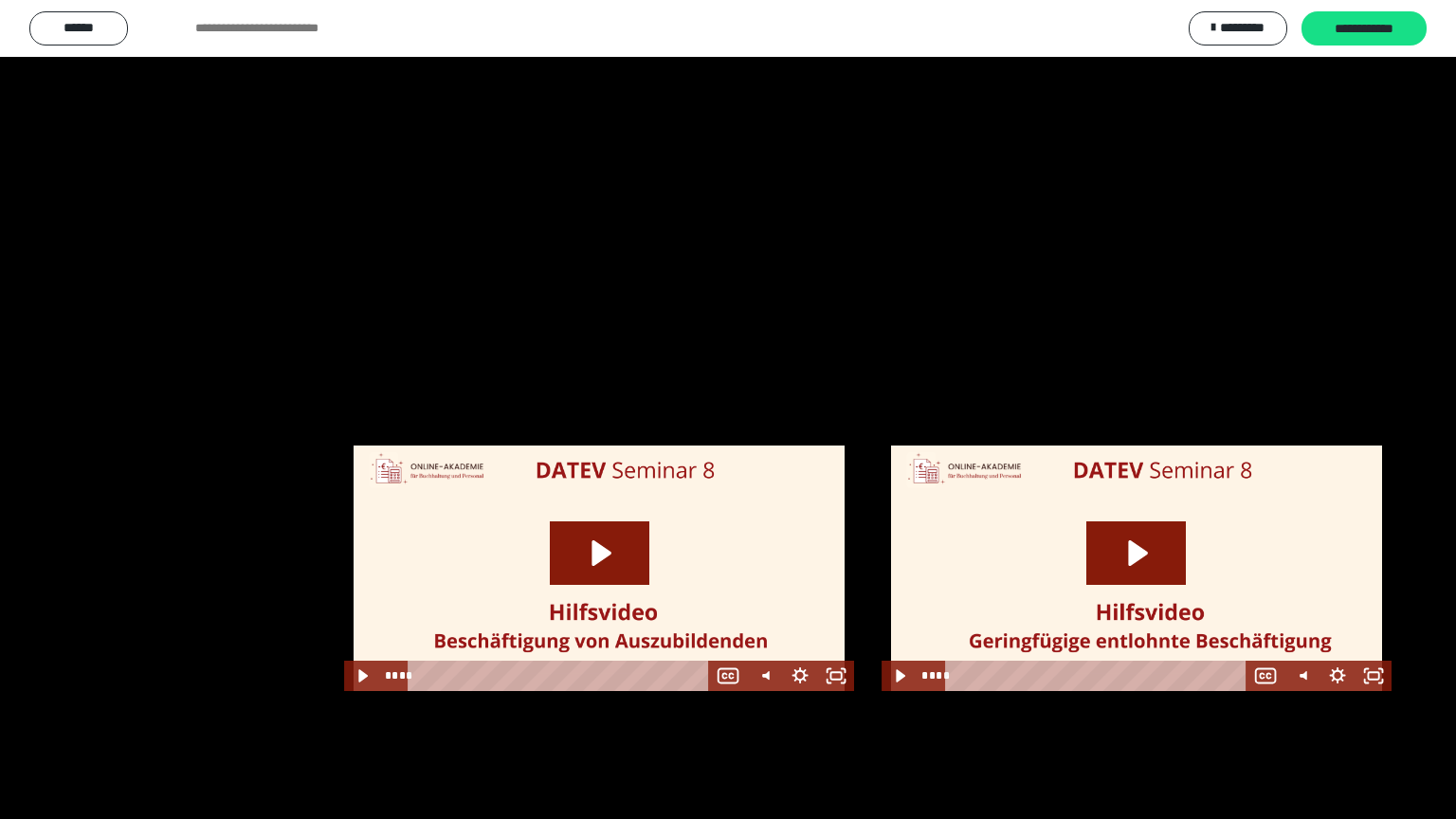 click at bounding box center [728, 410] 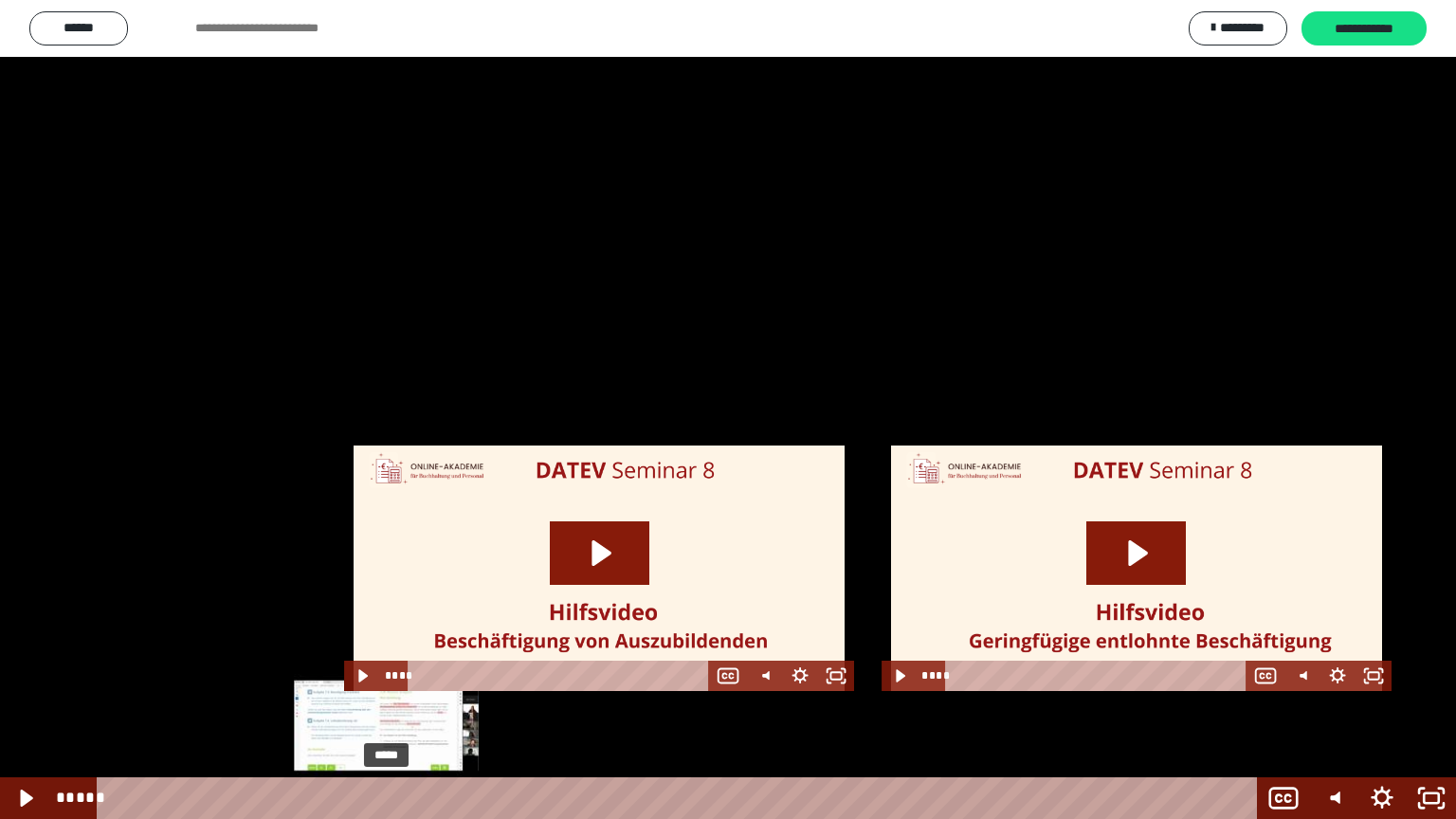 click on "*****" at bounding box center [681, 798] 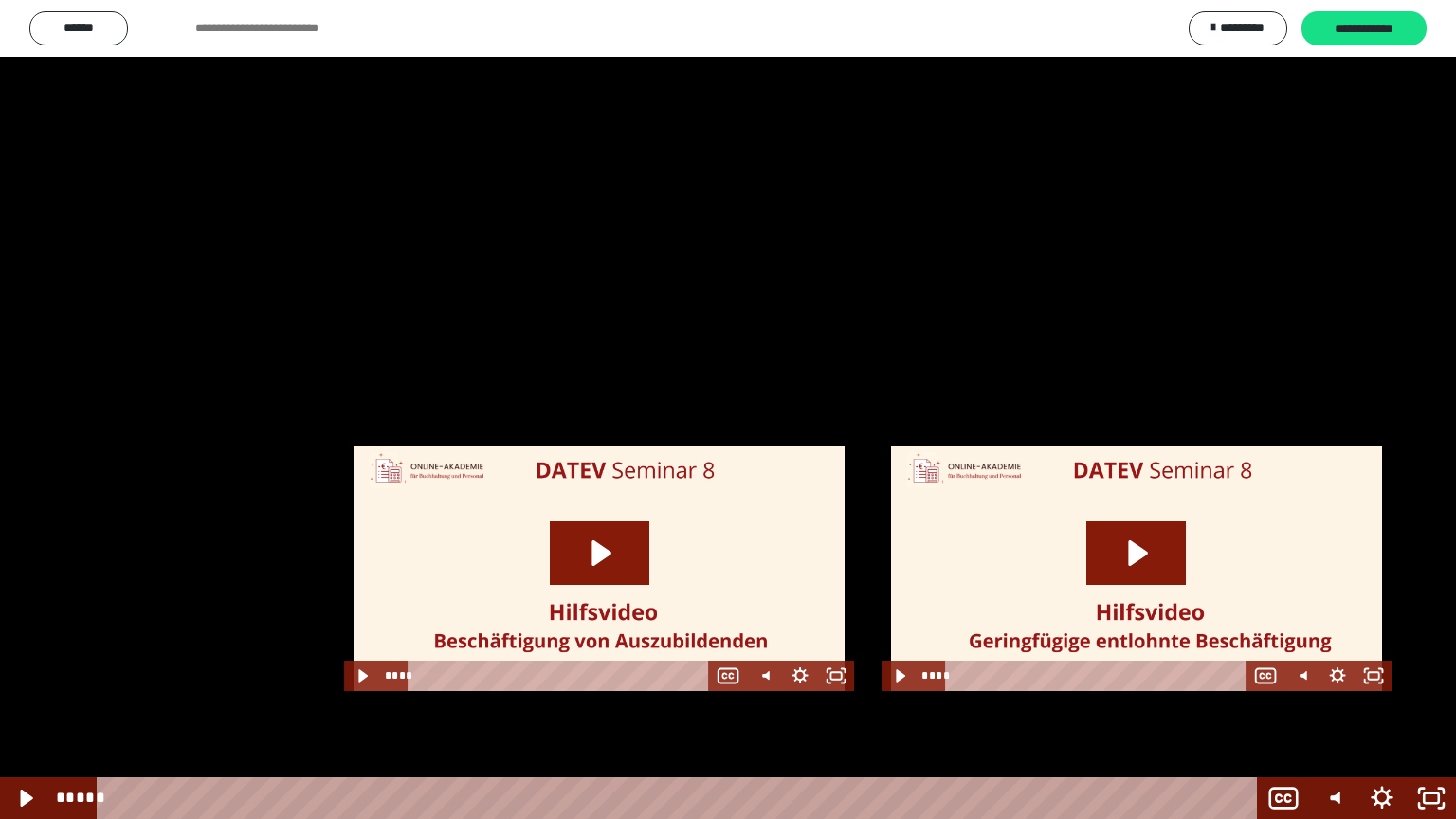 click at bounding box center [728, 410] 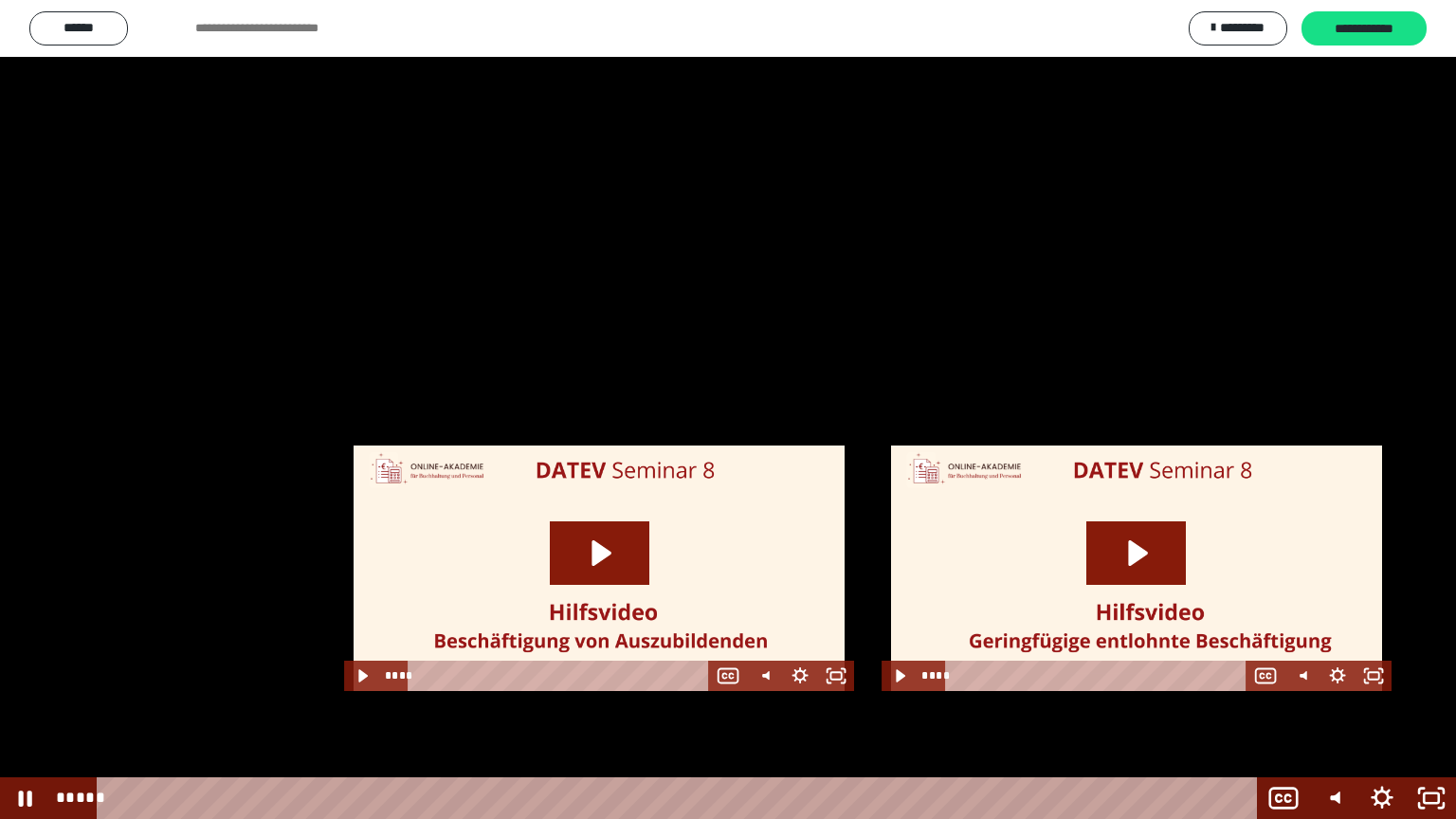click at bounding box center [728, 410] 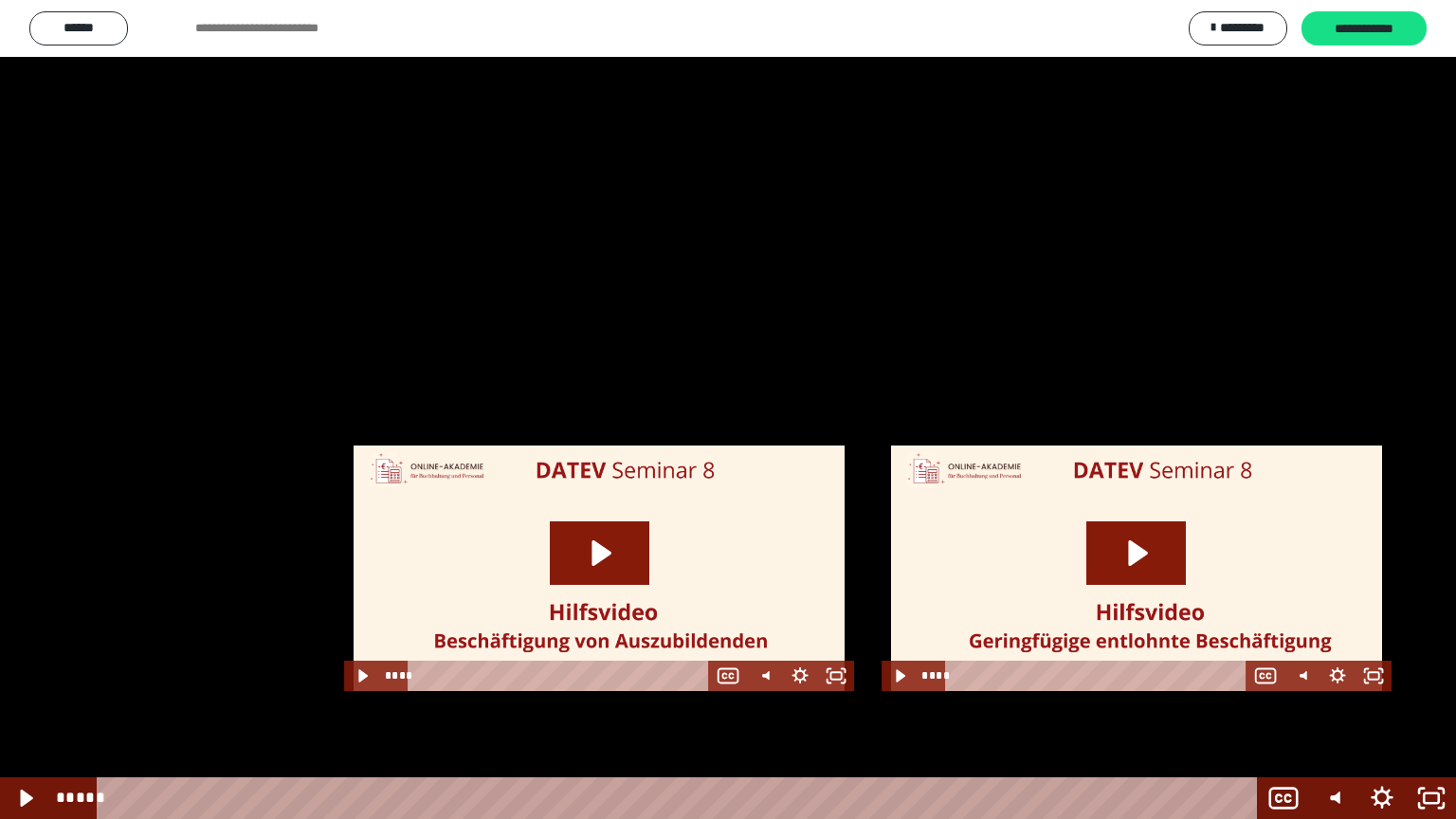 click at bounding box center [728, 410] 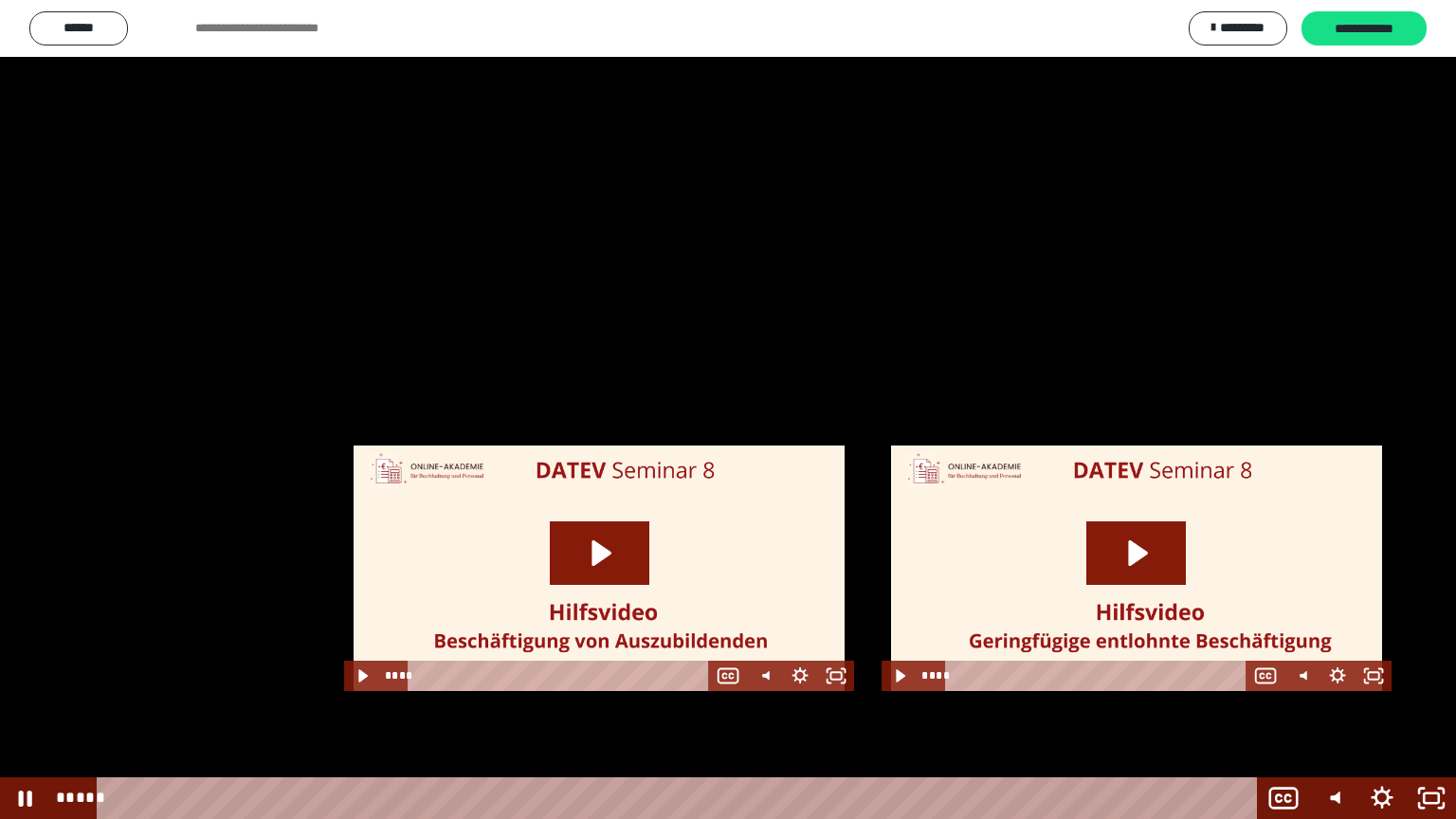 click at bounding box center [728, 410] 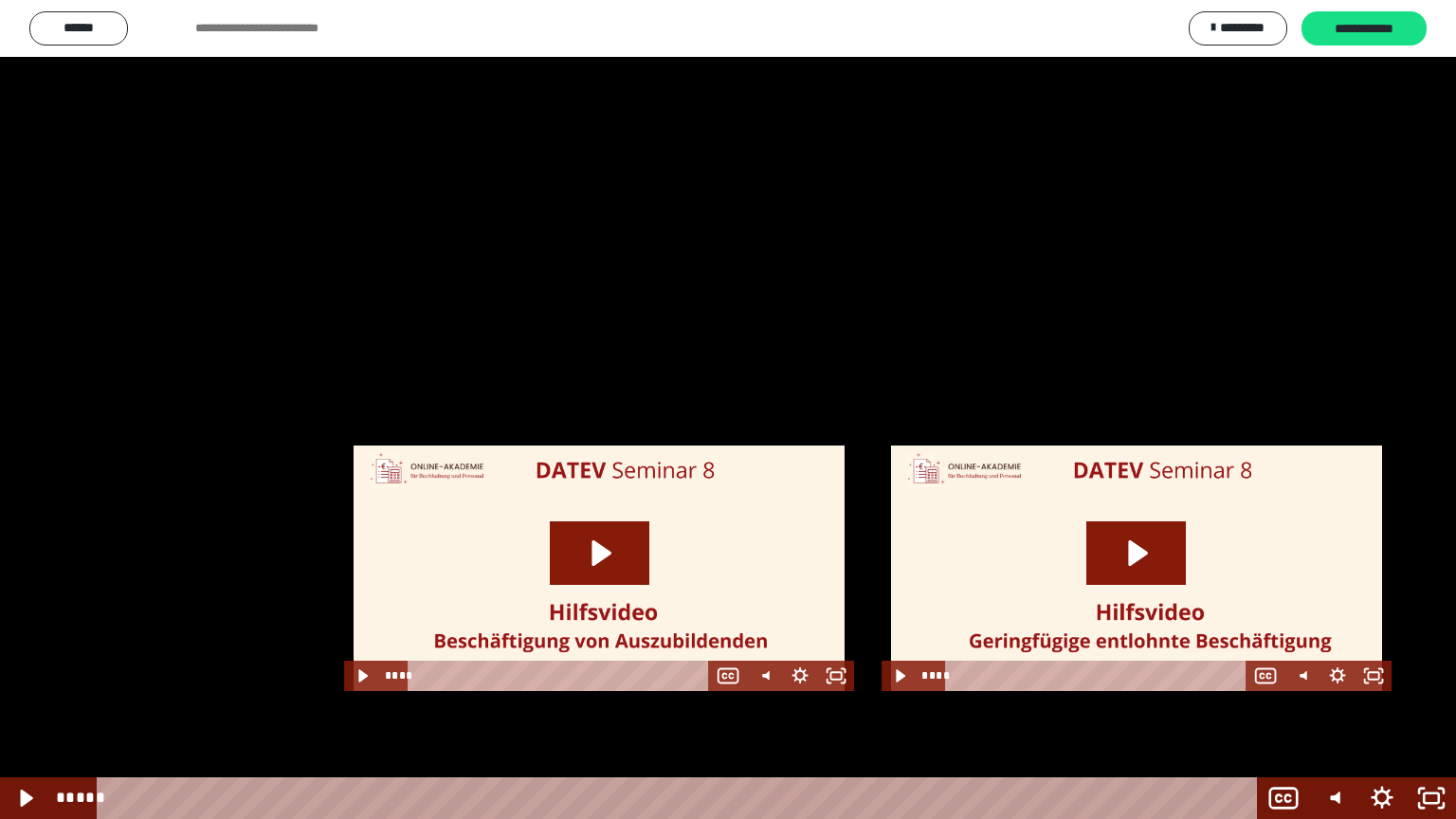 drag, startPoint x: 694, startPoint y: 357, endPoint x: 711, endPoint y: 373, distance: 23.345235 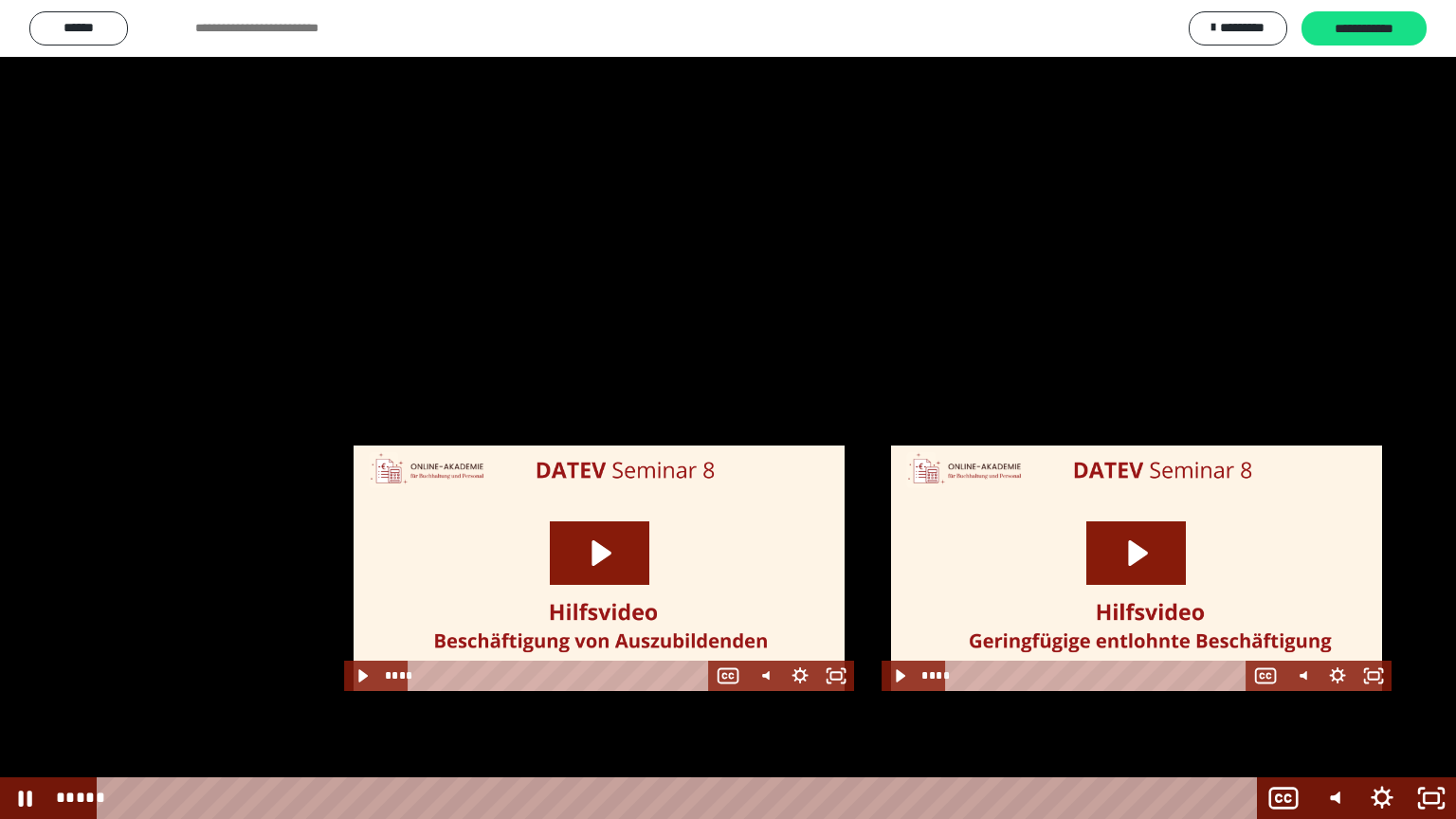 click at bounding box center (728, 410) 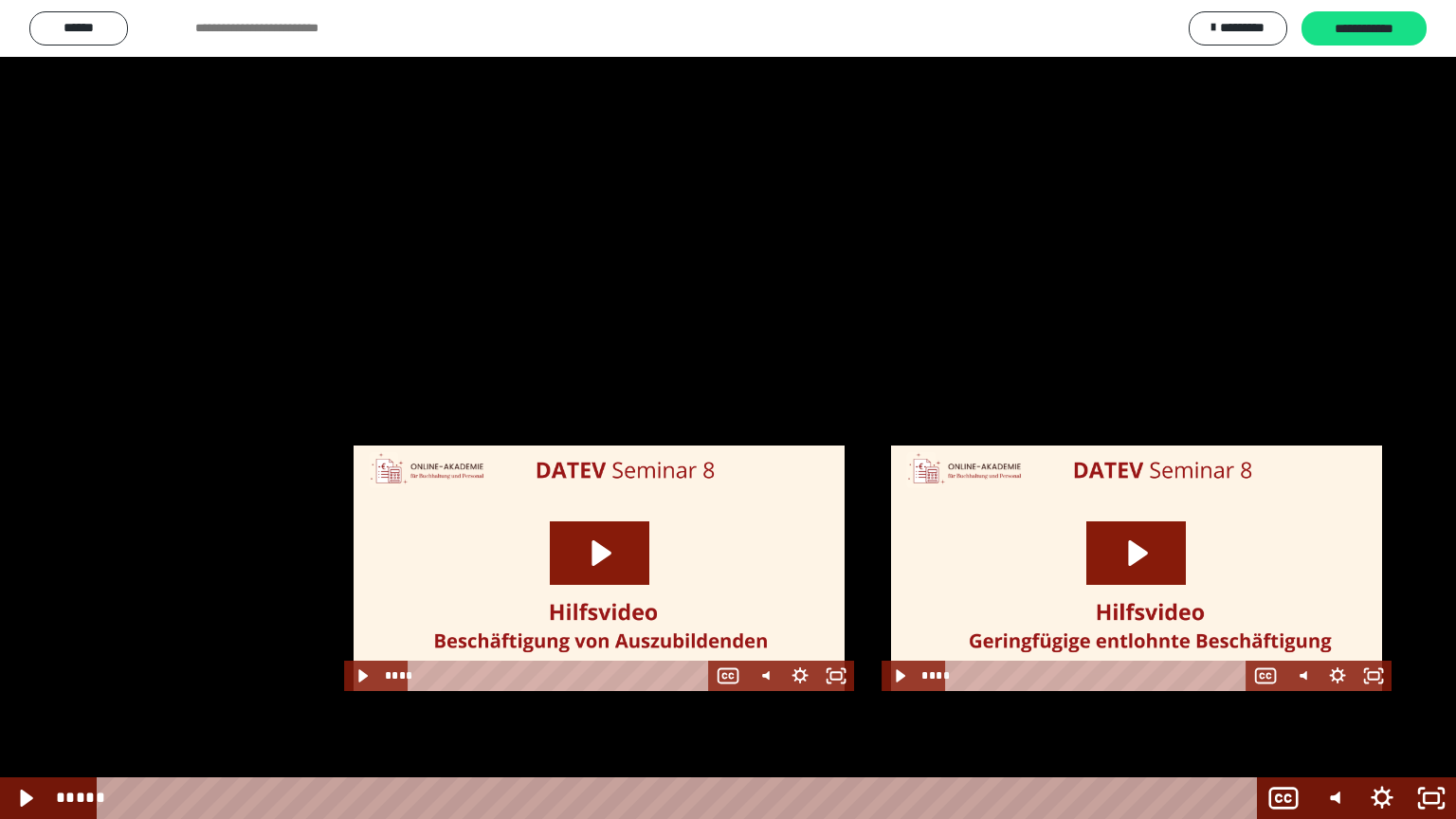 click at bounding box center [728, 410] 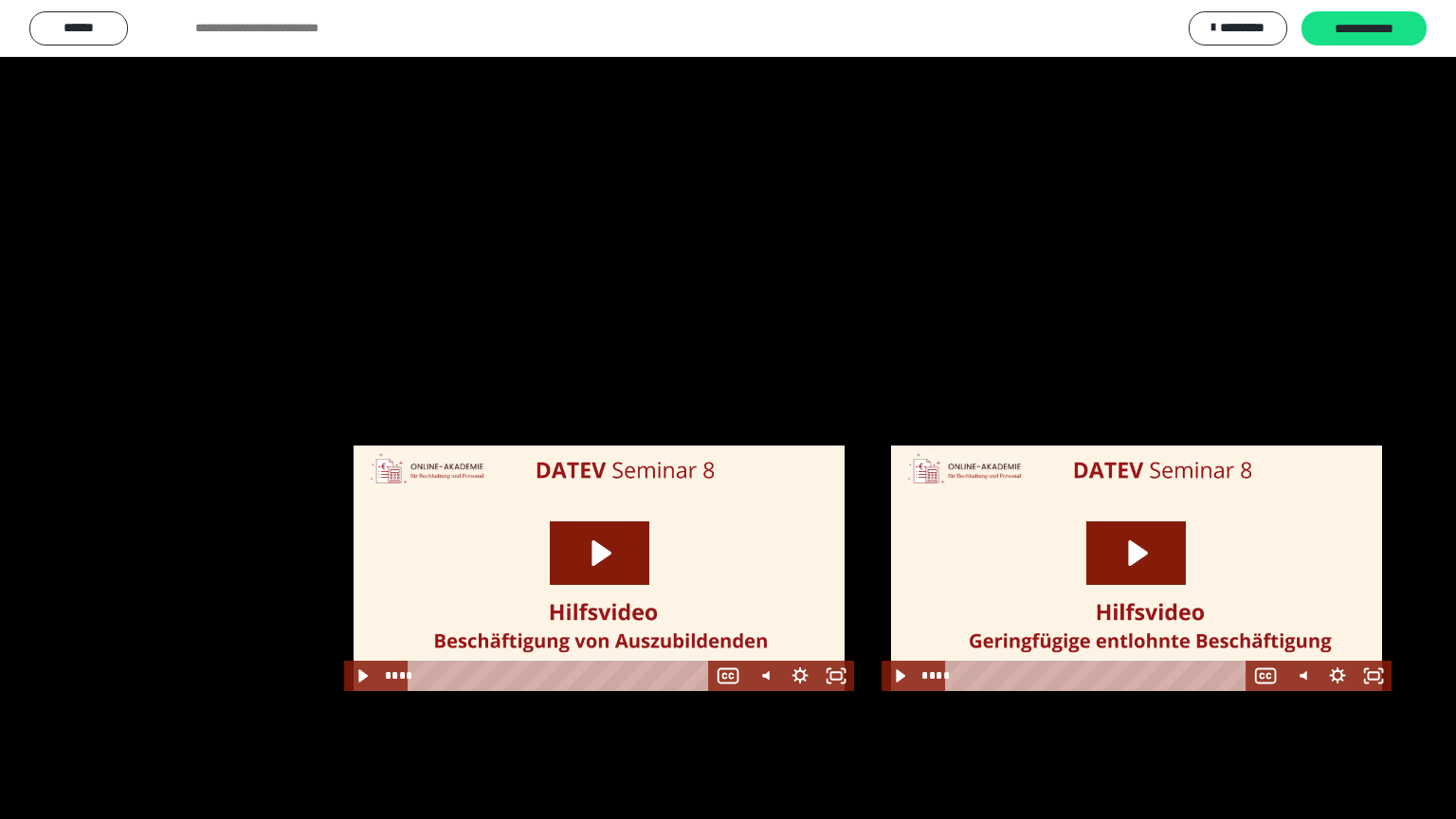 click at bounding box center [728, 410] 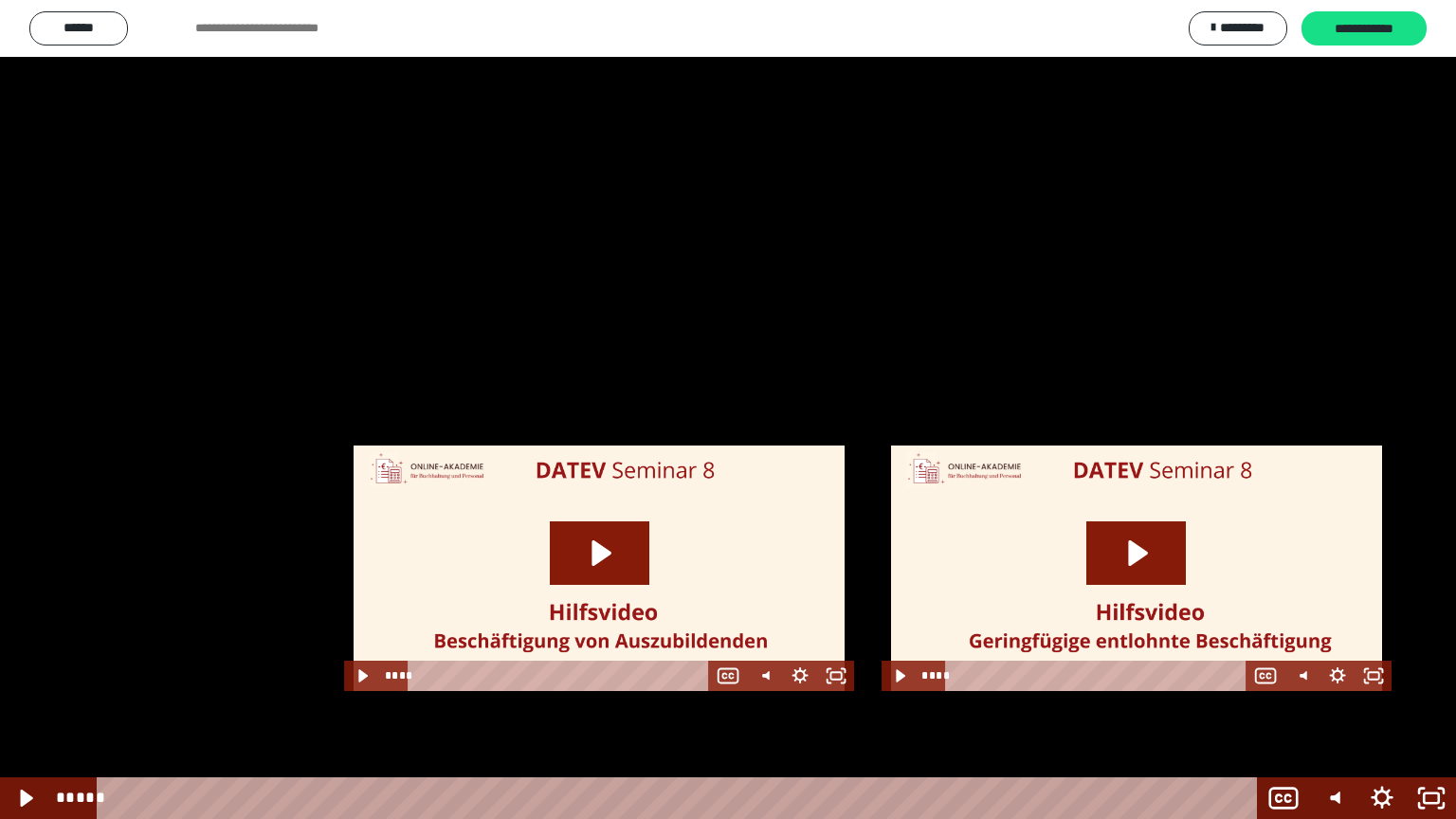click at bounding box center (728, 410) 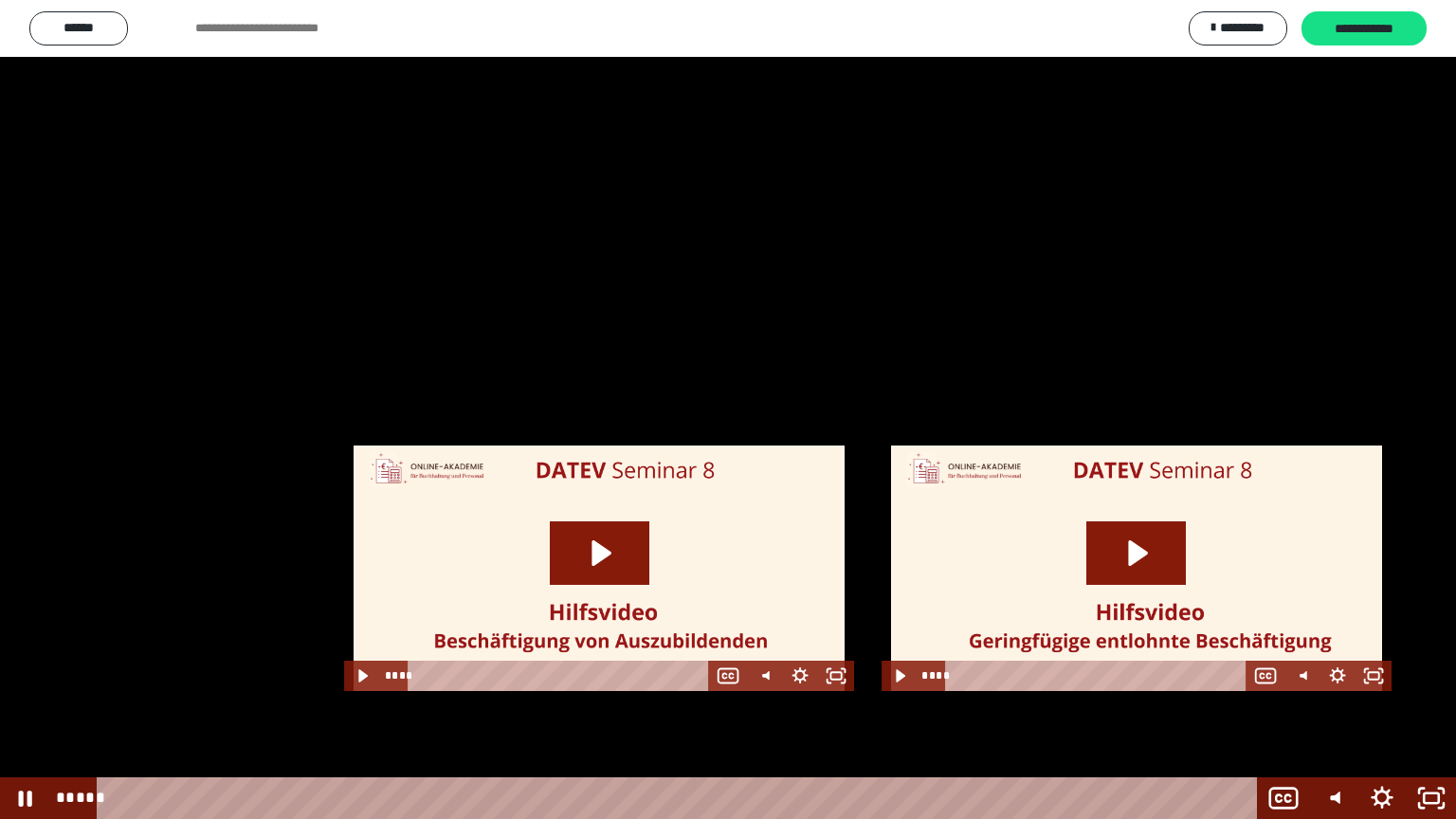 click at bounding box center (728, 410) 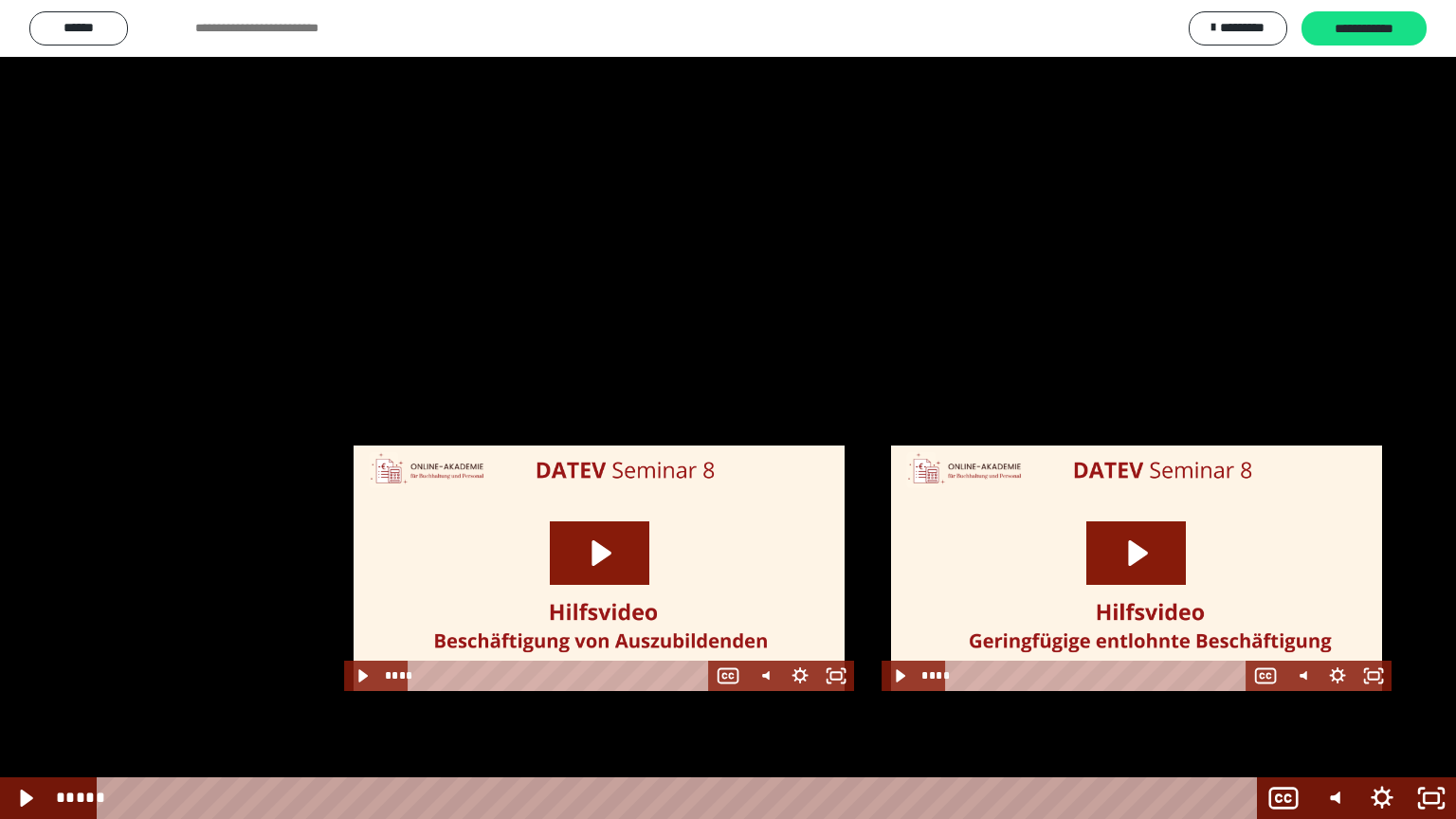 click at bounding box center [728, 410] 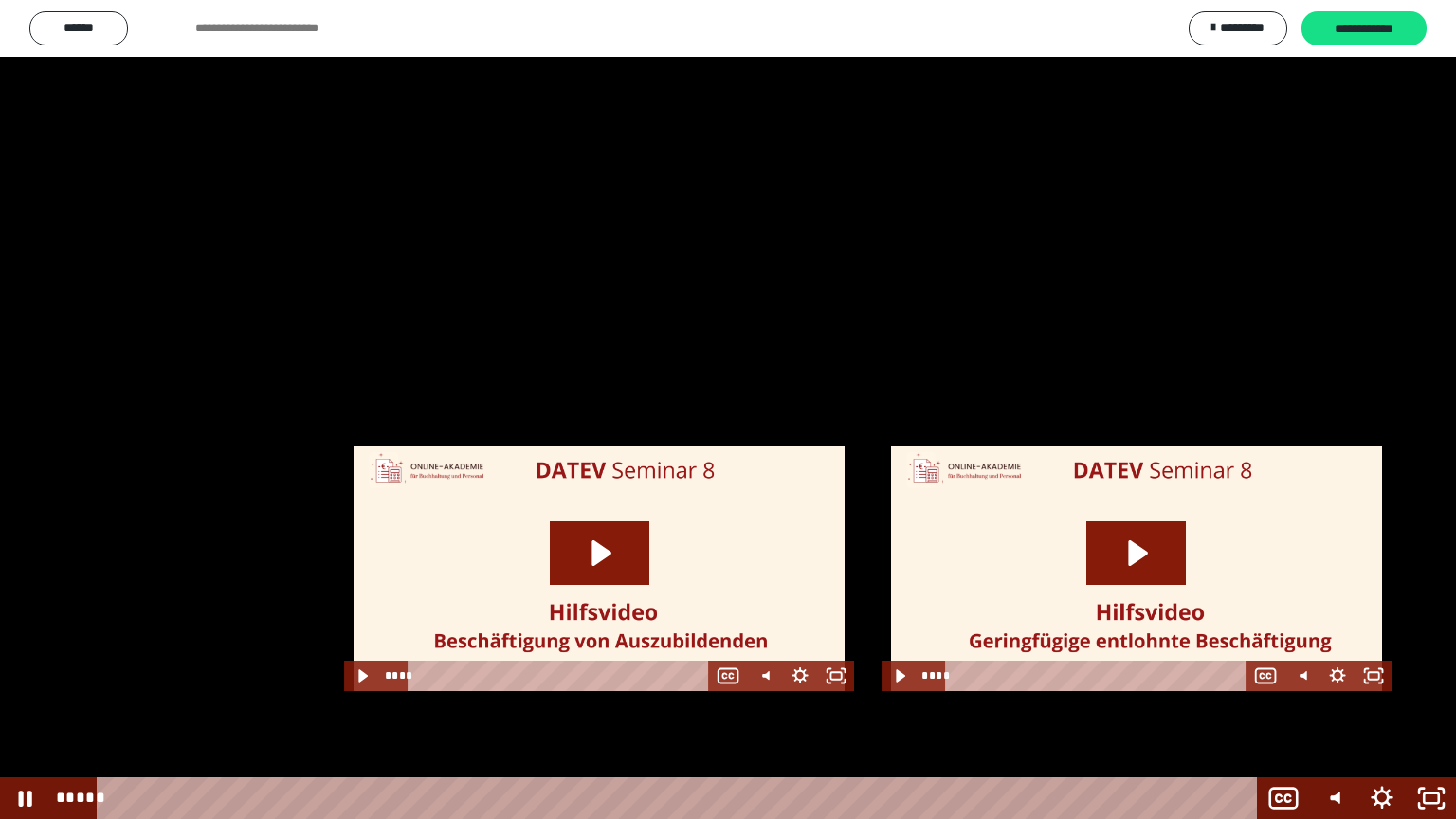 click at bounding box center [728, 410] 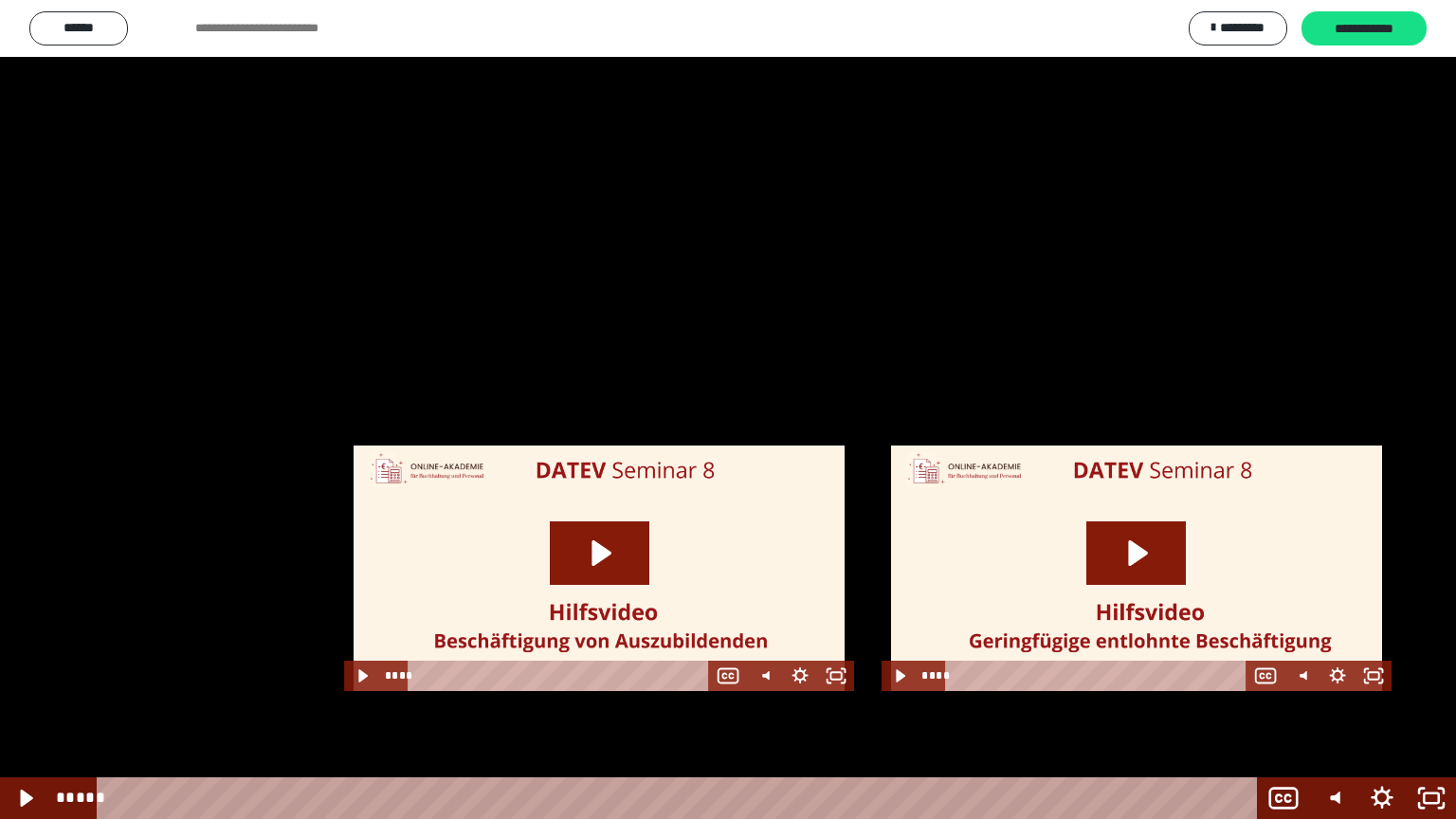 click at bounding box center [728, 410] 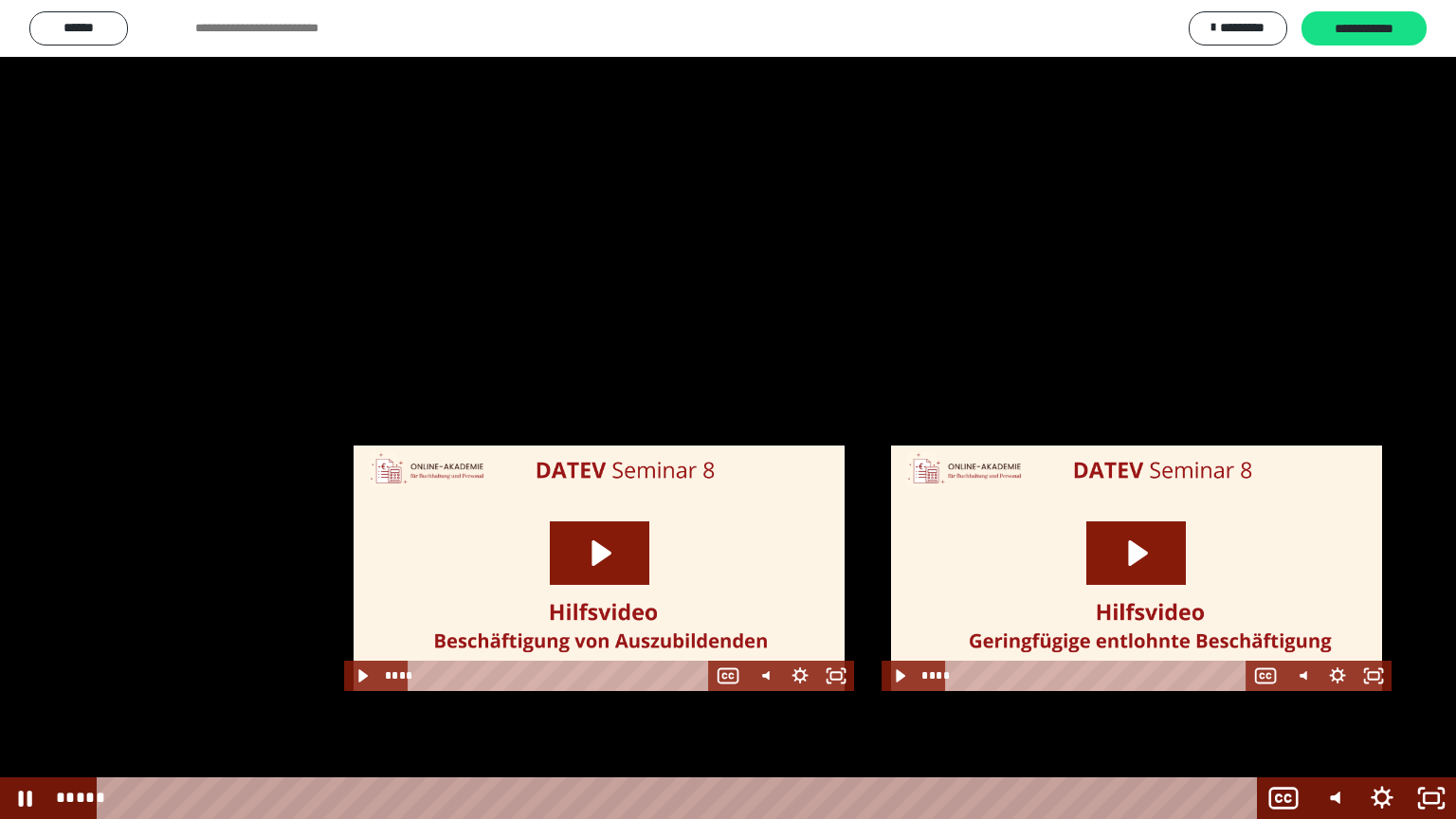 click at bounding box center [728, 410] 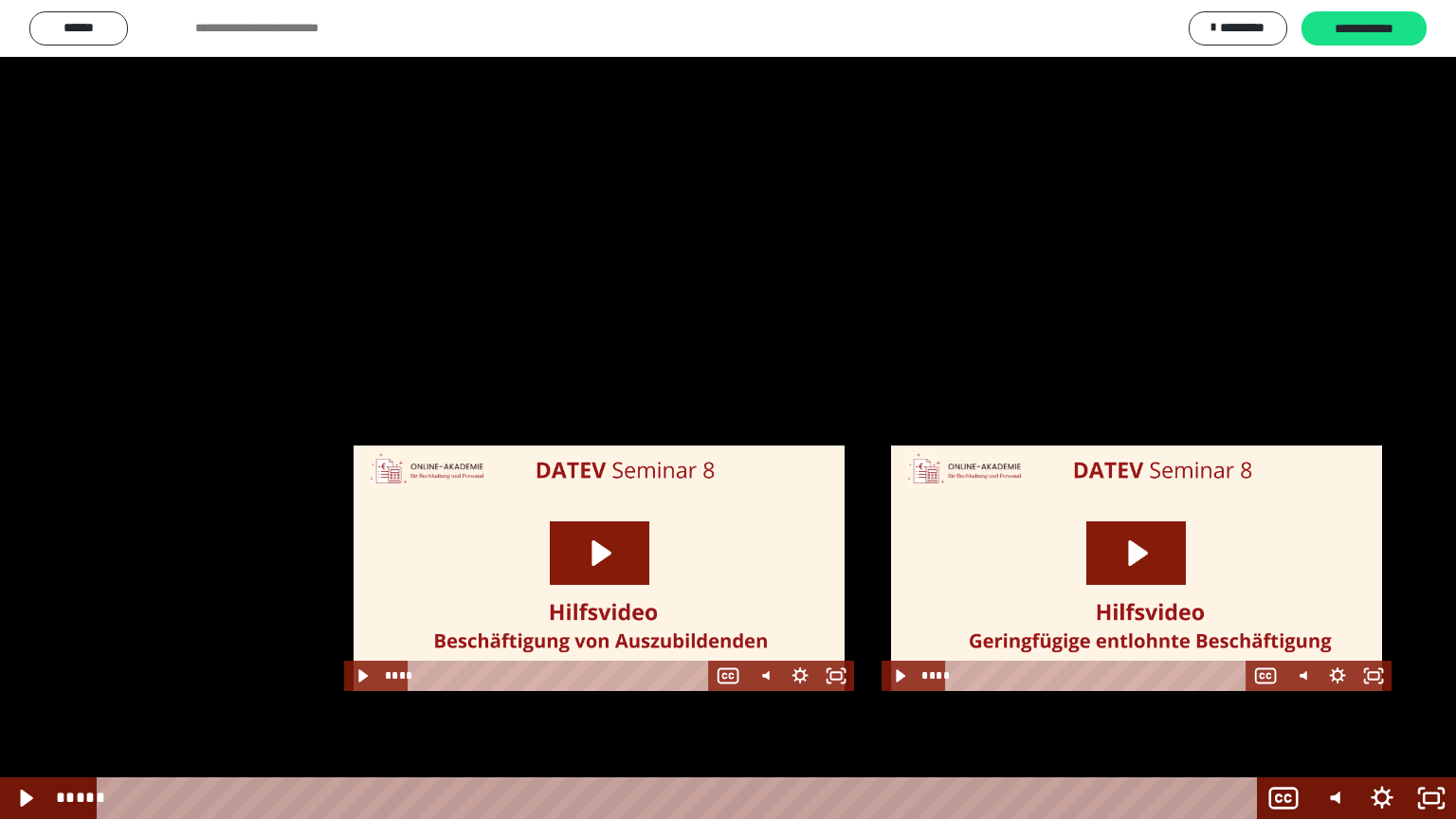 click at bounding box center [728, 410] 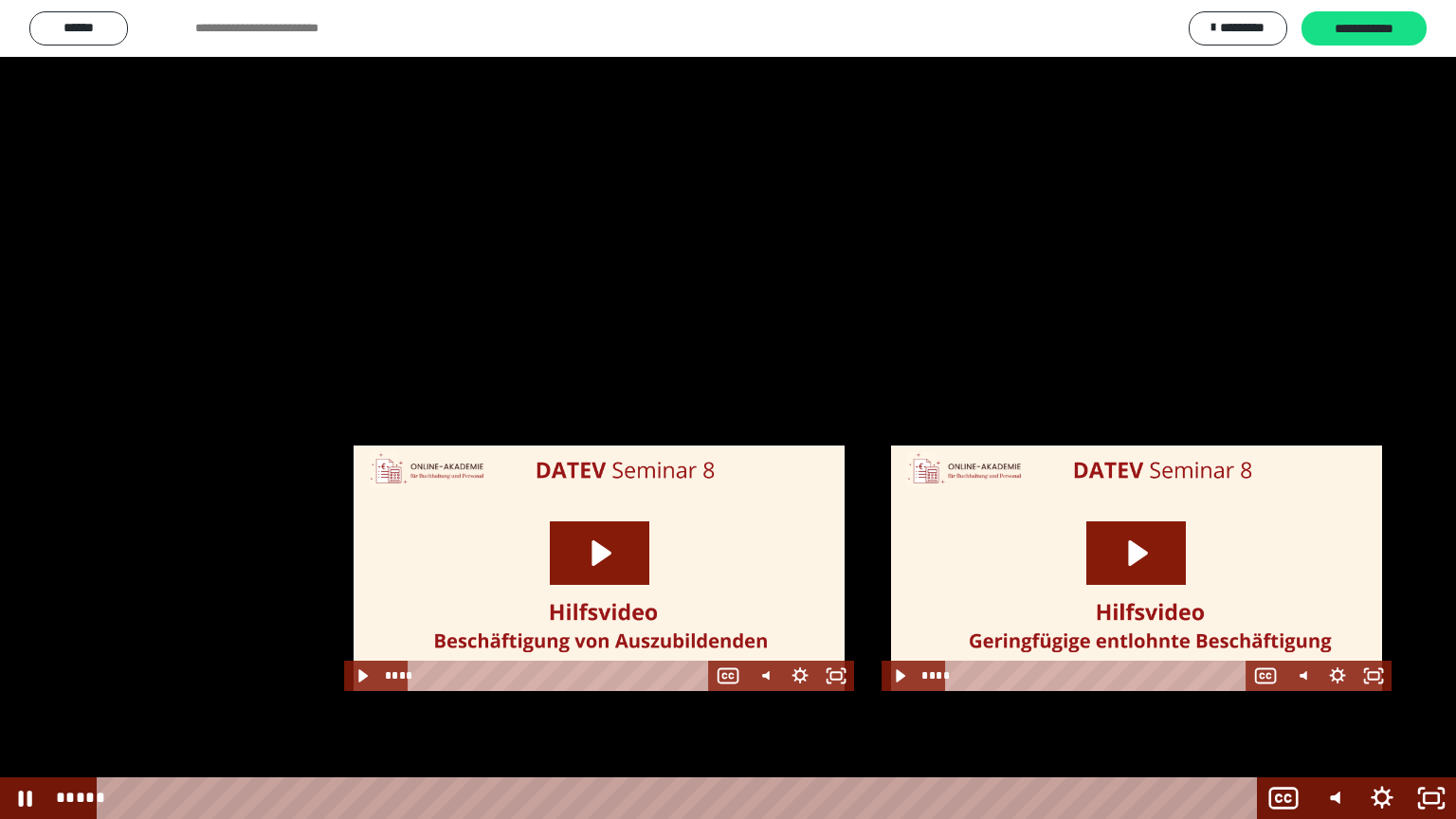 click at bounding box center [728, 410] 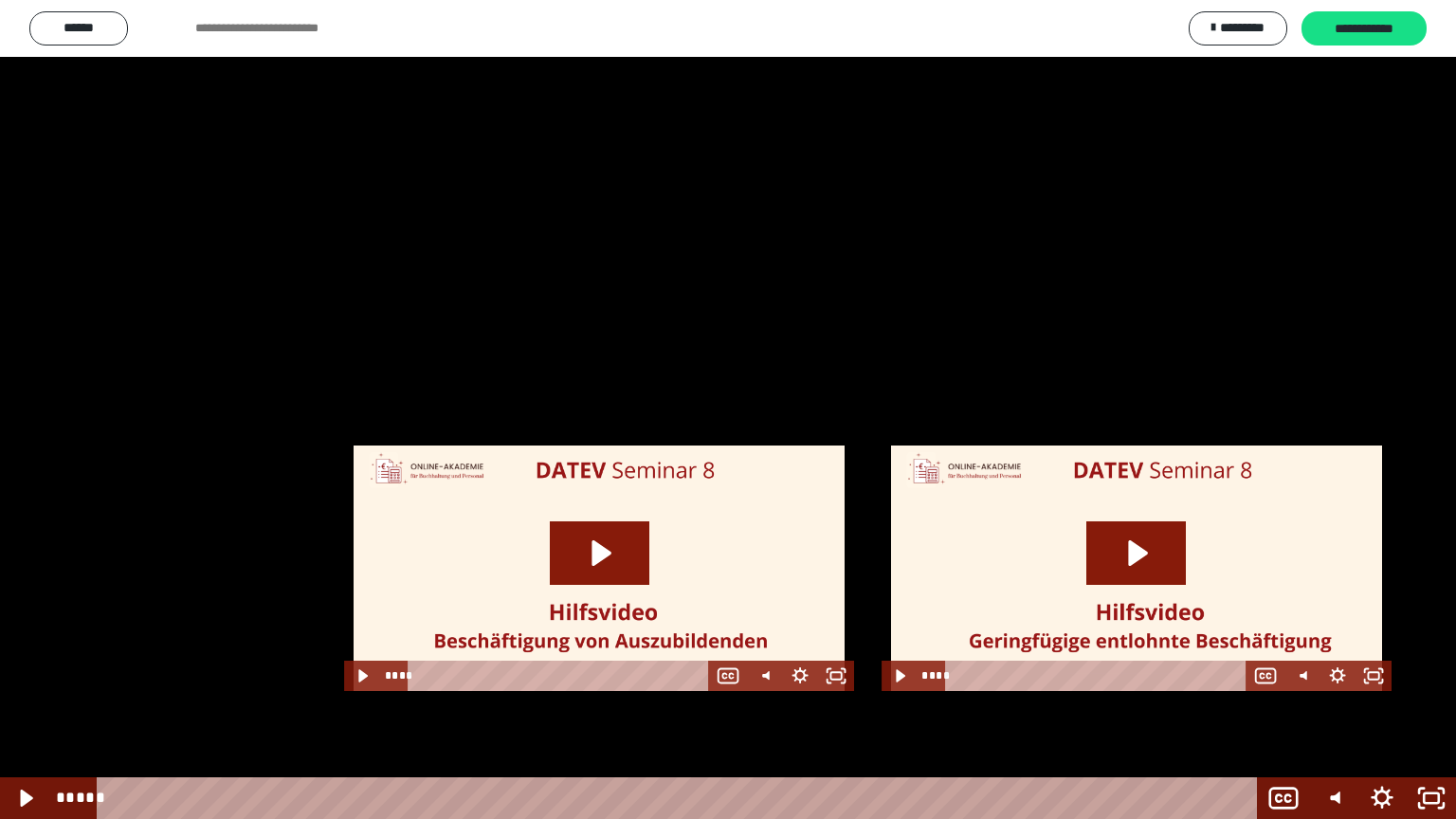click at bounding box center [728, 410] 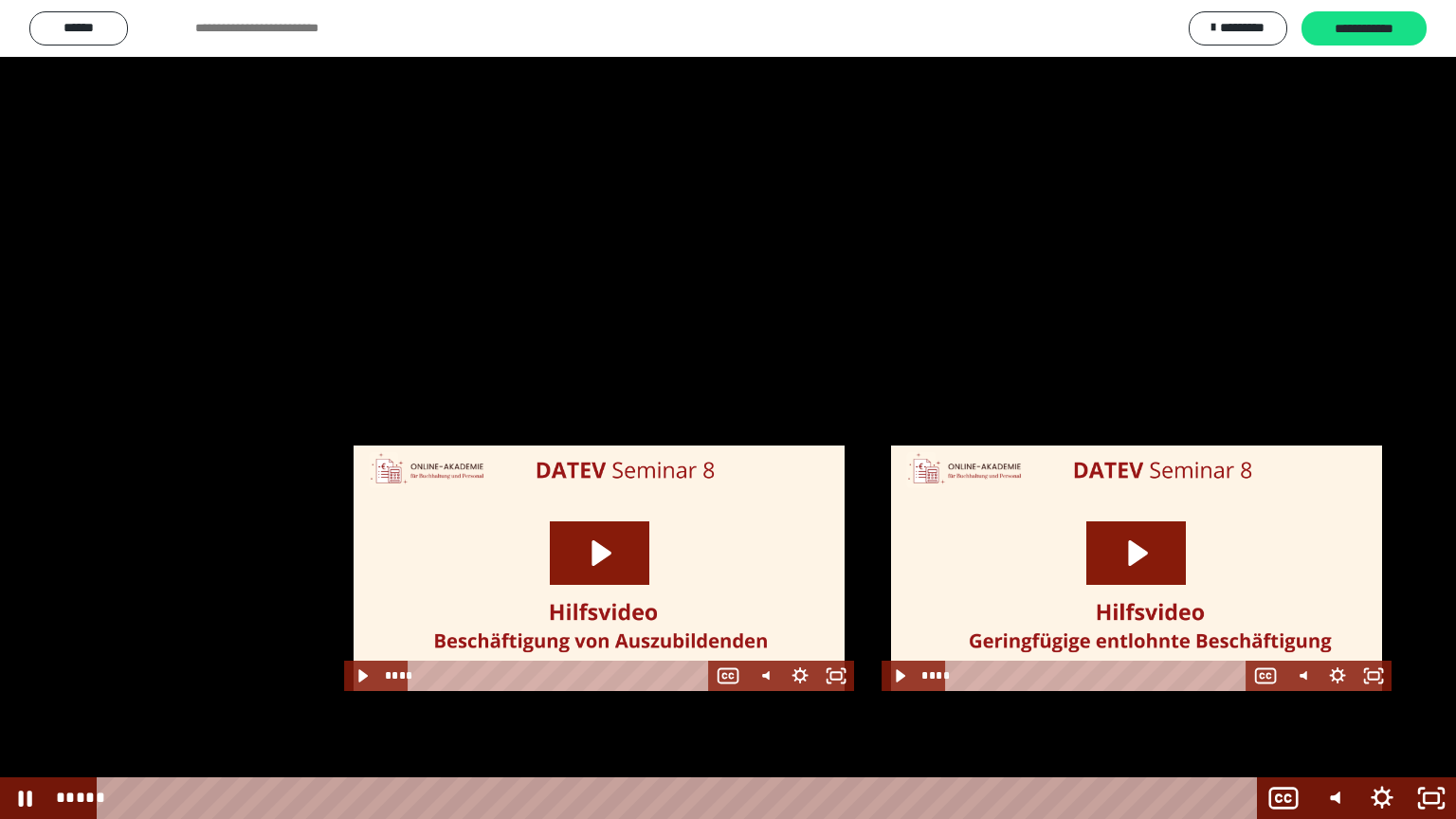 click at bounding box center [728, 410] 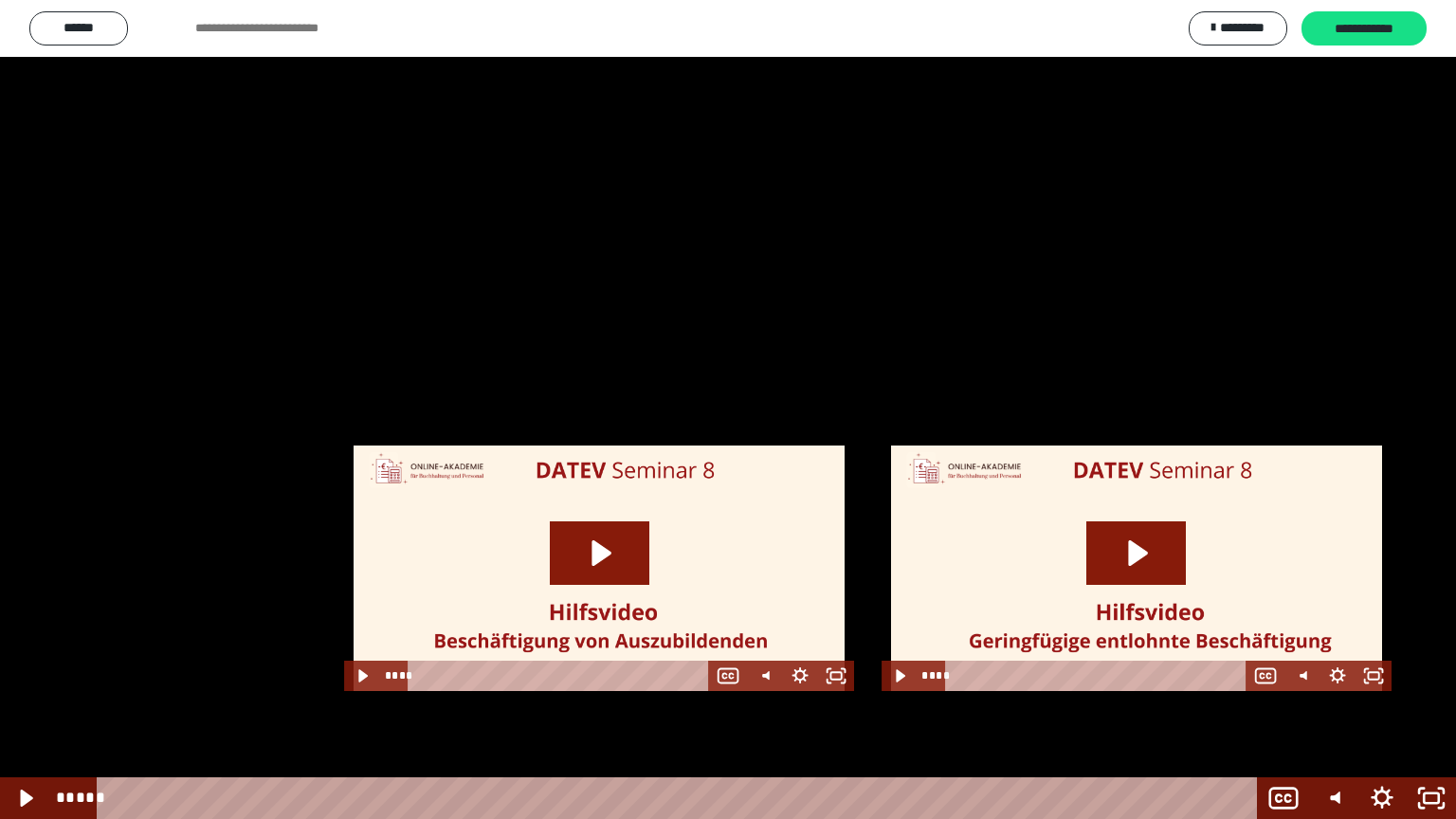 click at bounding box center (728, 410) 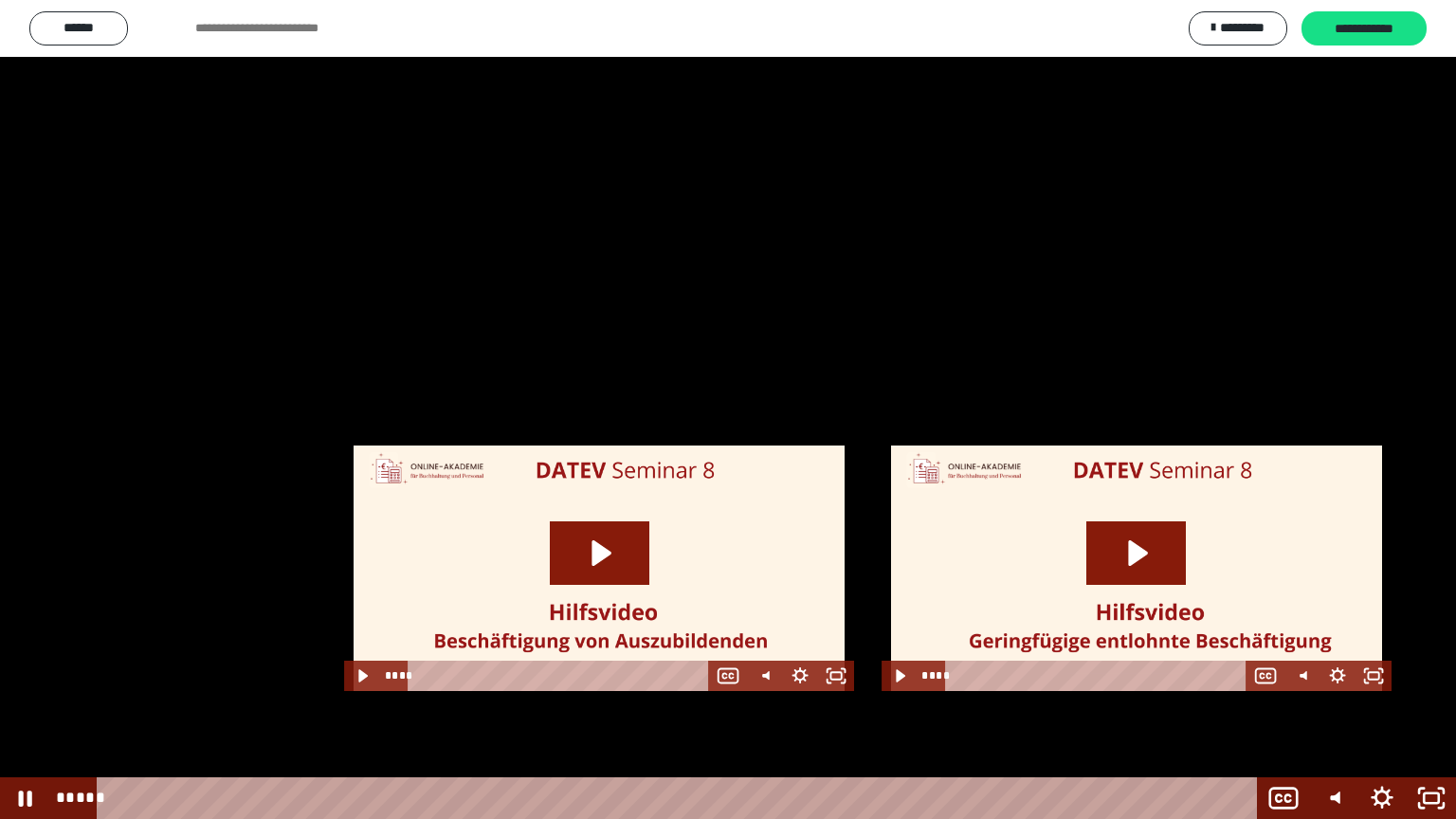 click at bounding box center (728, 410) 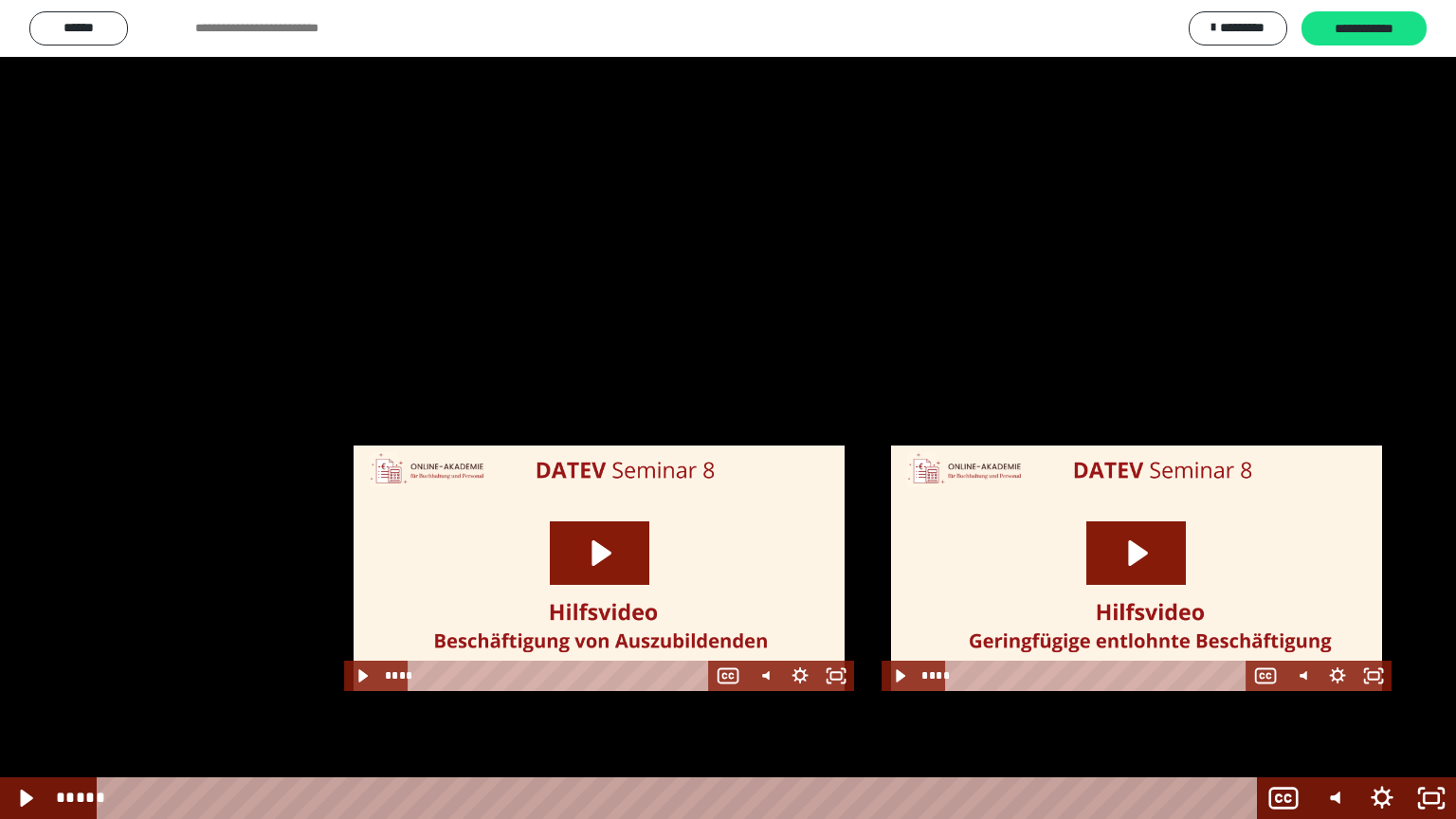 click at bounding box center [728, 410] 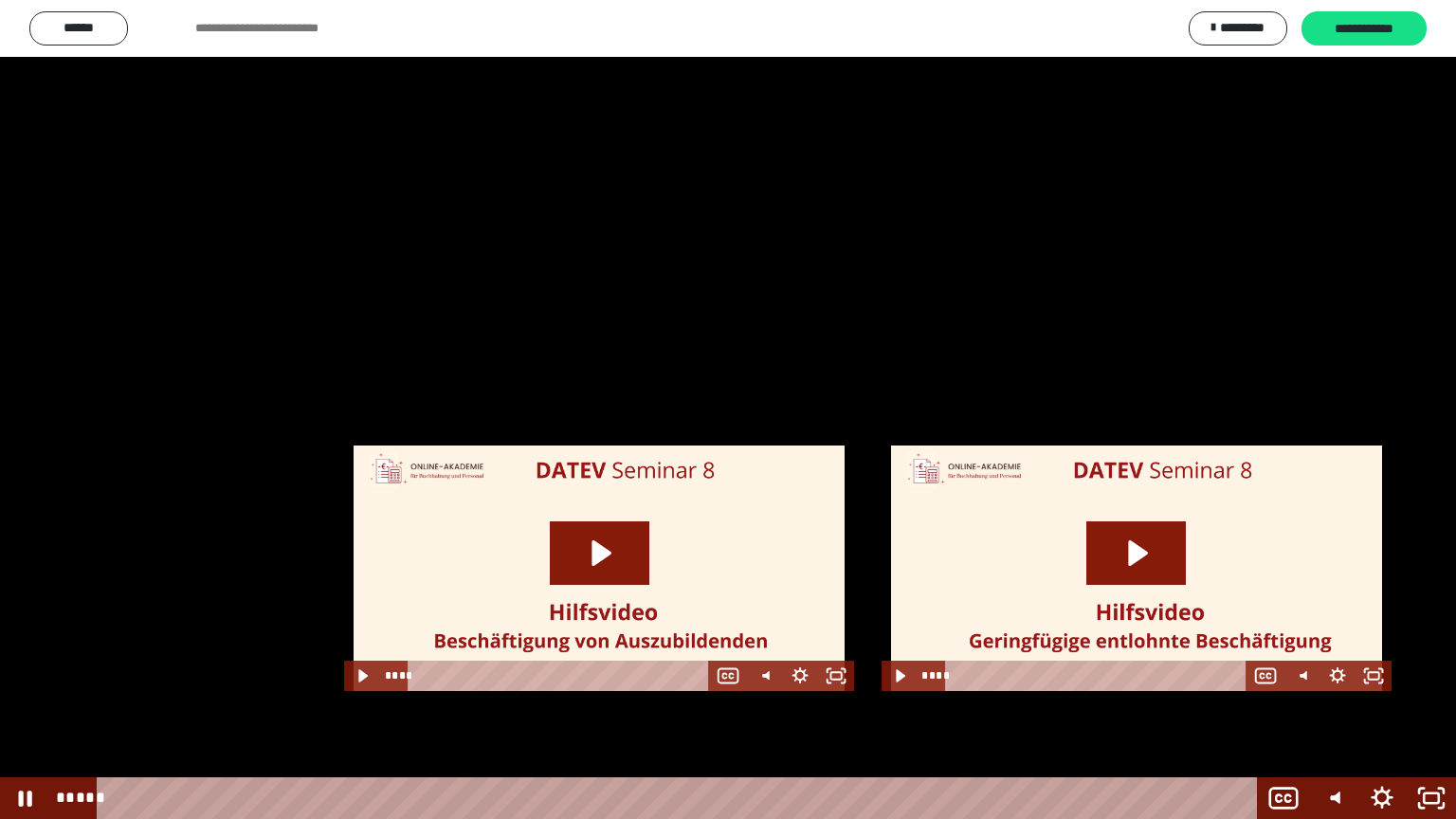 click at bounding box center (728, 410) 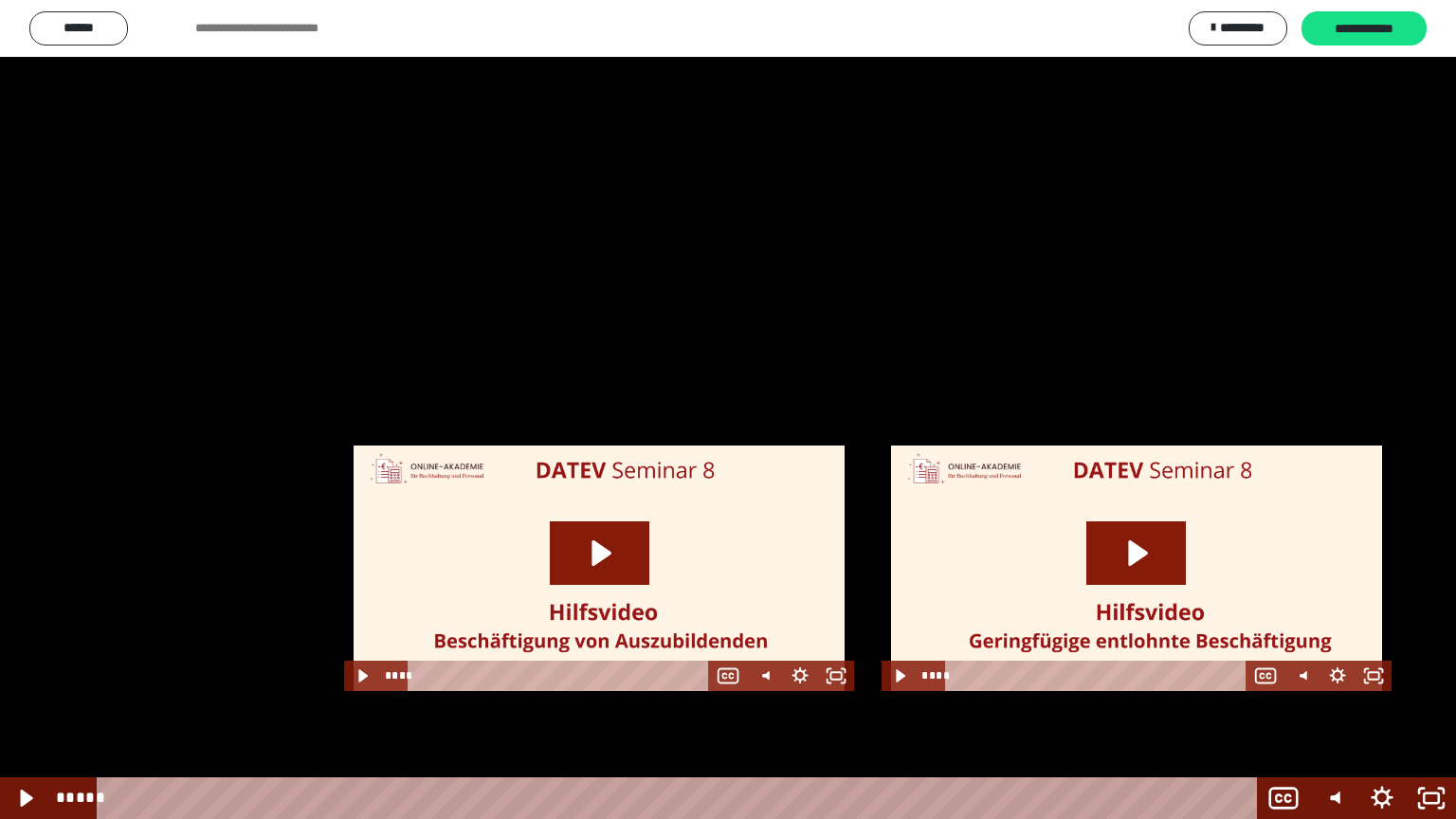 click at bounding box center (728, 410) 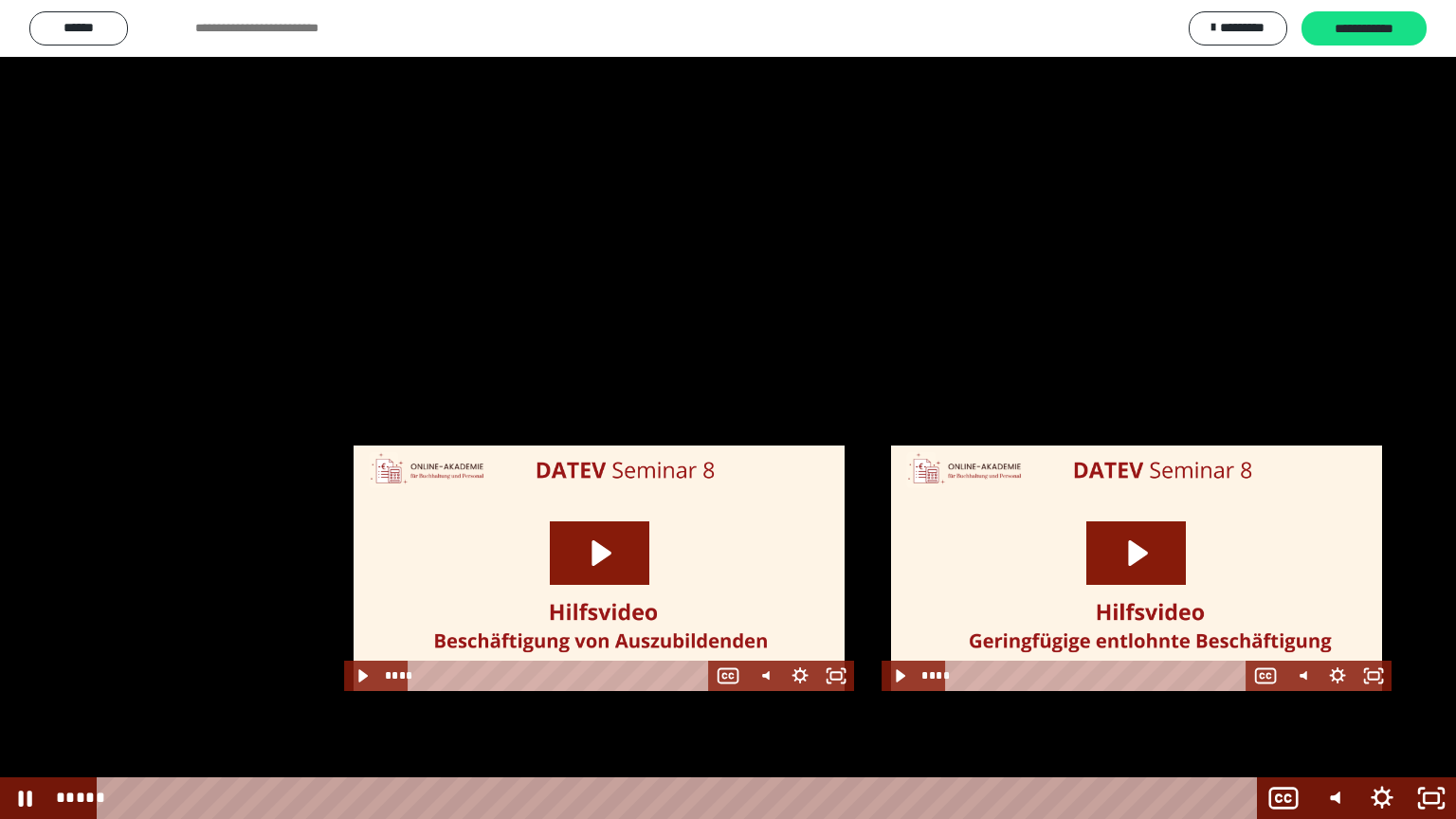 click at bounding box center (728, 410) 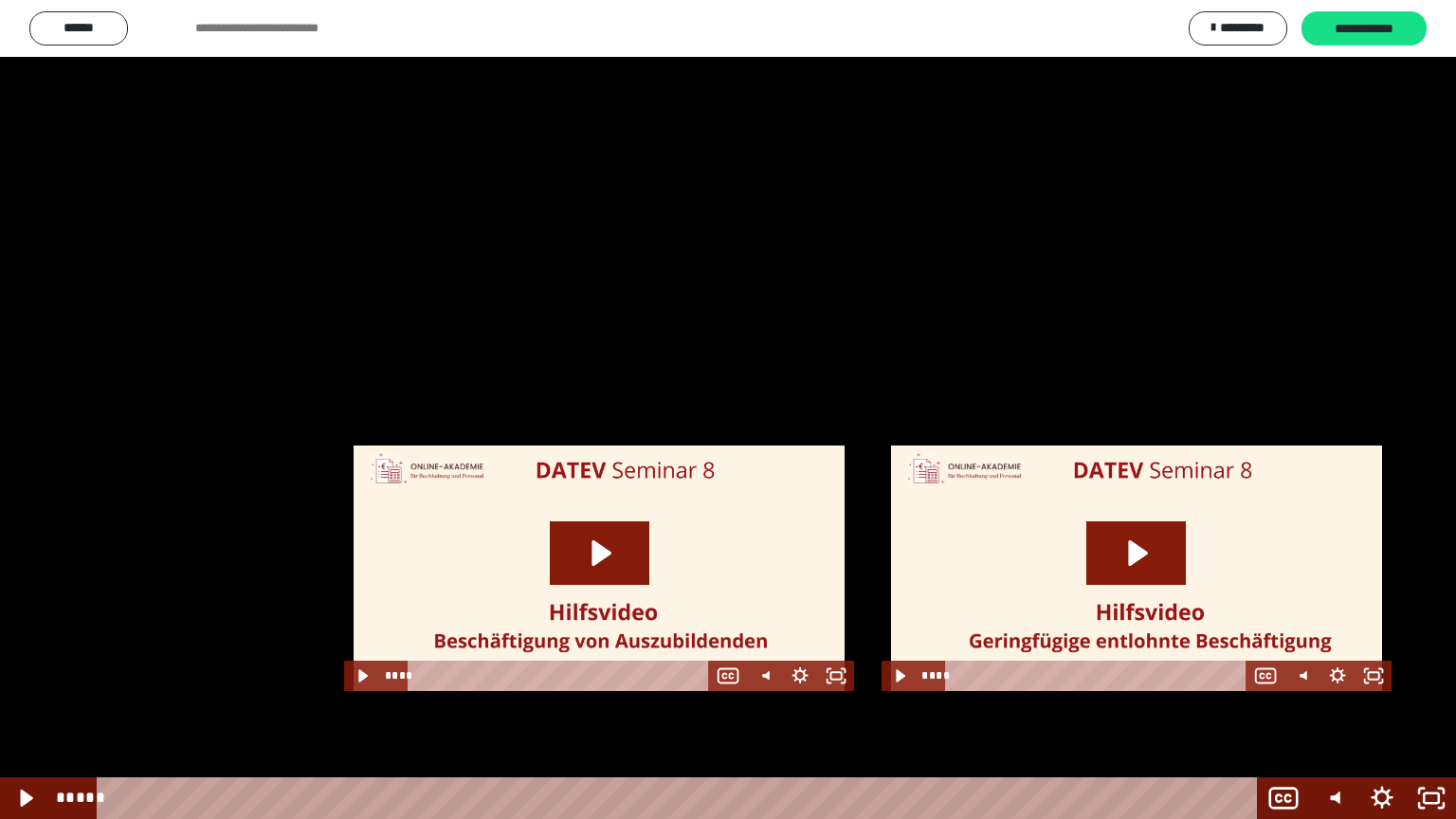 click at bounding box center [728, 410] 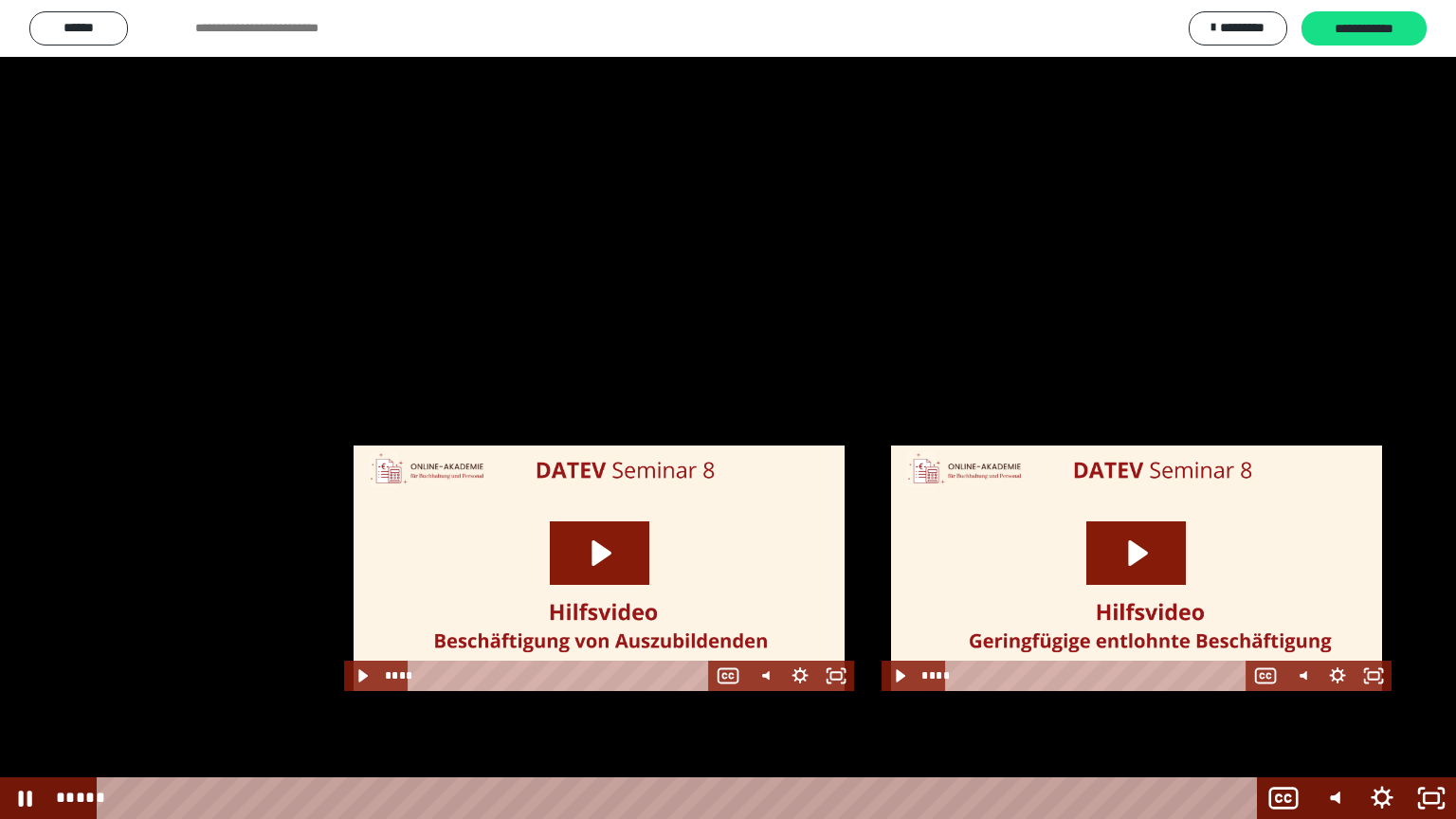 click at bounding box center [728, 410] 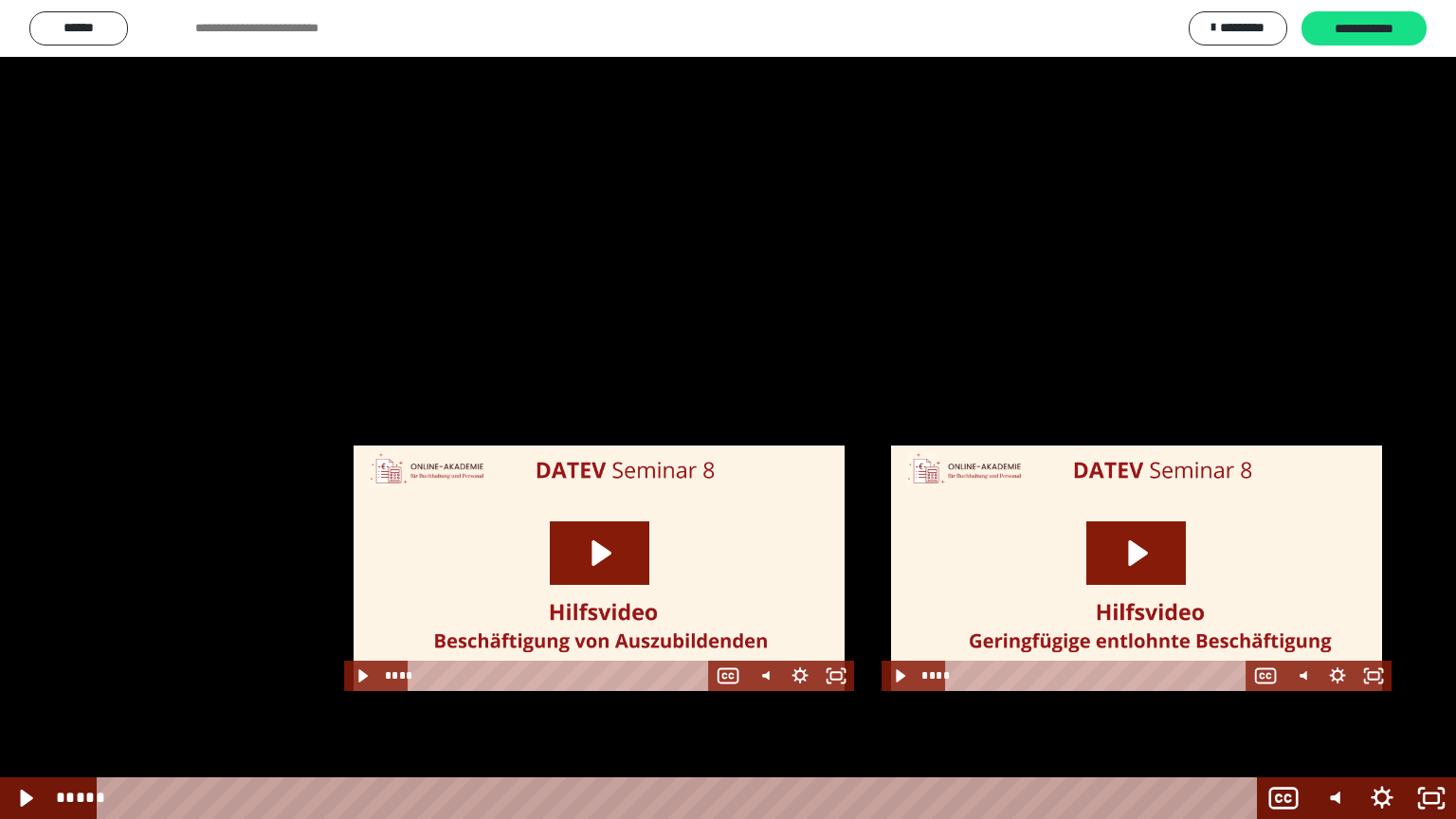 click at bounding box center [728, 410] 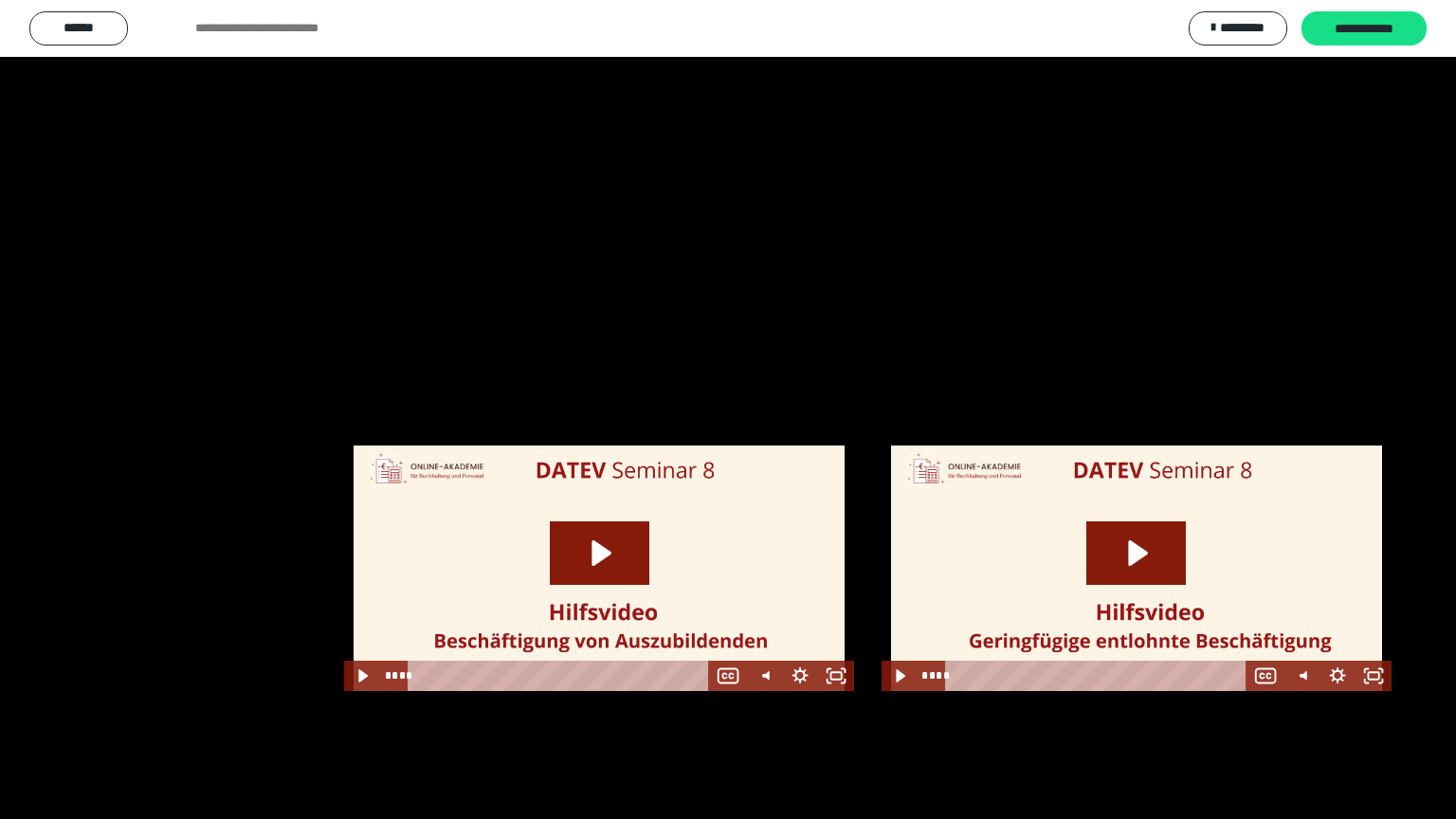 click at bounding box center (728, 410) 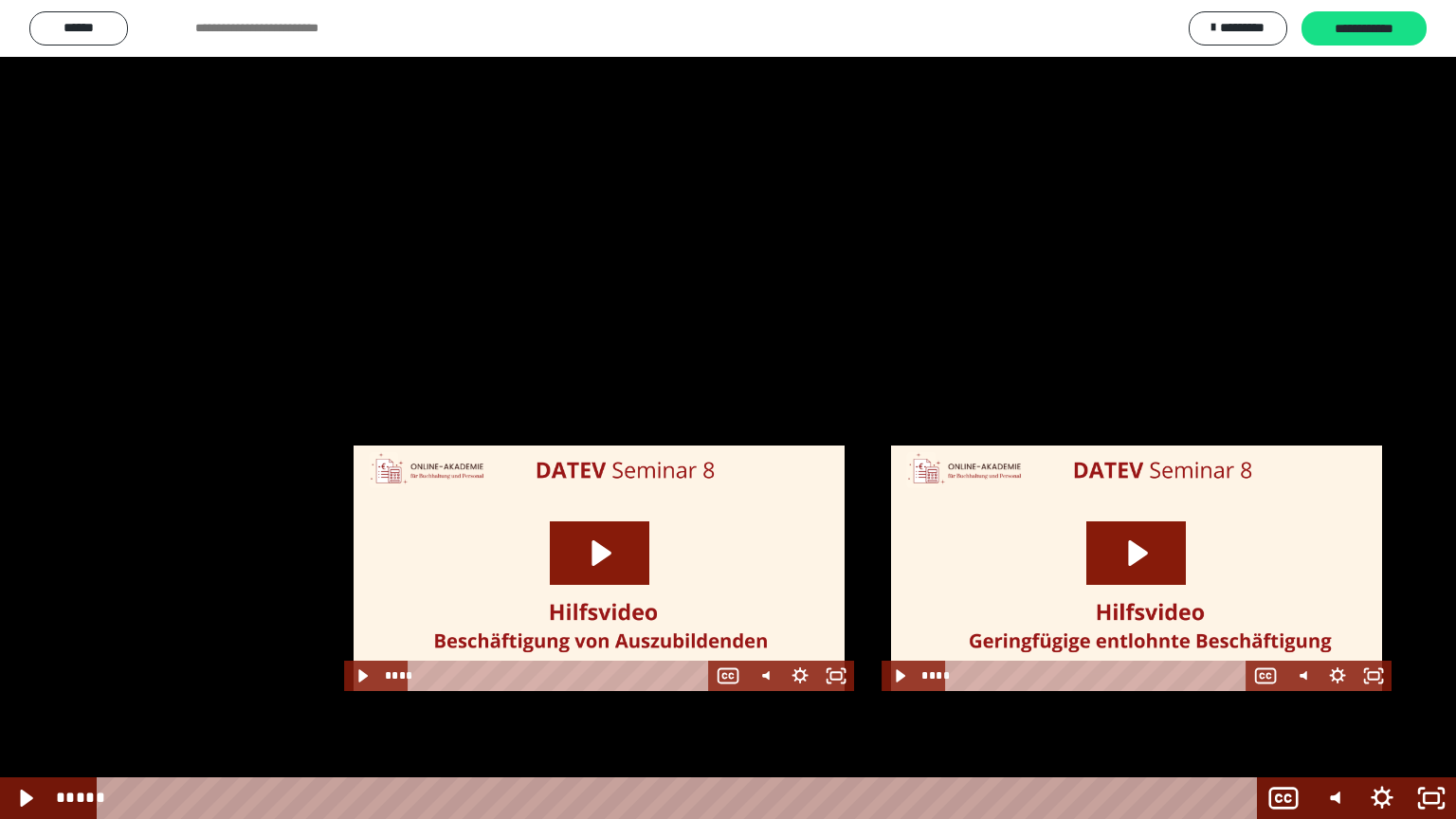 click at bounding box center [728, 410] 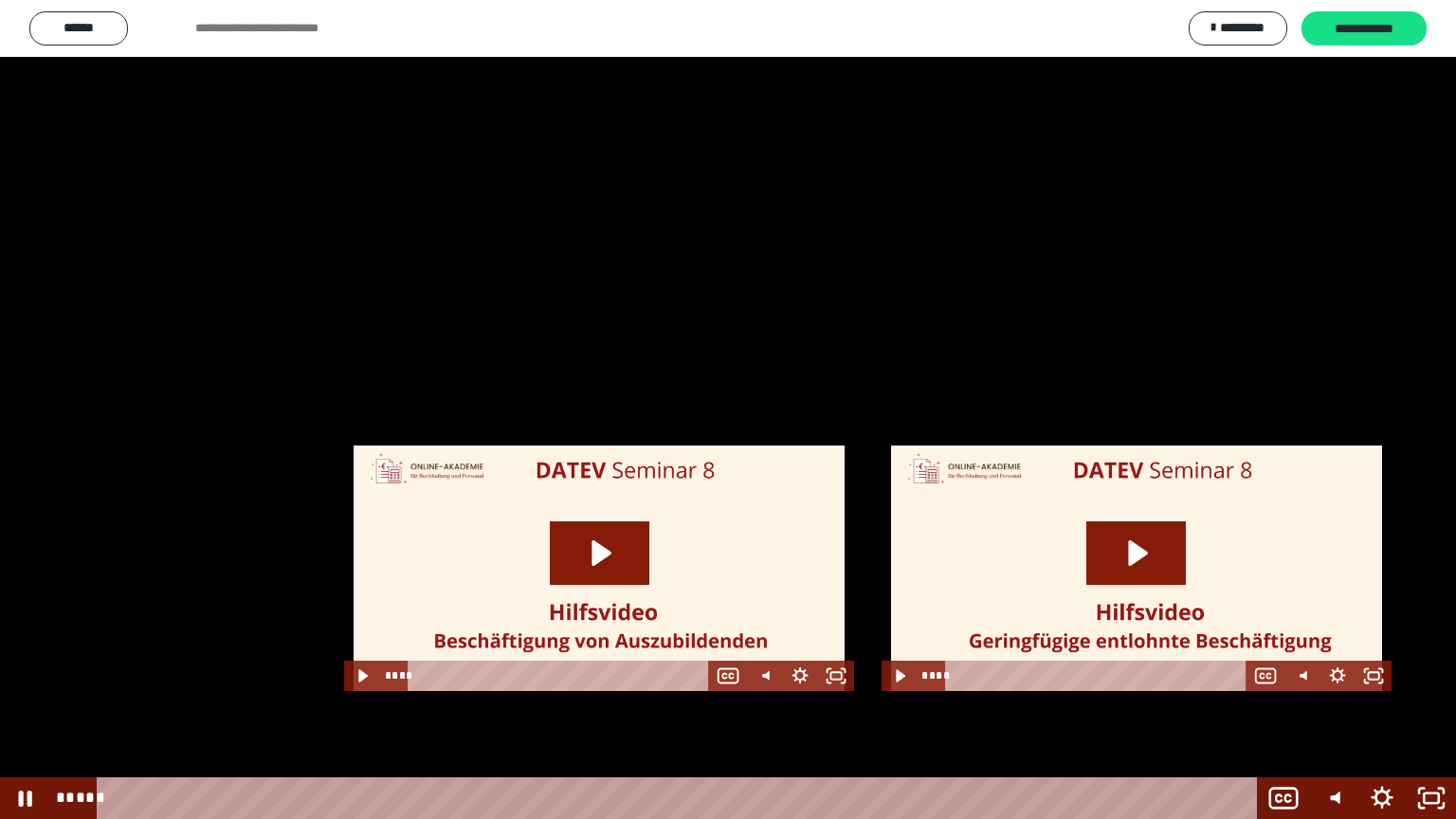 click at bounding box center (728, 410) 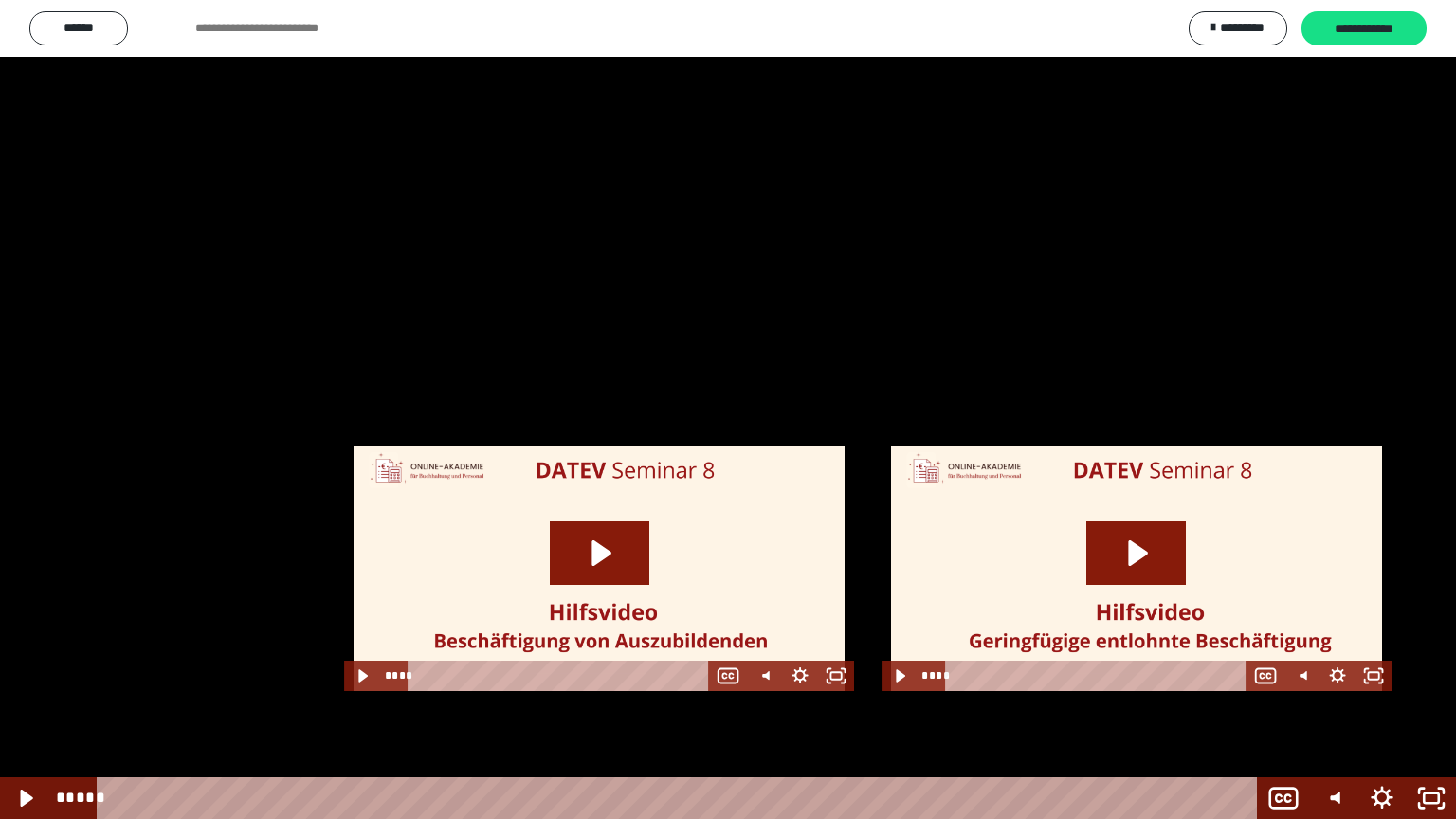 click at bounding box center (728, 410) 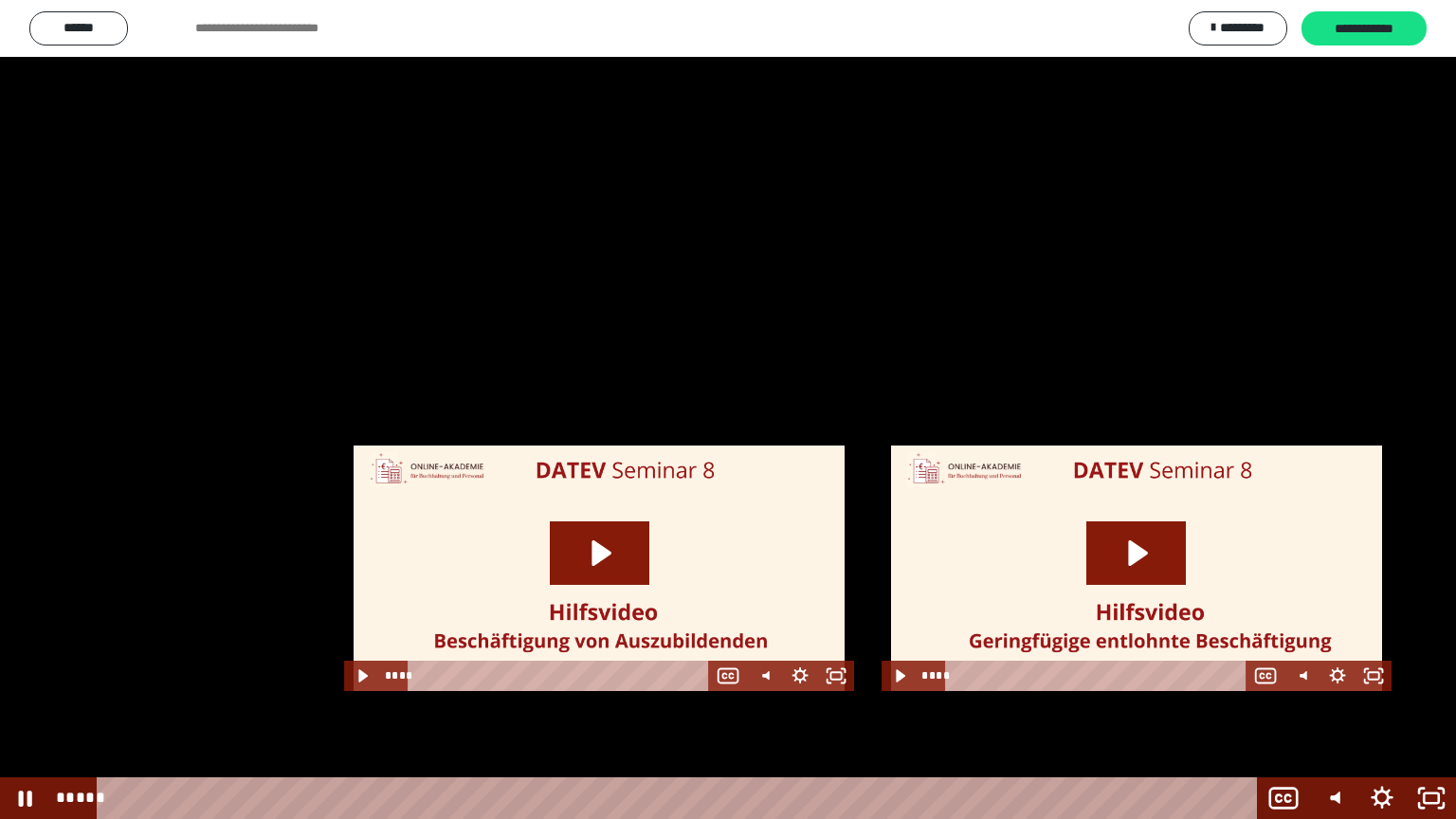 click at bounding box center [728, 410] 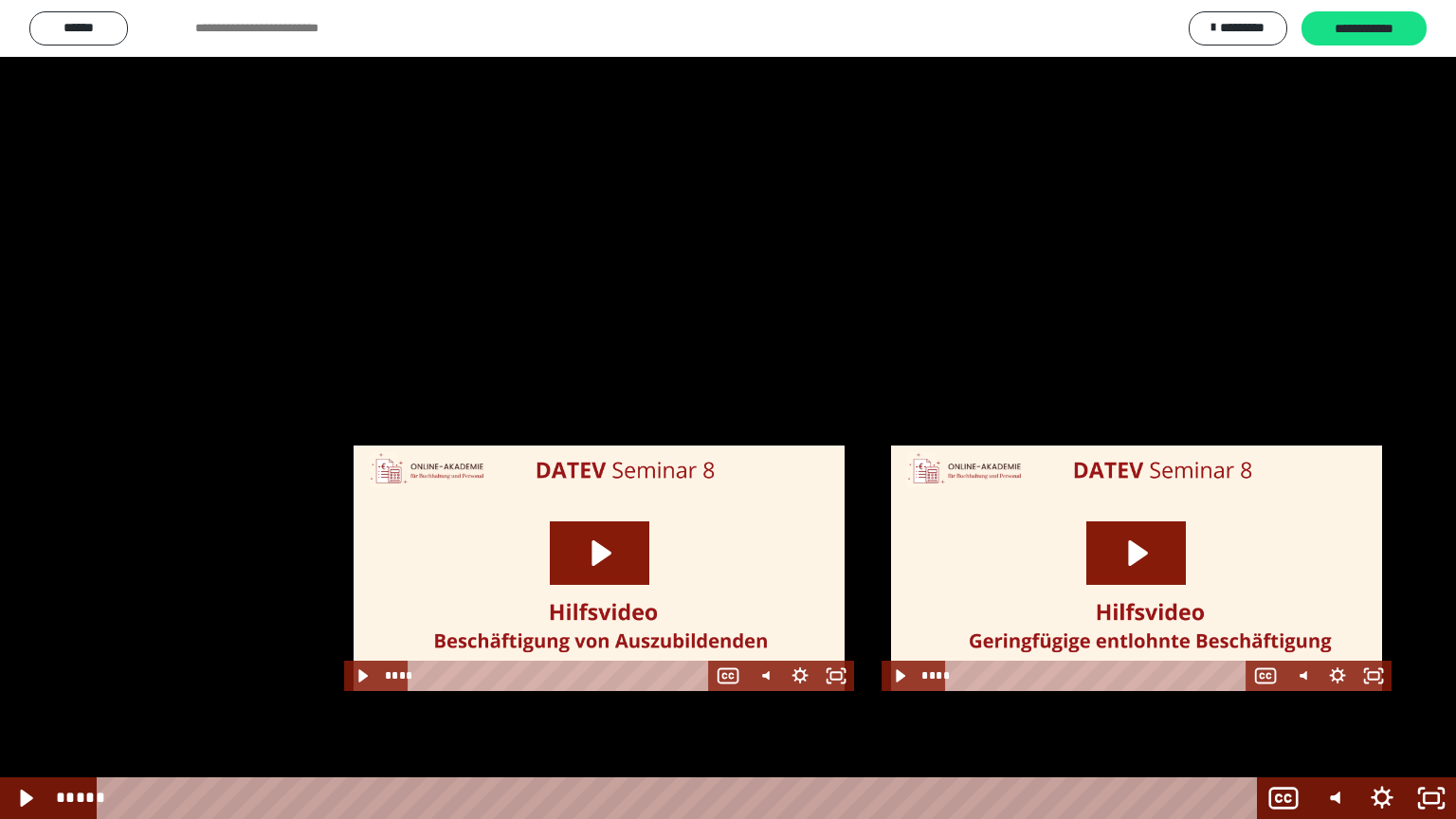click at bounding box center [728, 410] 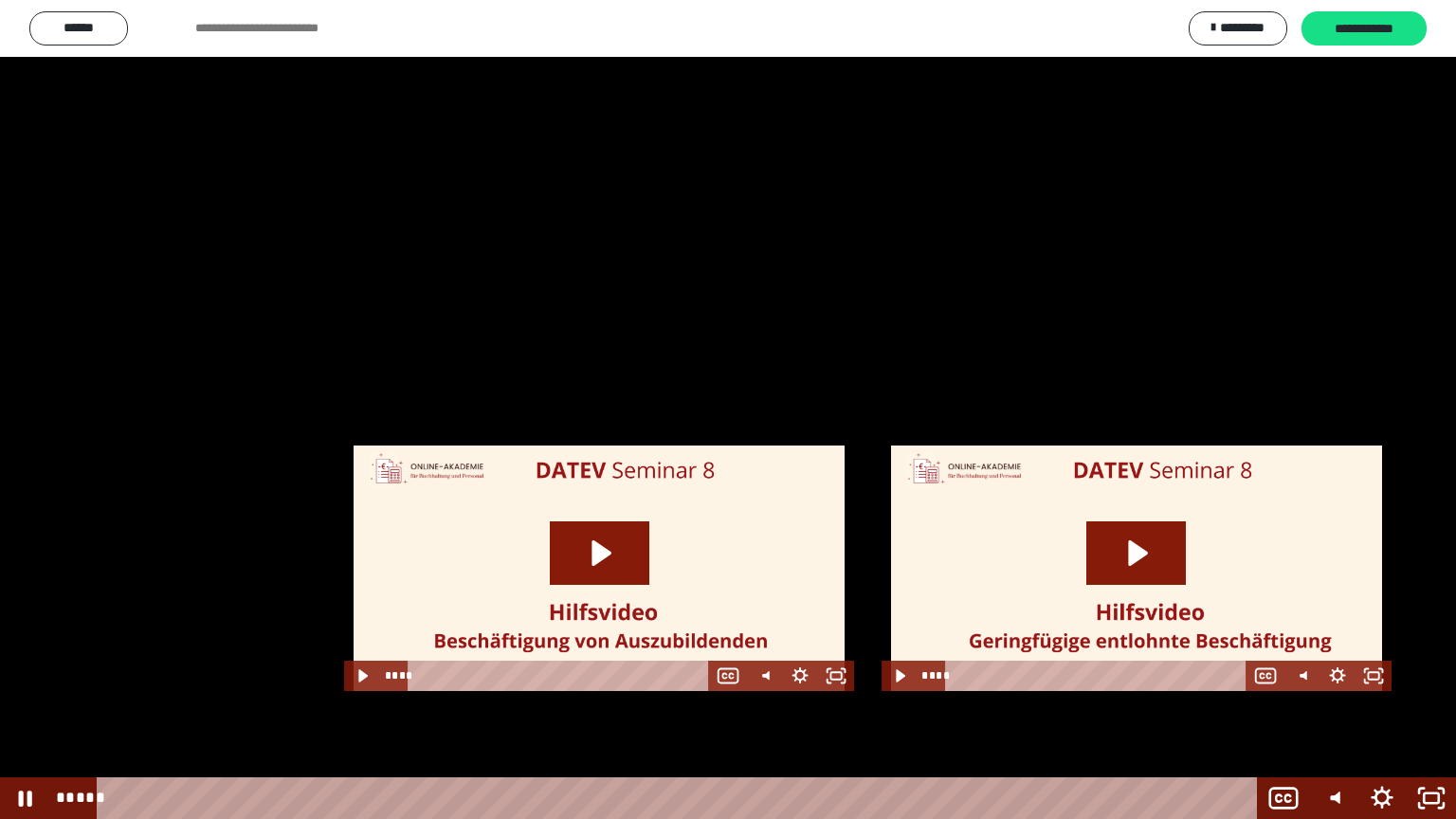 click at bounding box center [728, 410] 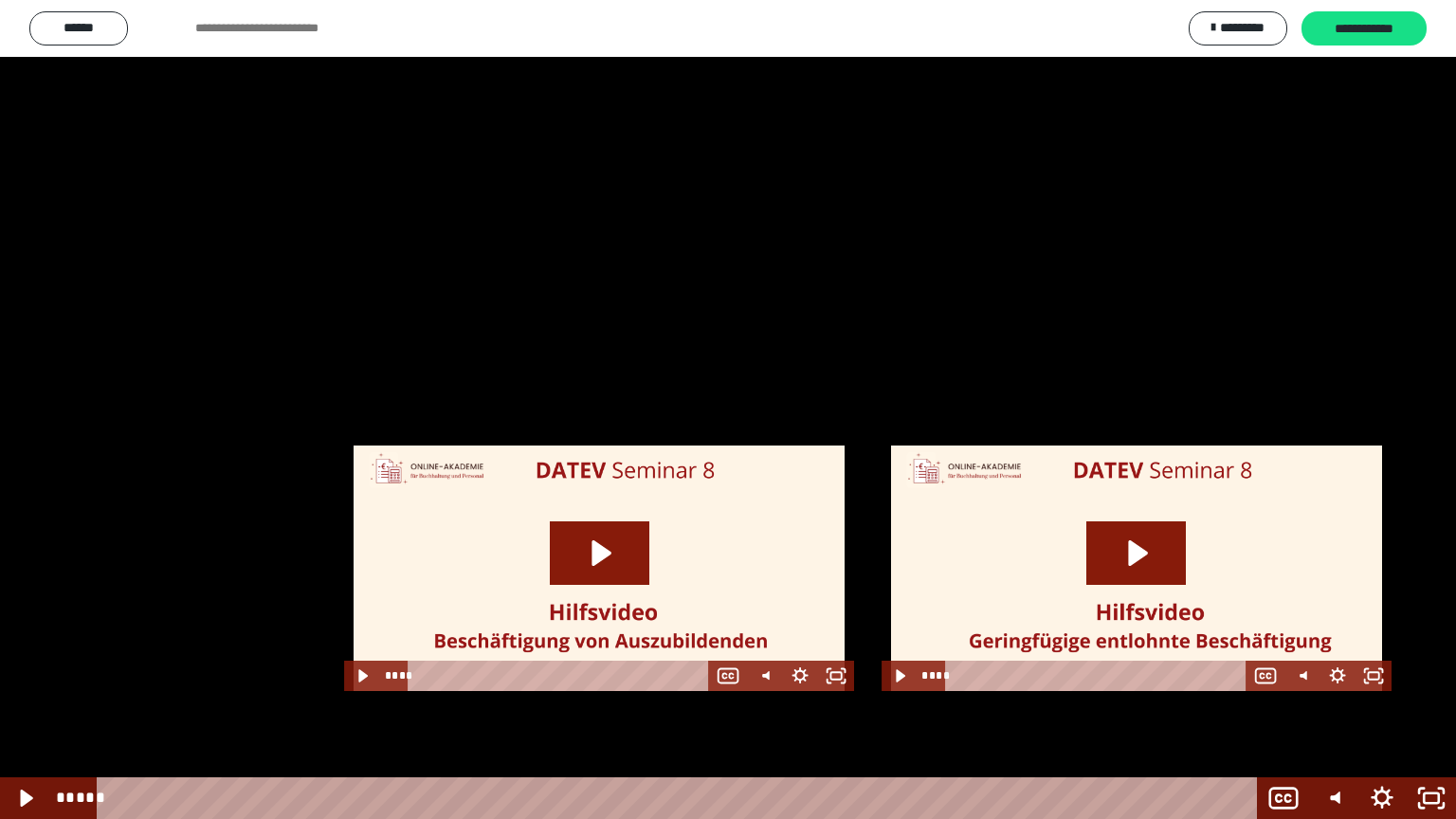 click at bounding box center (728, 410) 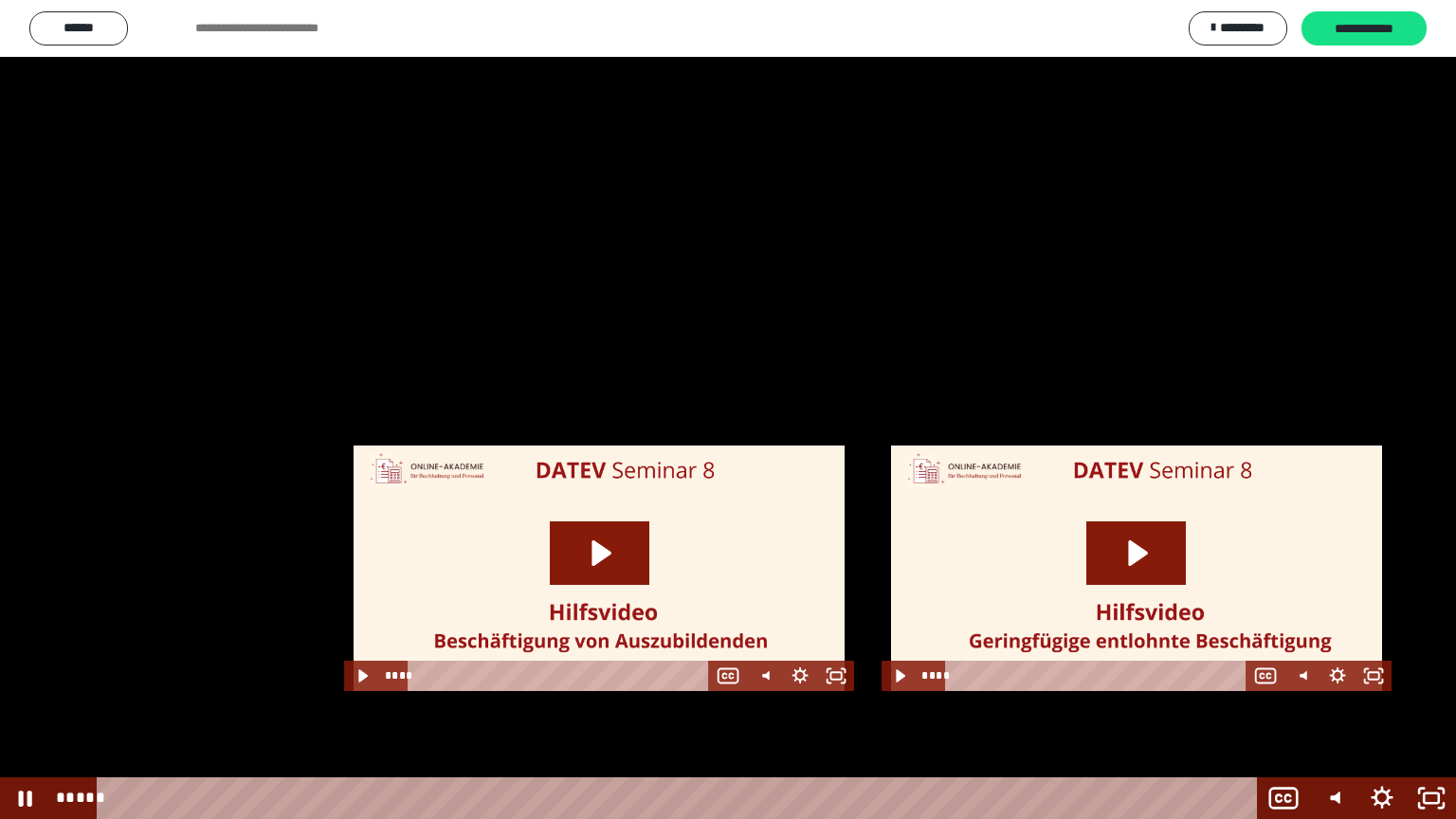 click at bounding box center [728, 410] 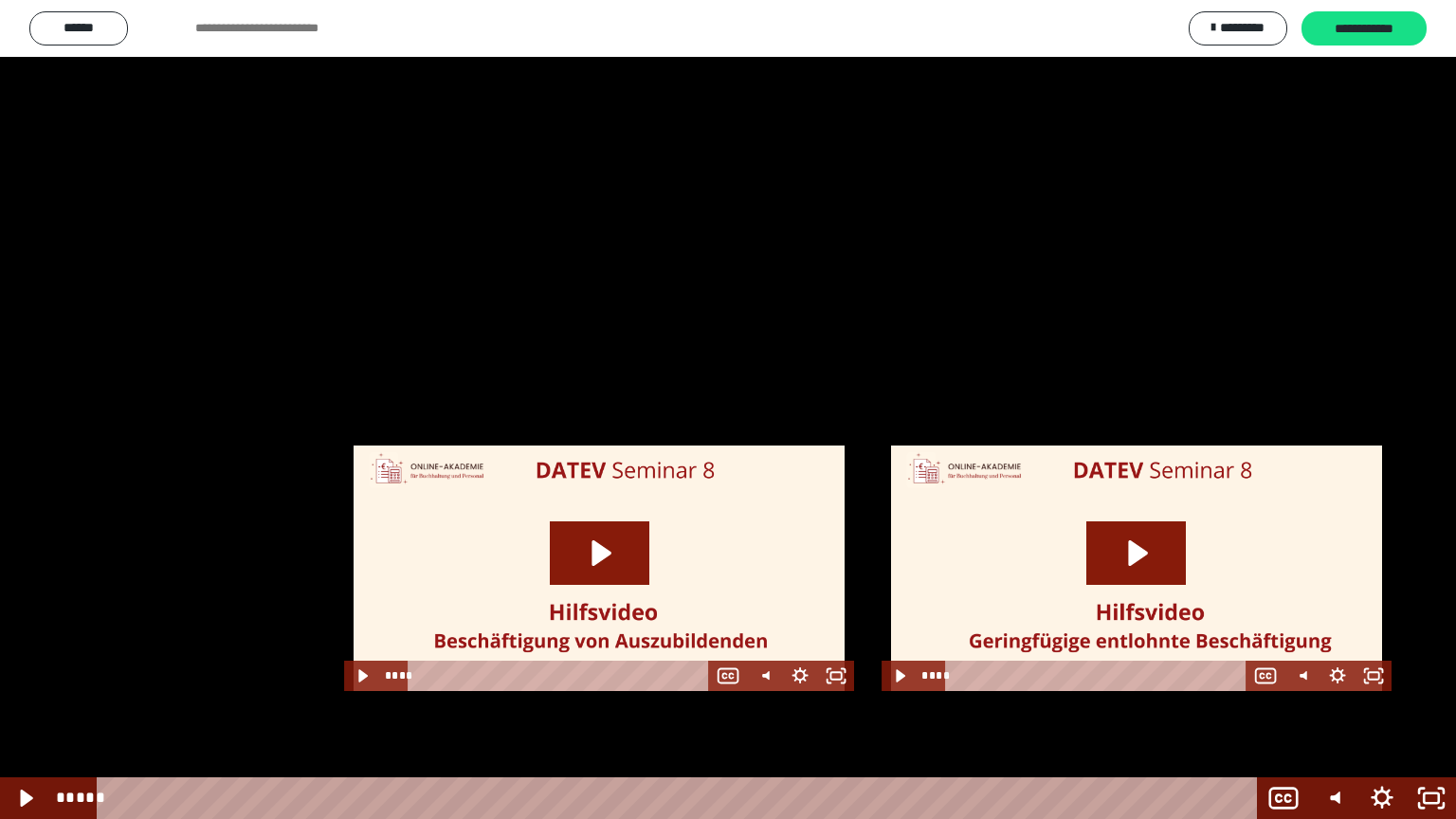 click at bounding box center (728, 410) 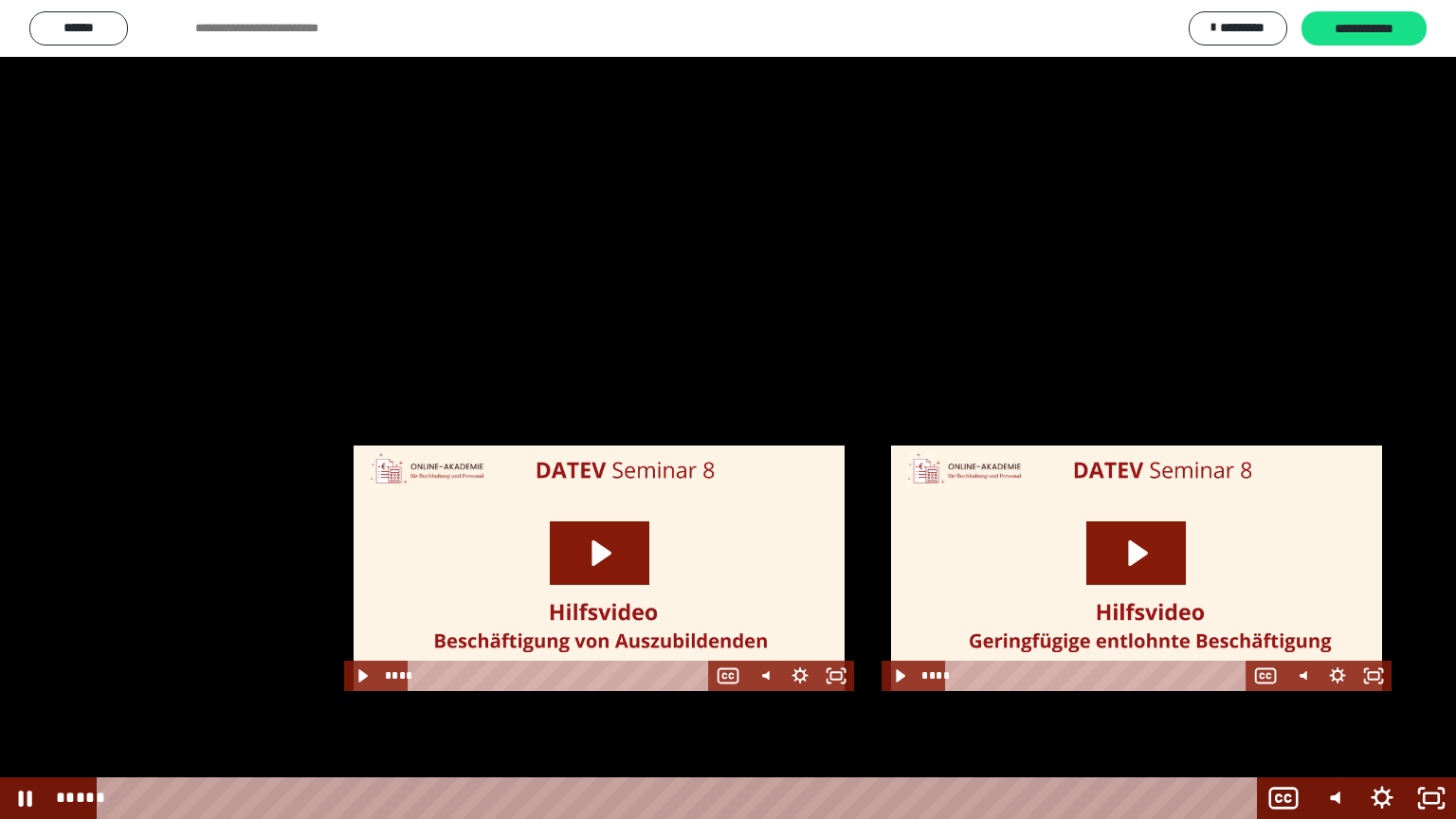 click at bounding box center [728, 410] 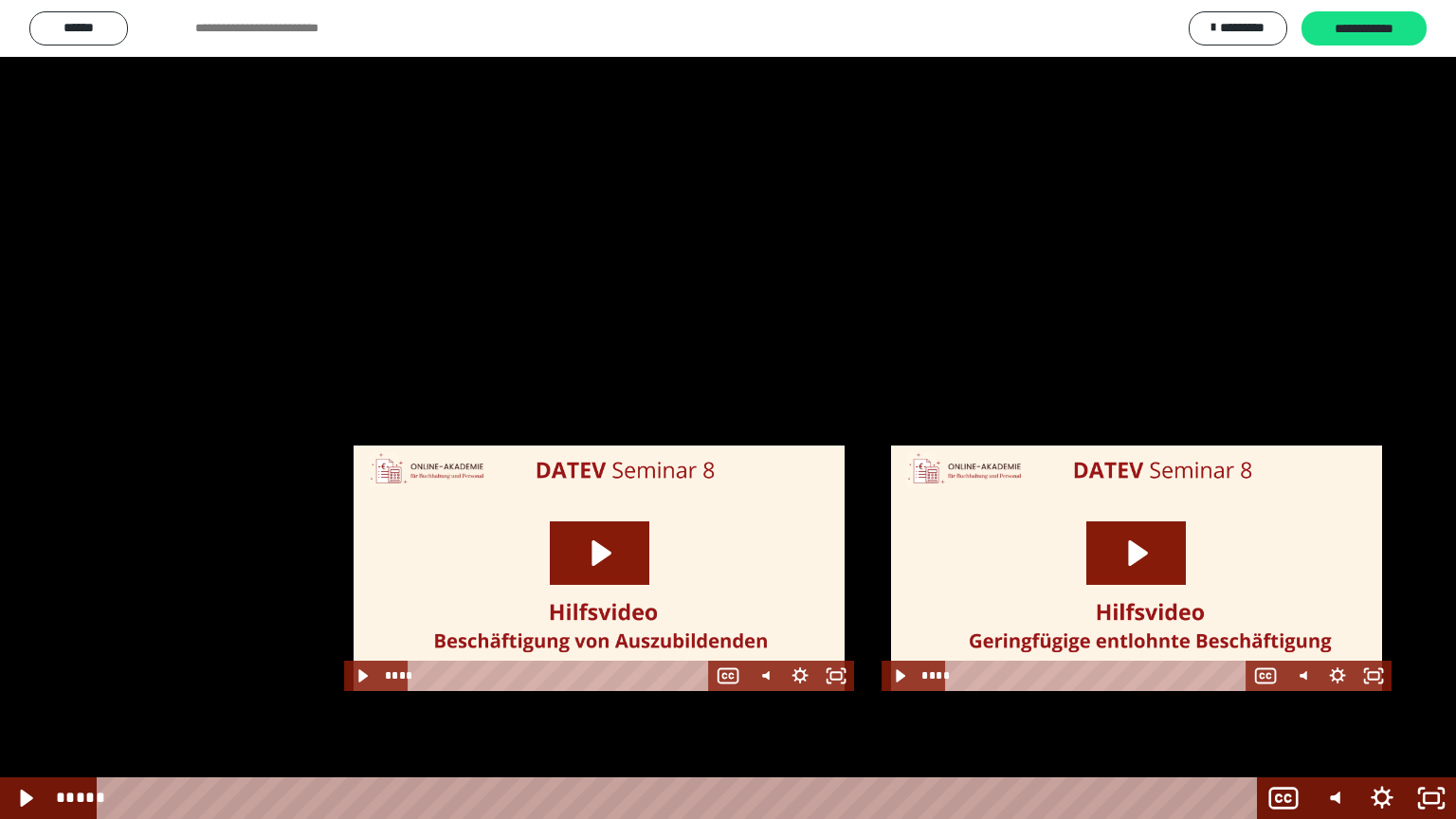 click at bounding box center [728, 410] 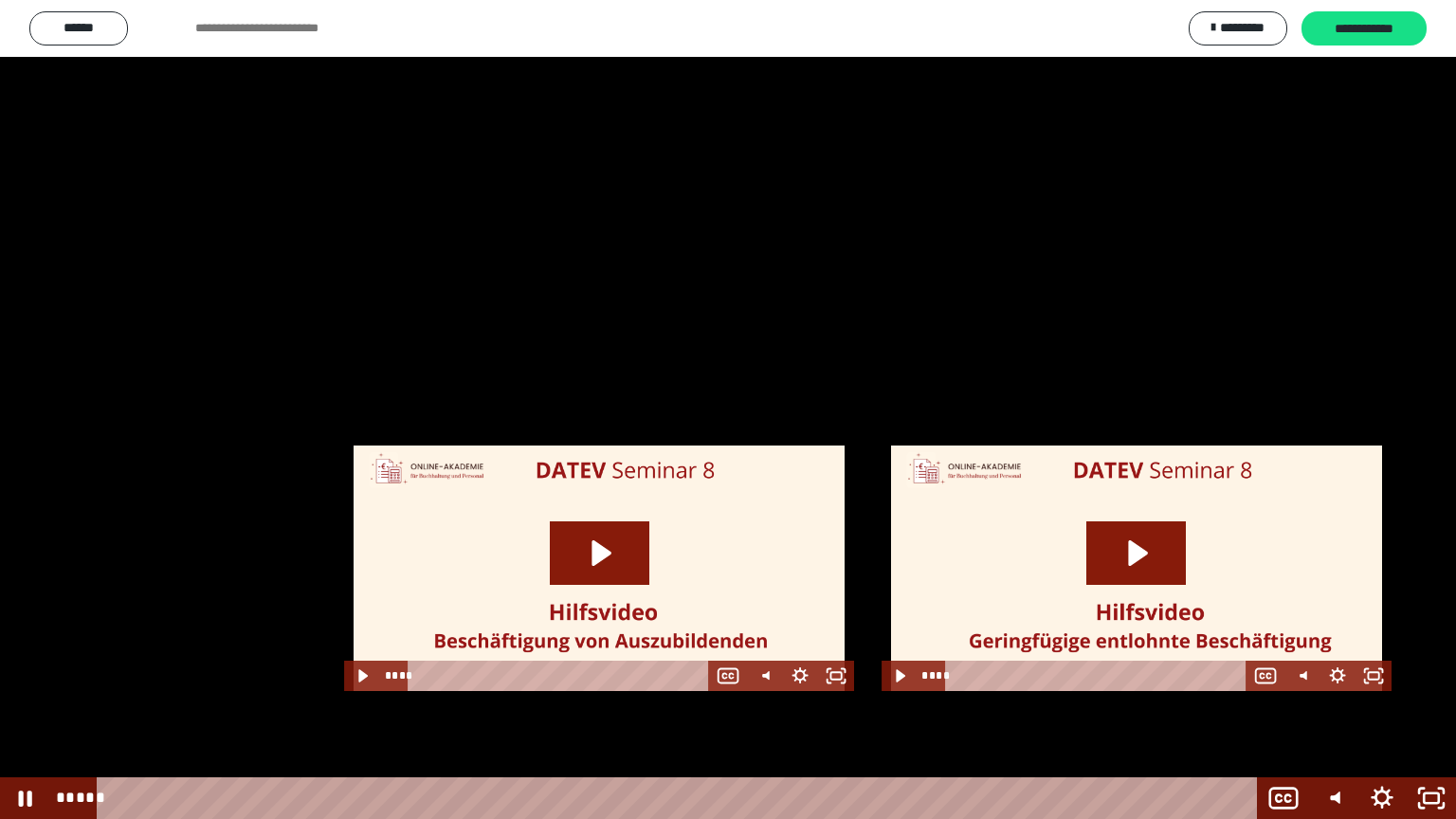 click at bounding box center [728, 410] 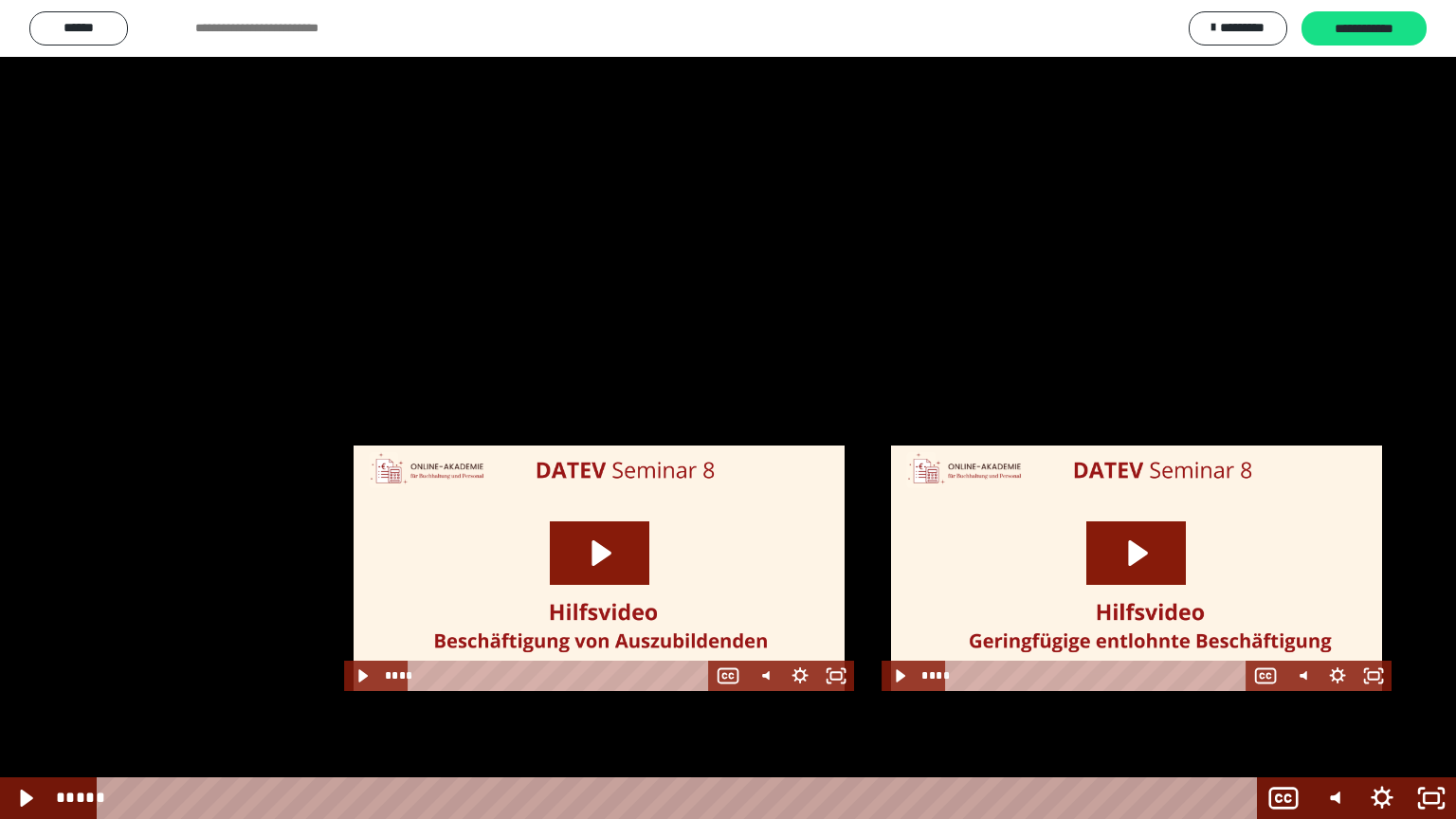 click at bounding box center [728, 410] 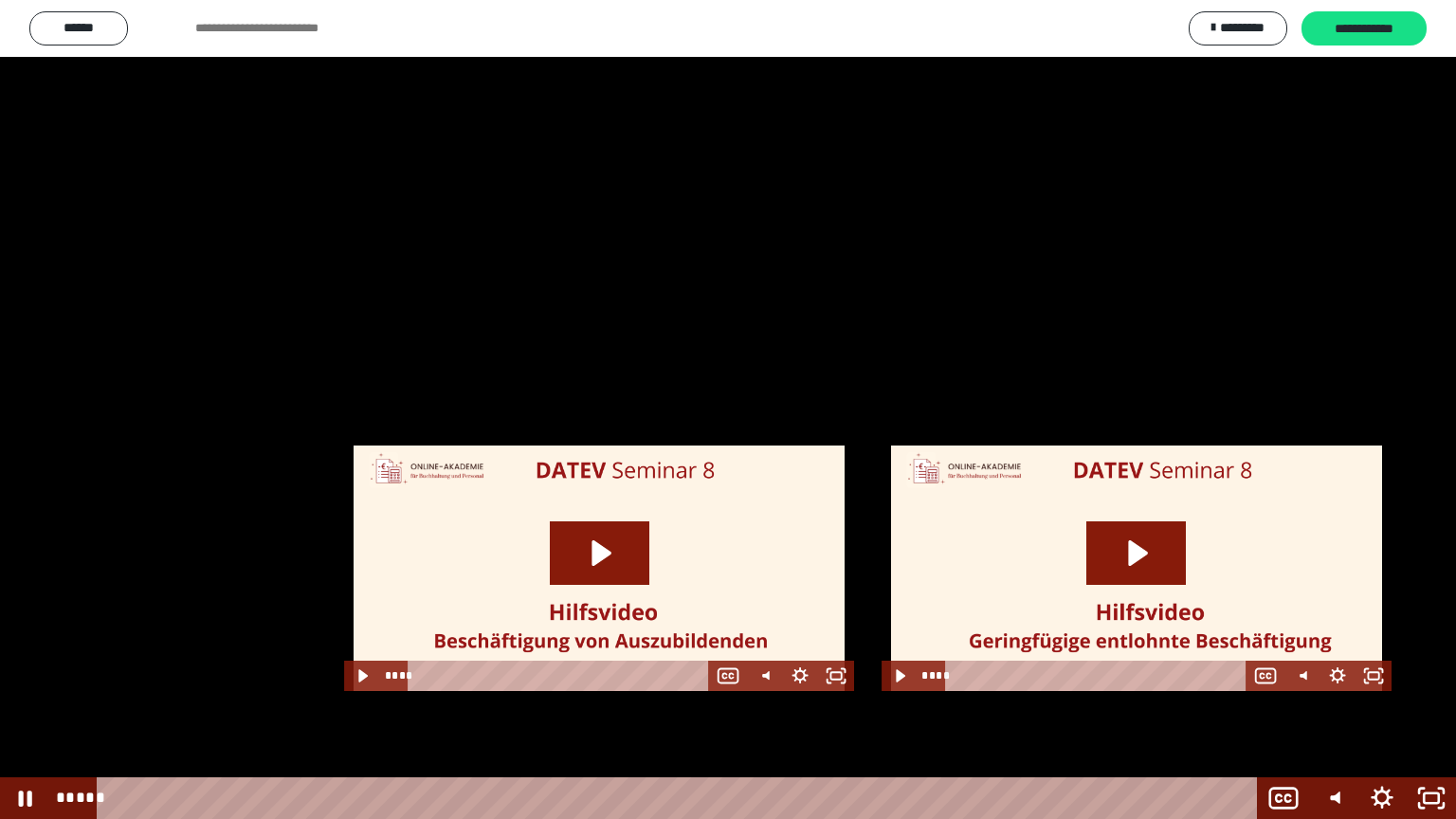 click at bounding box center [728, 410] 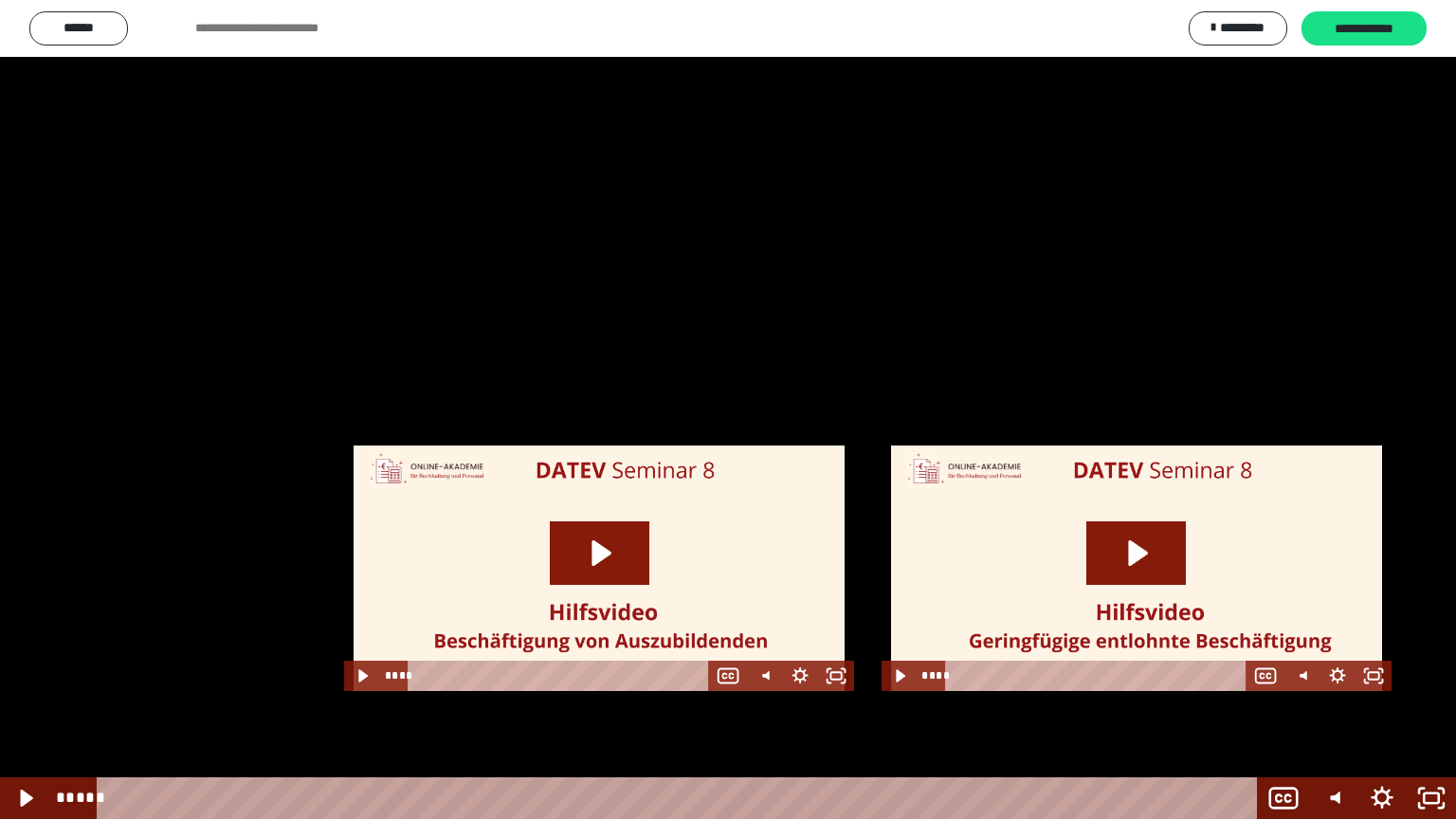 click at bounding box center (728, 410) 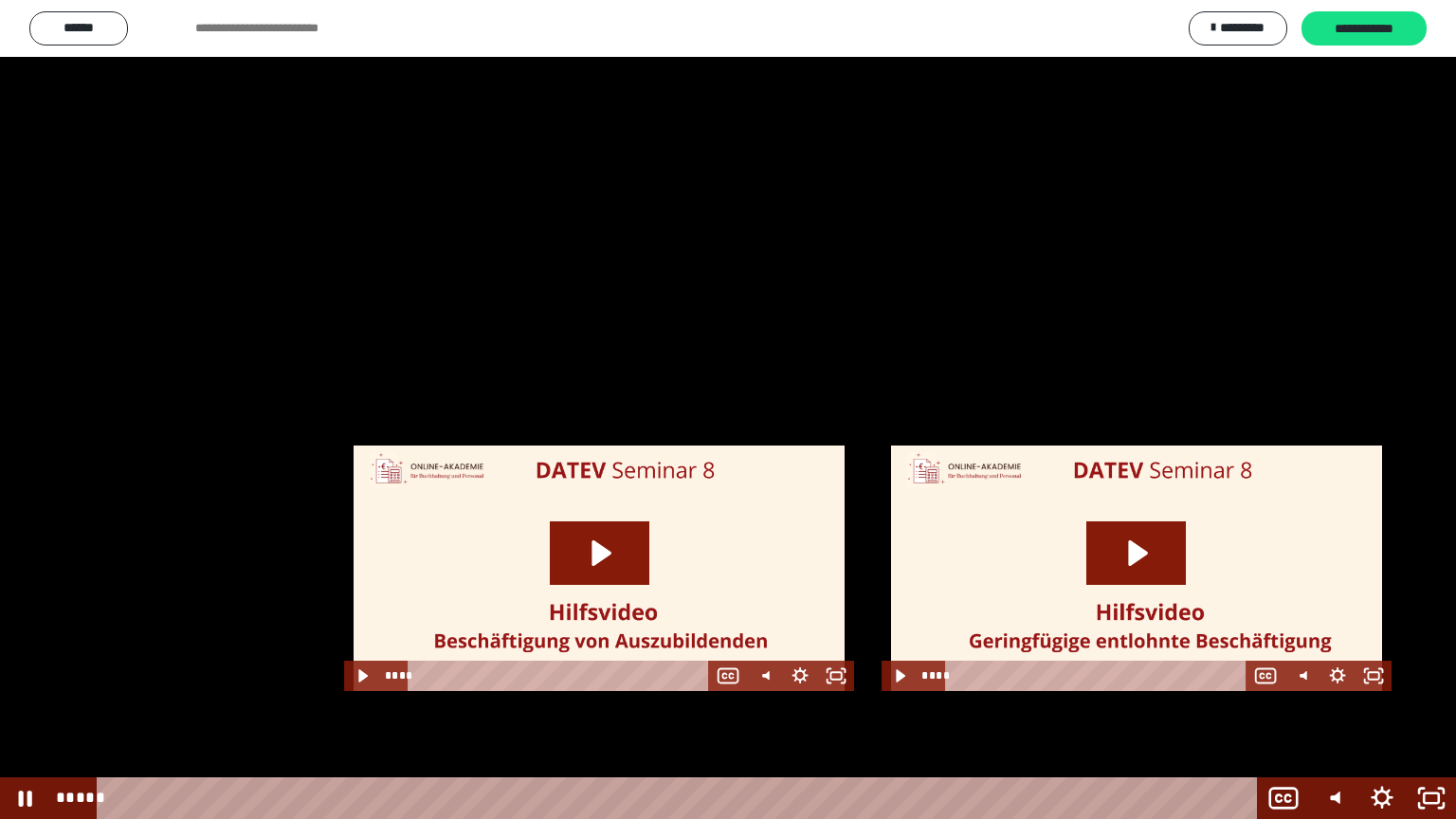 click at bounding box center [728, 410] 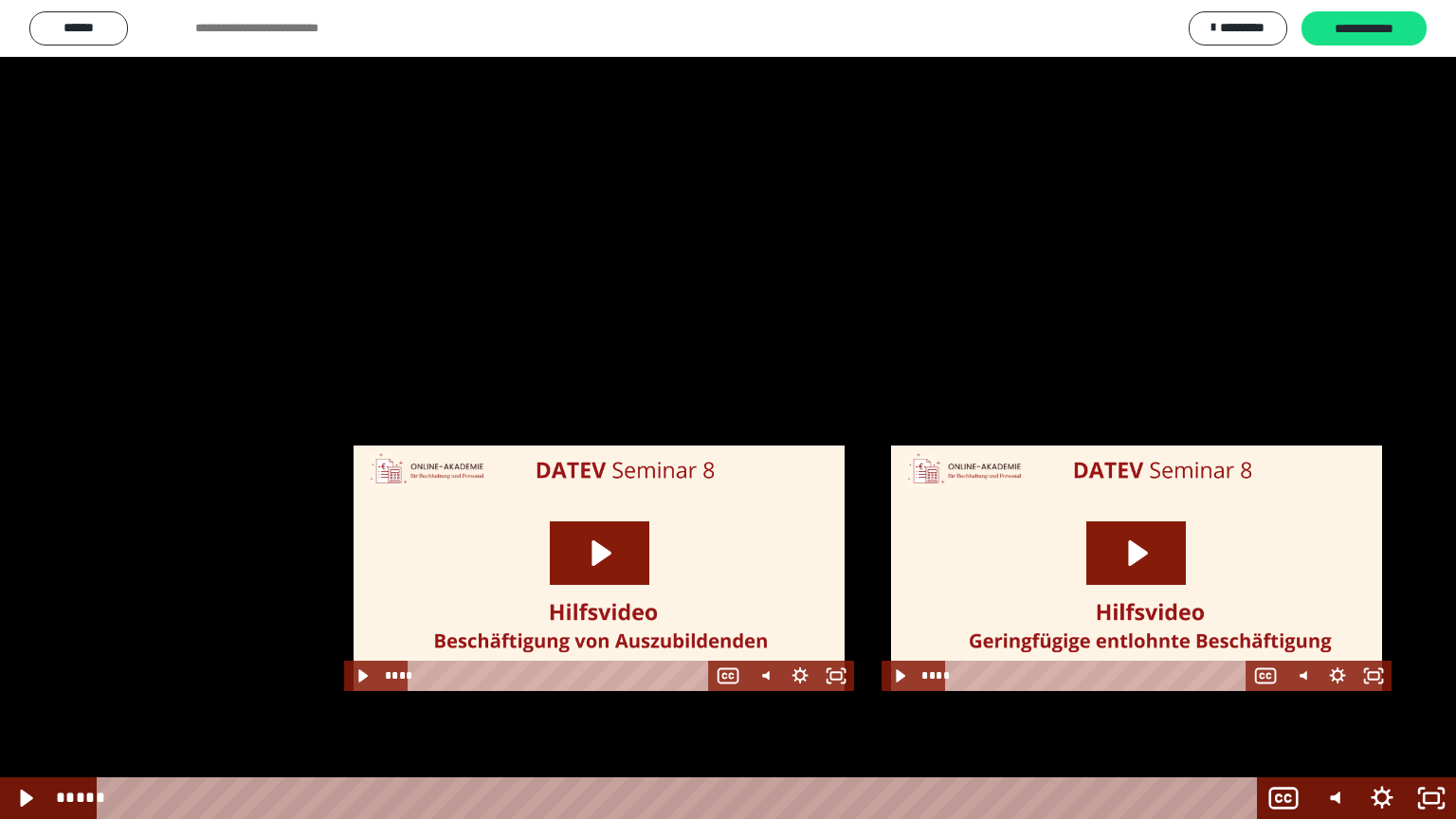 click at bounding box center (728, 410) 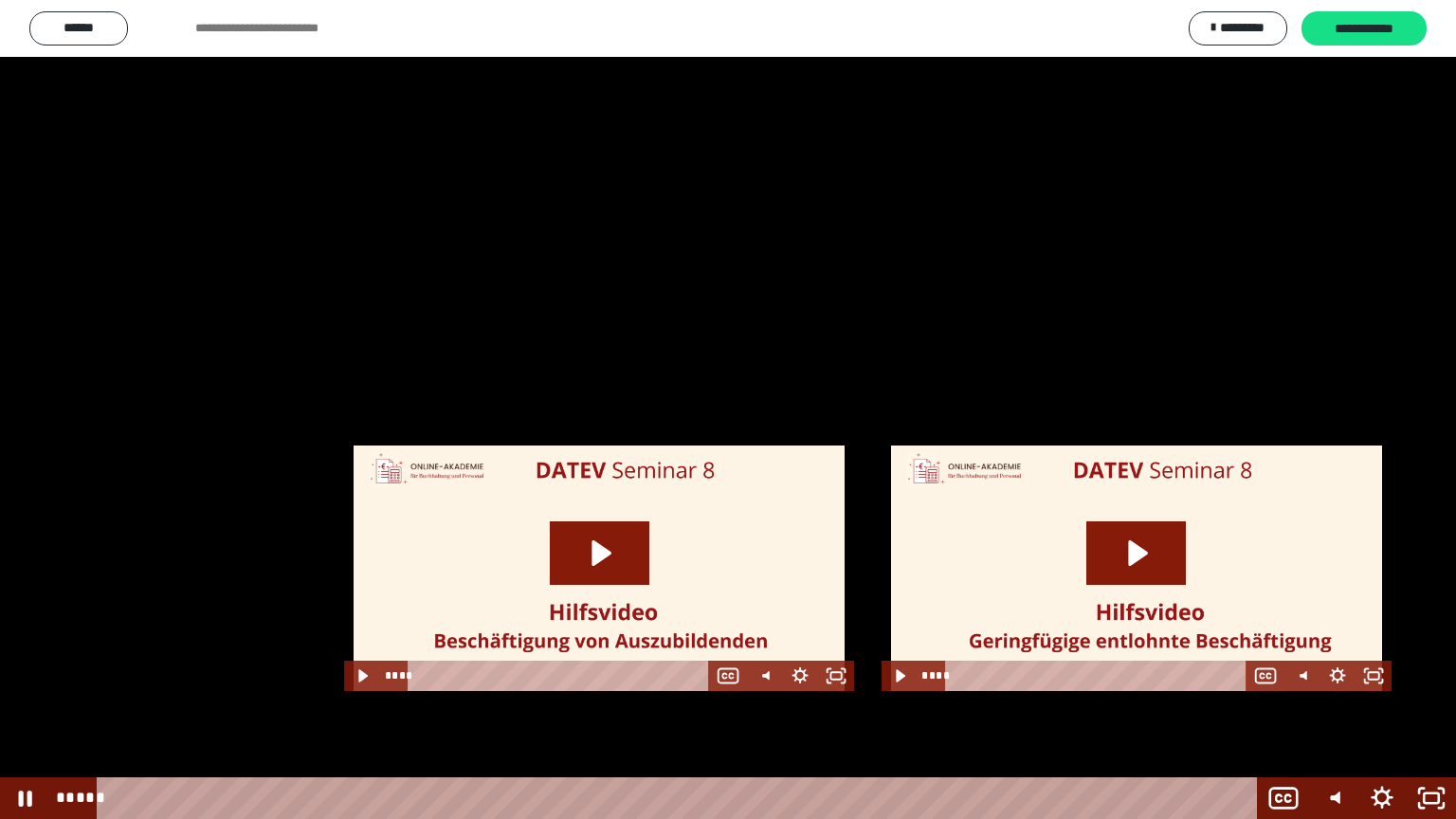 click at bounding box center [728, 410] 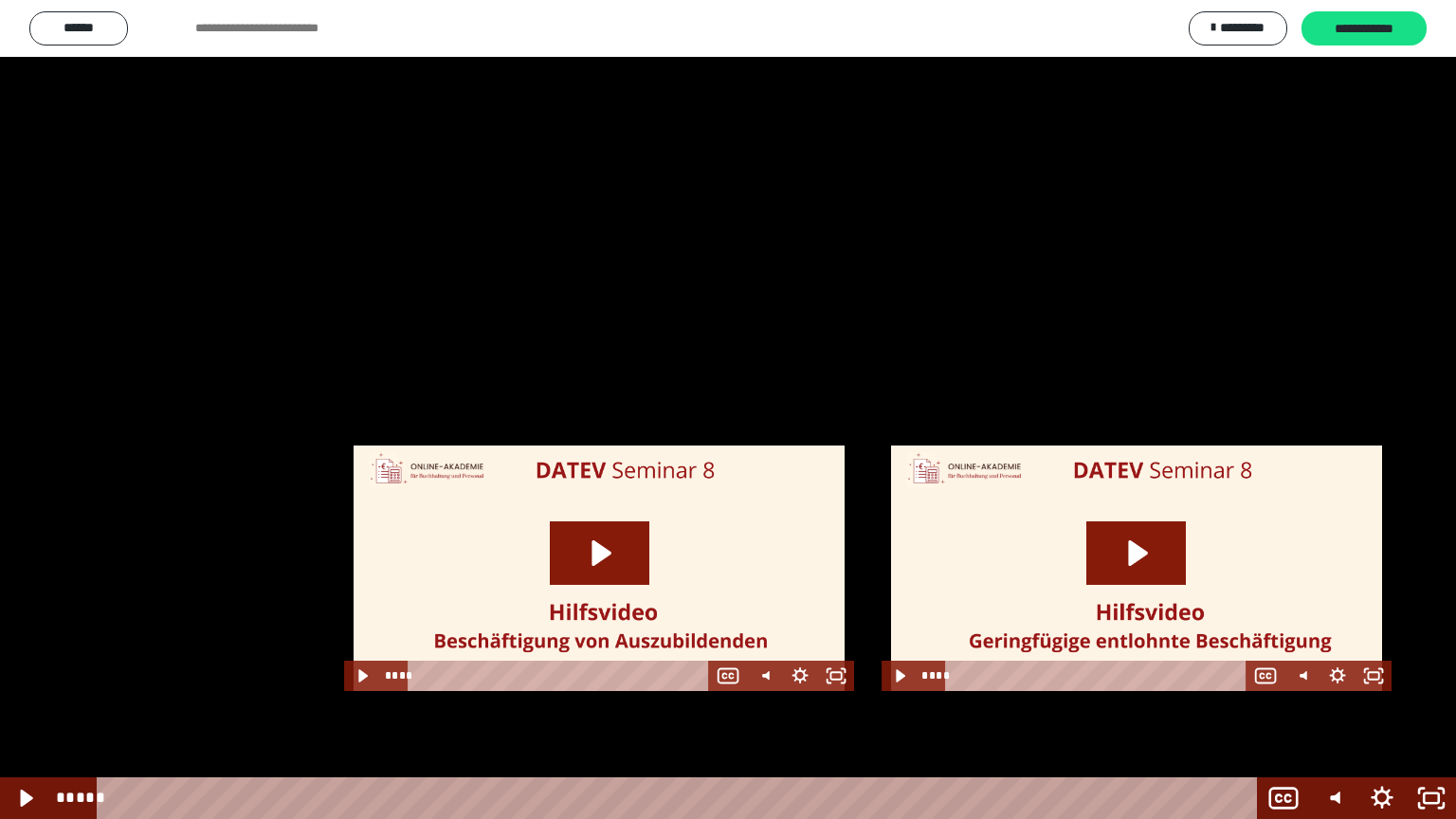 click at bounding box center [728, 410] 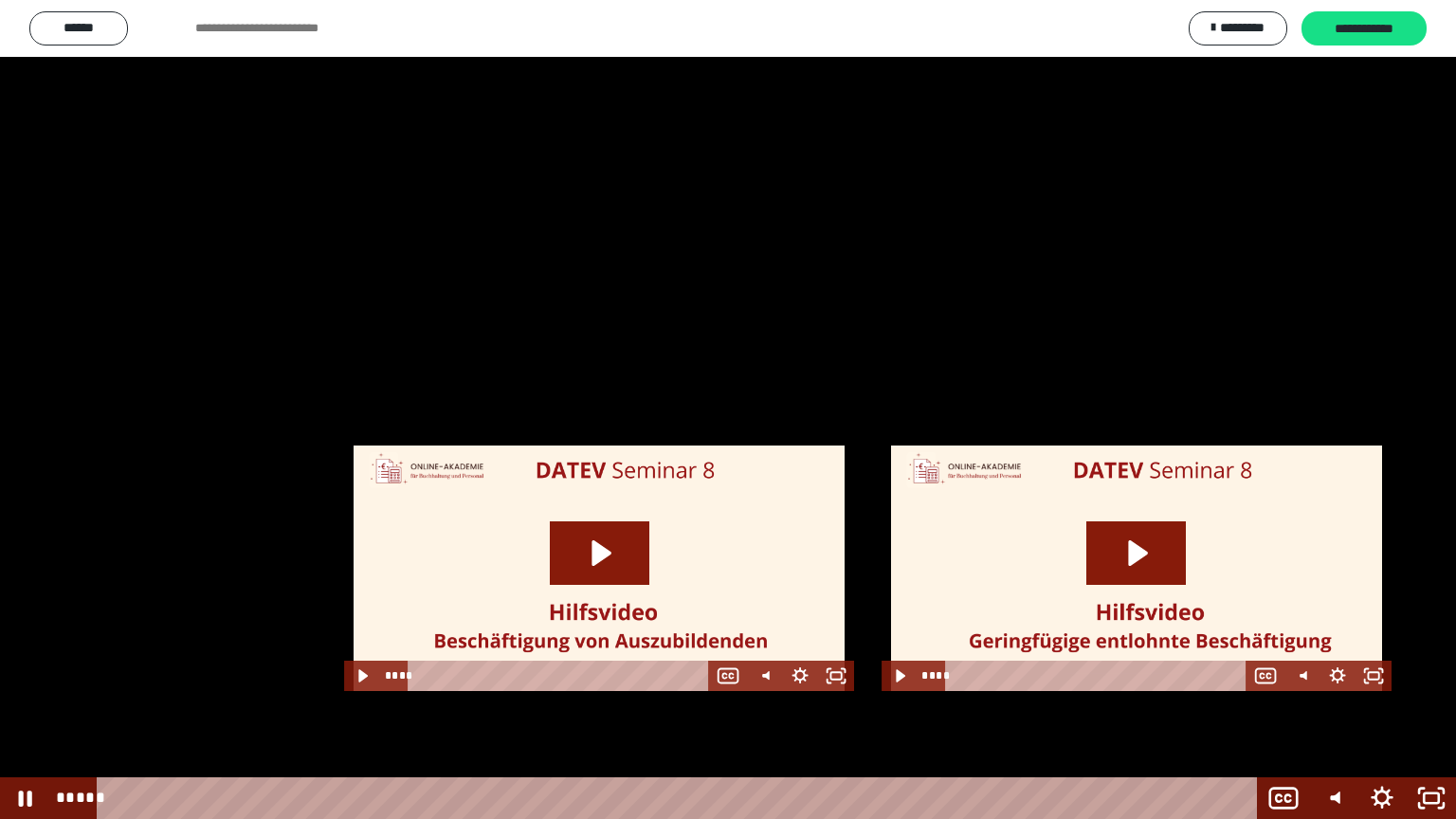 click at bounding box center [728, 410] 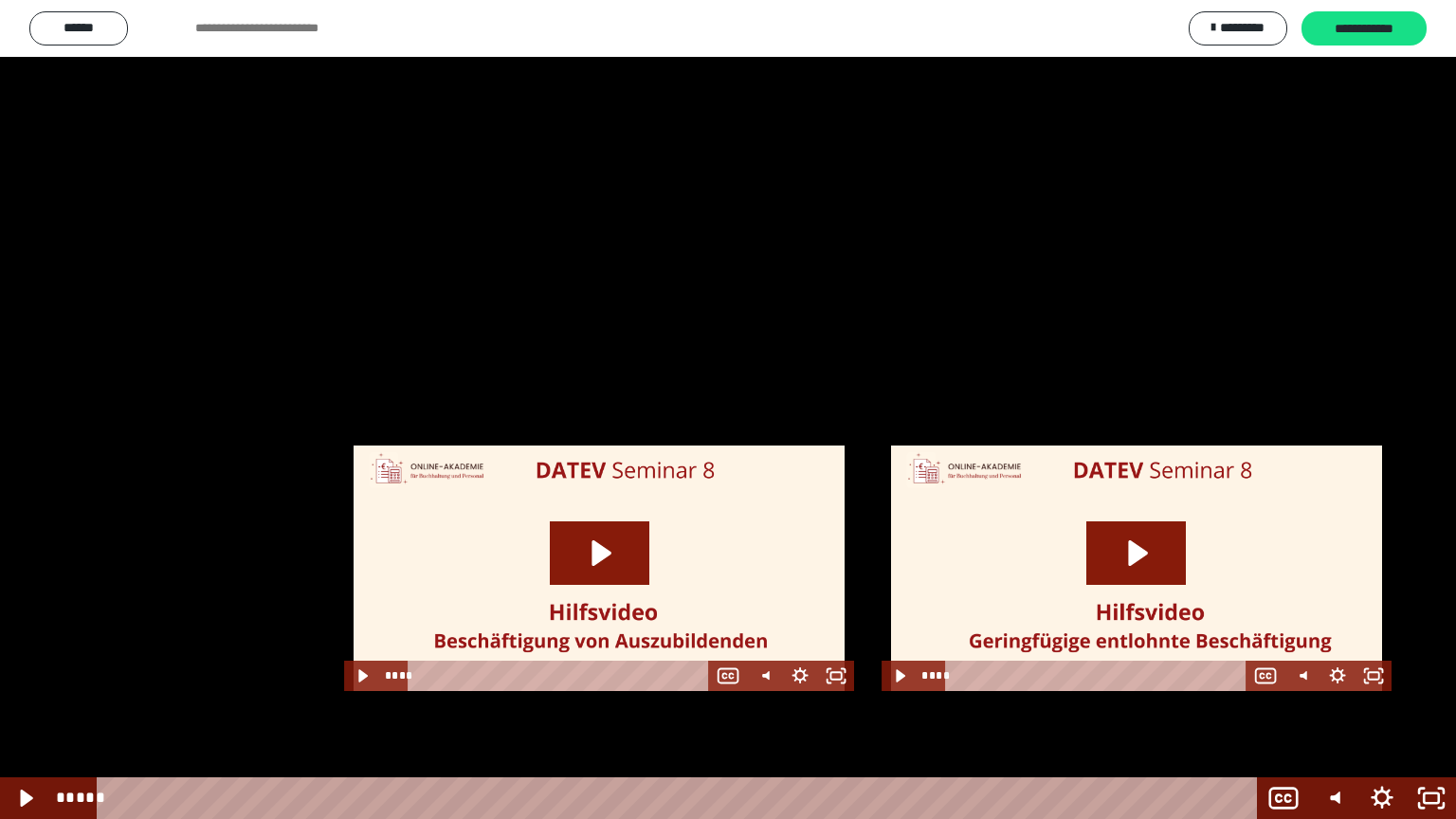 click at bounding box center [728, 410] 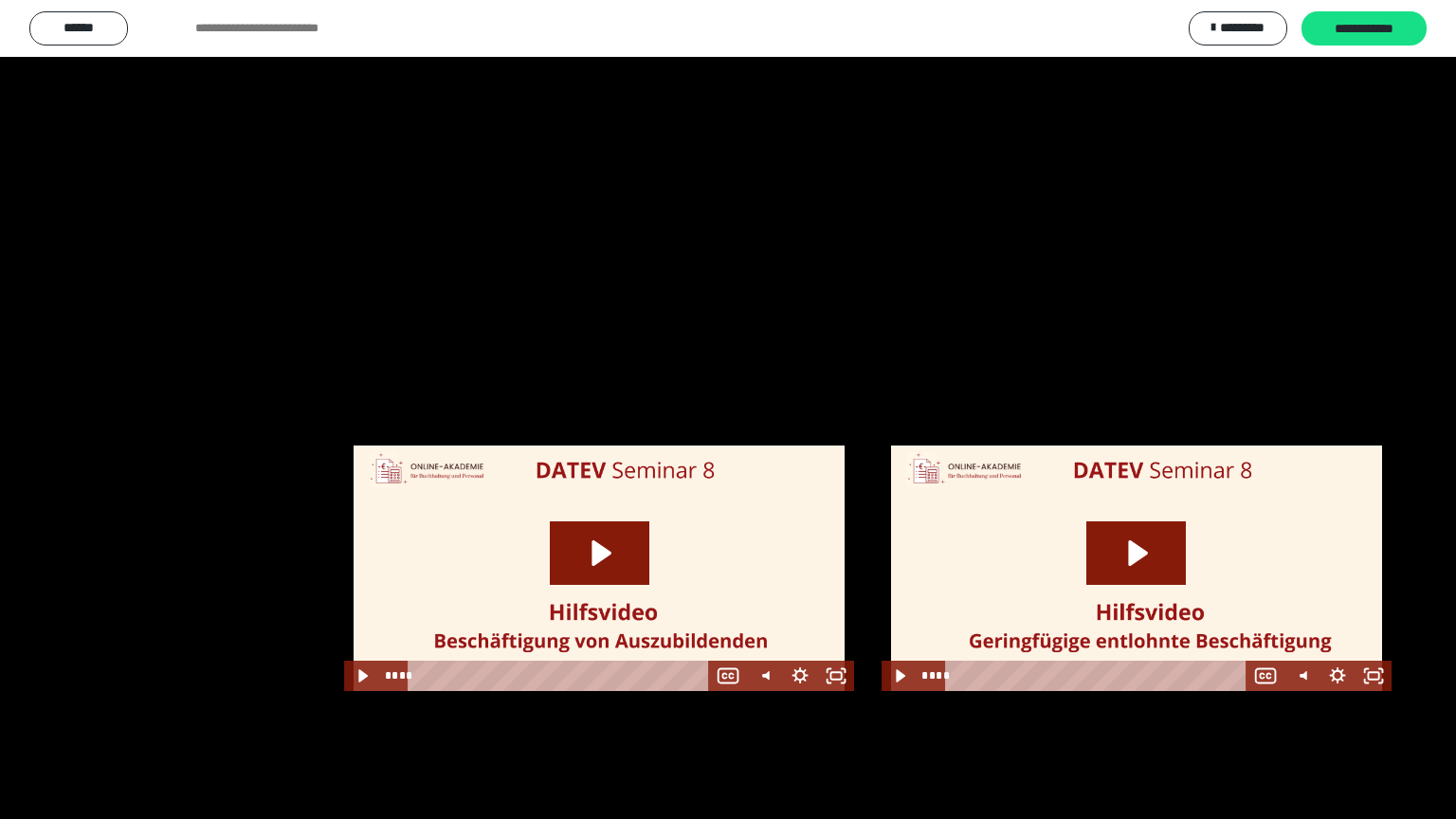 click at bounding box center (728, 410) 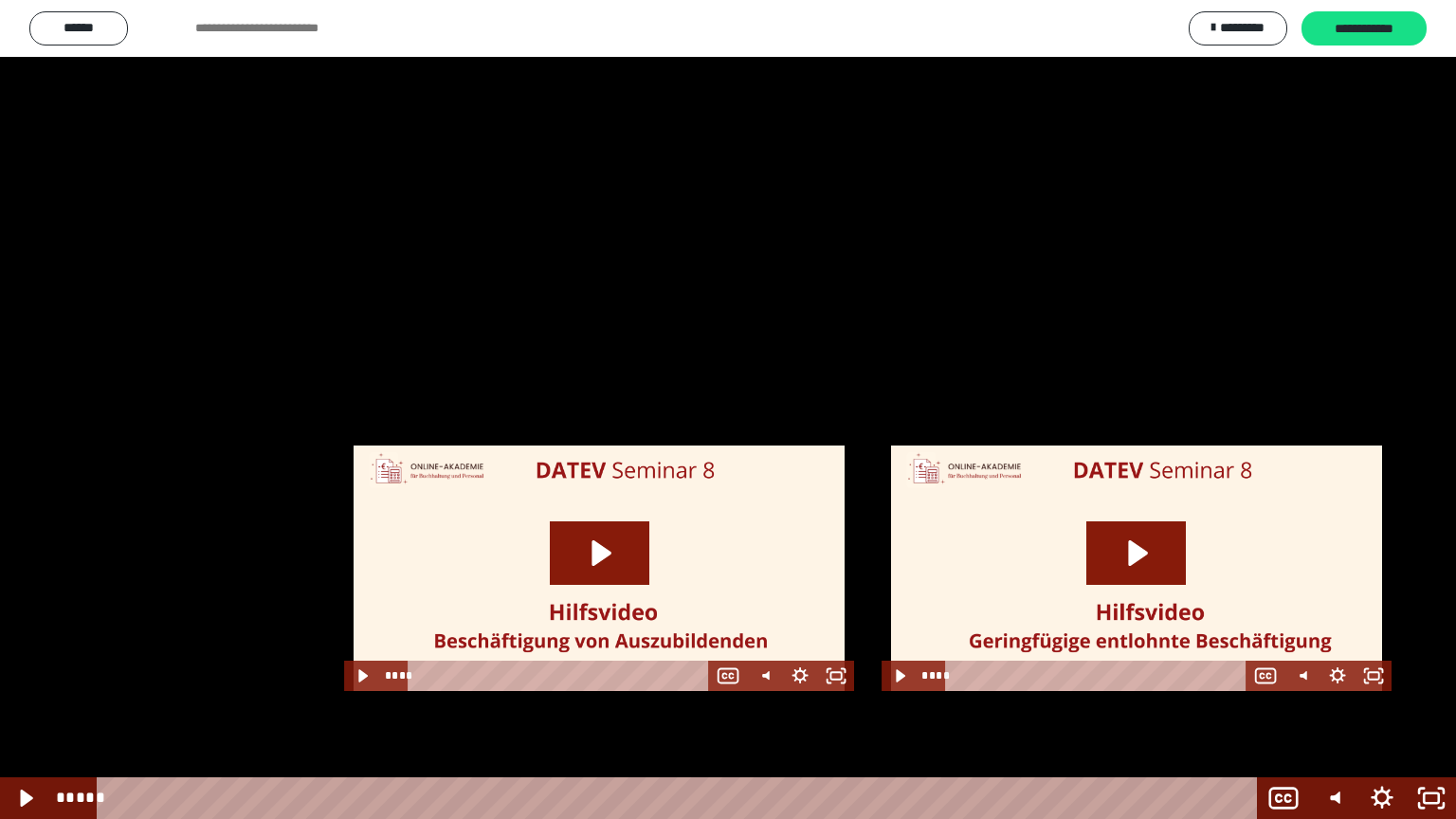 click at bounding box center (728, 410) 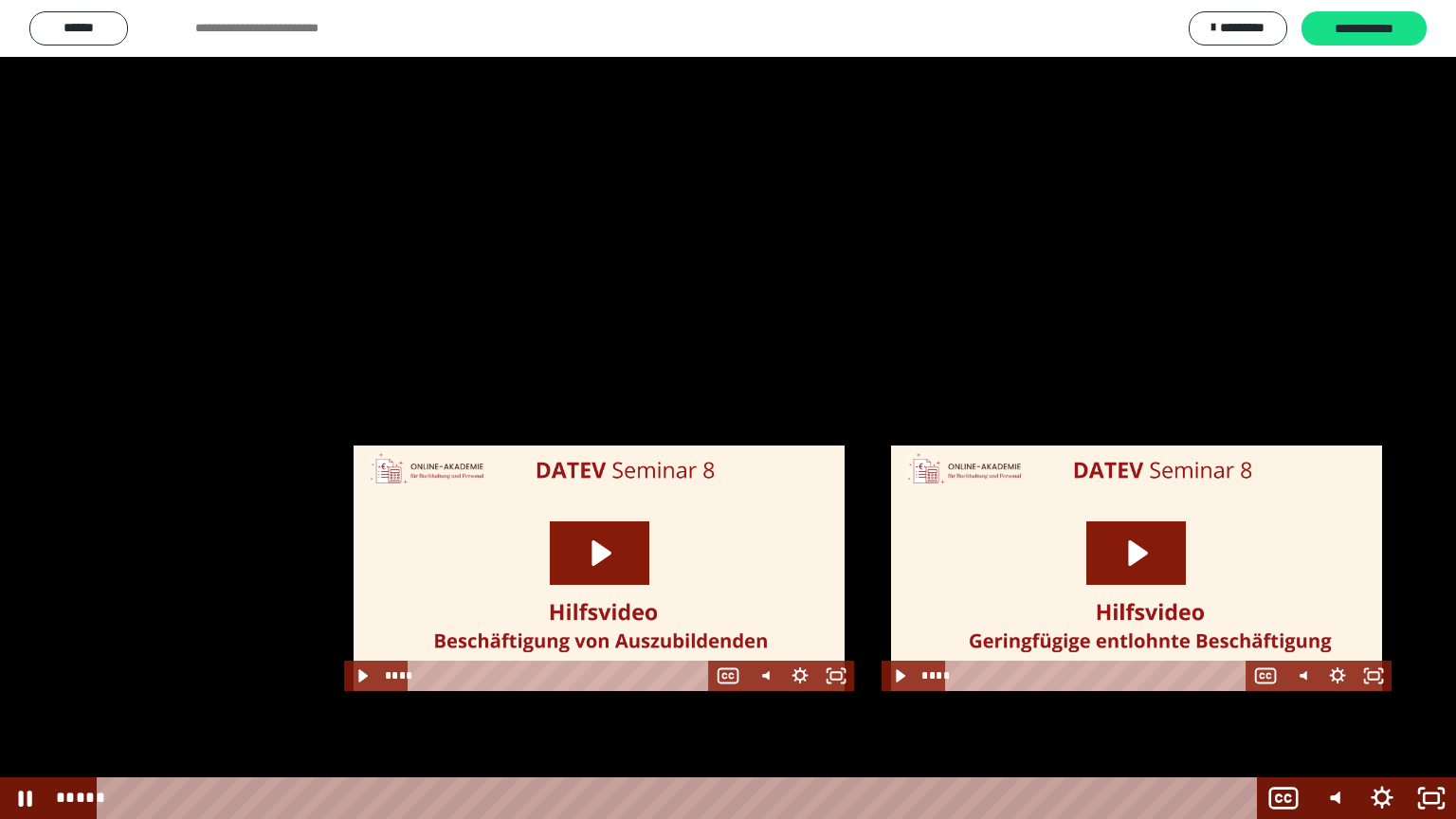 click at bounding box center [728, 410] 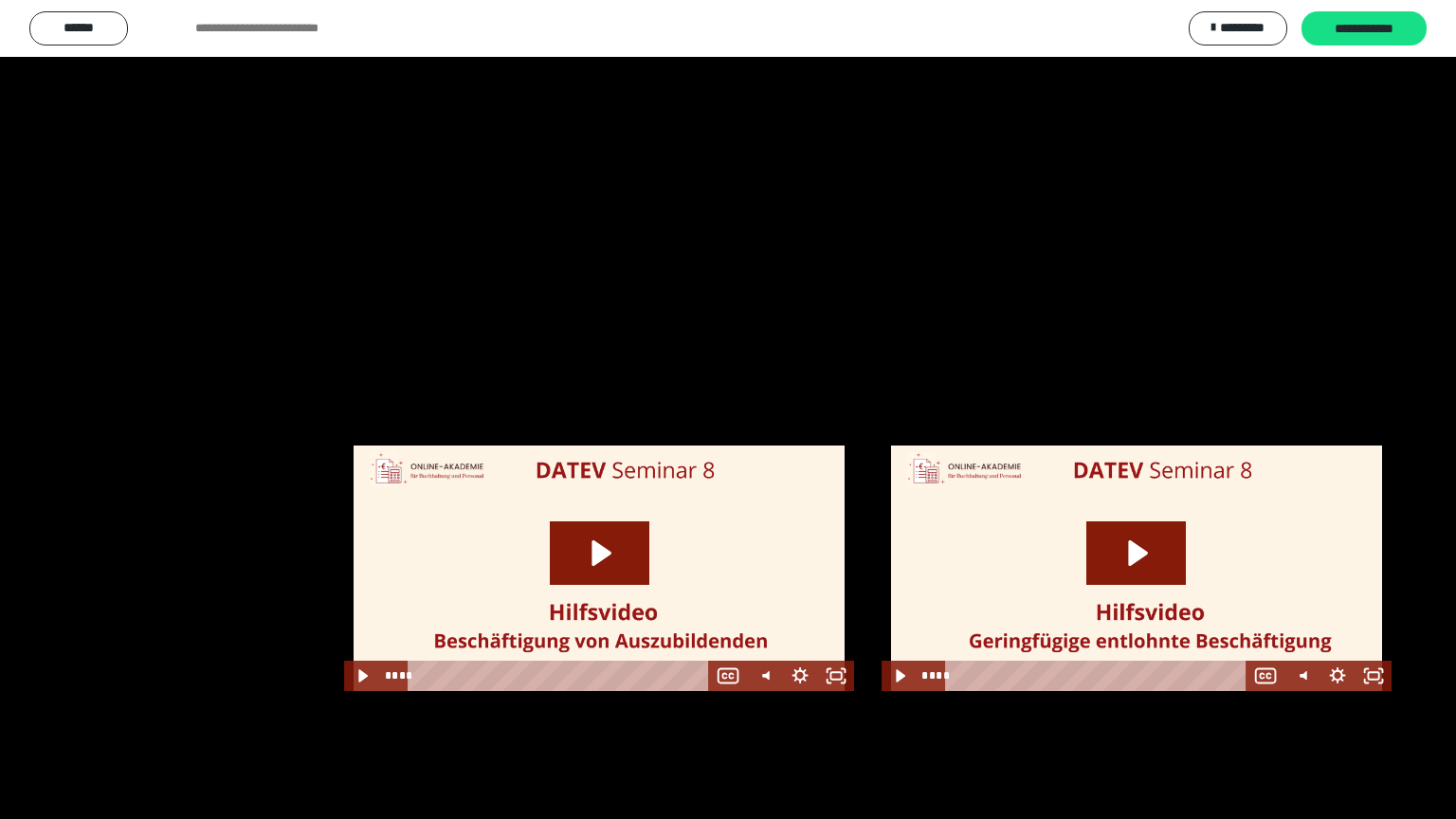 click at bounding box center [728, 410] 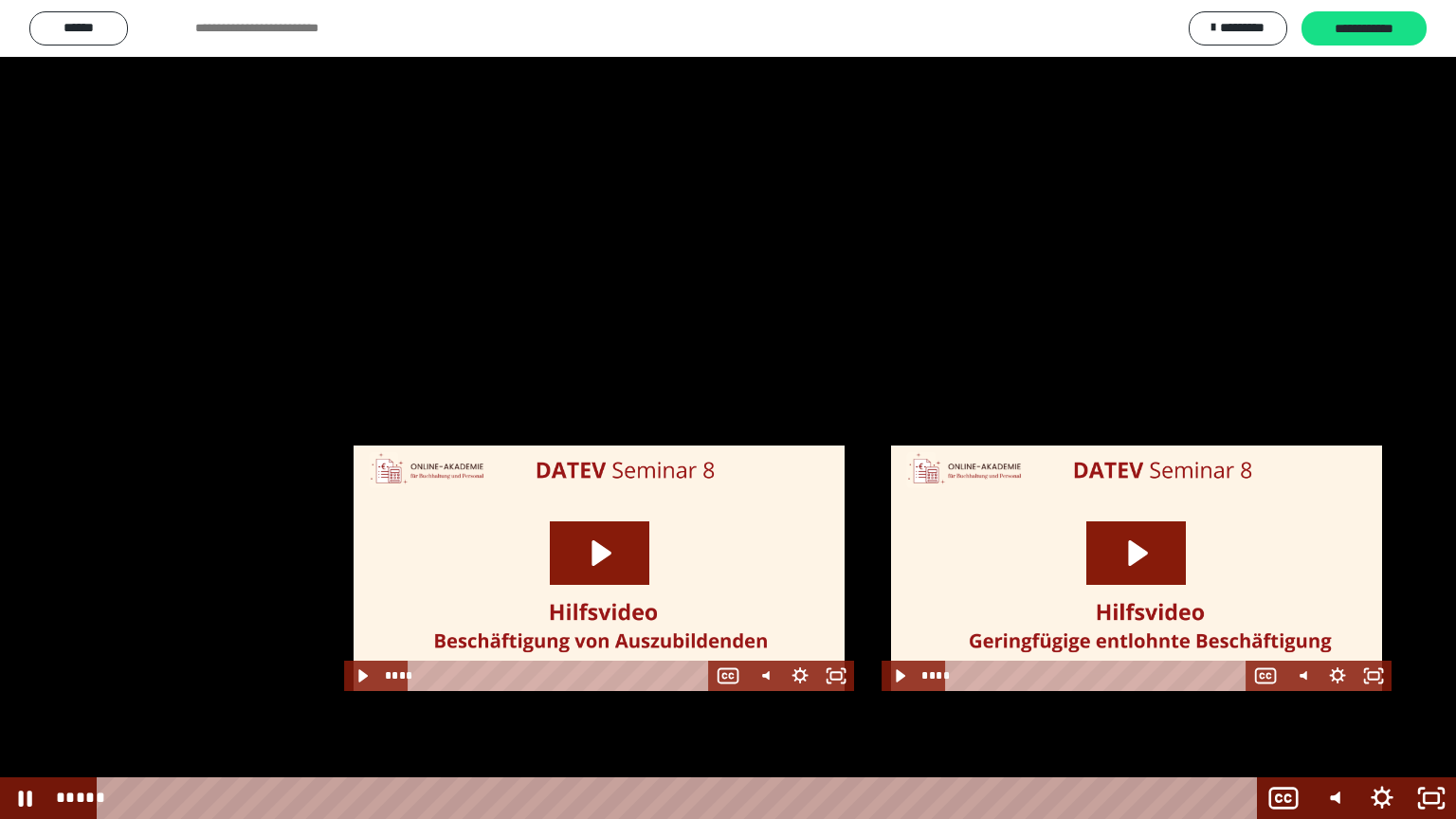 click at bounding box center [728, 410] 